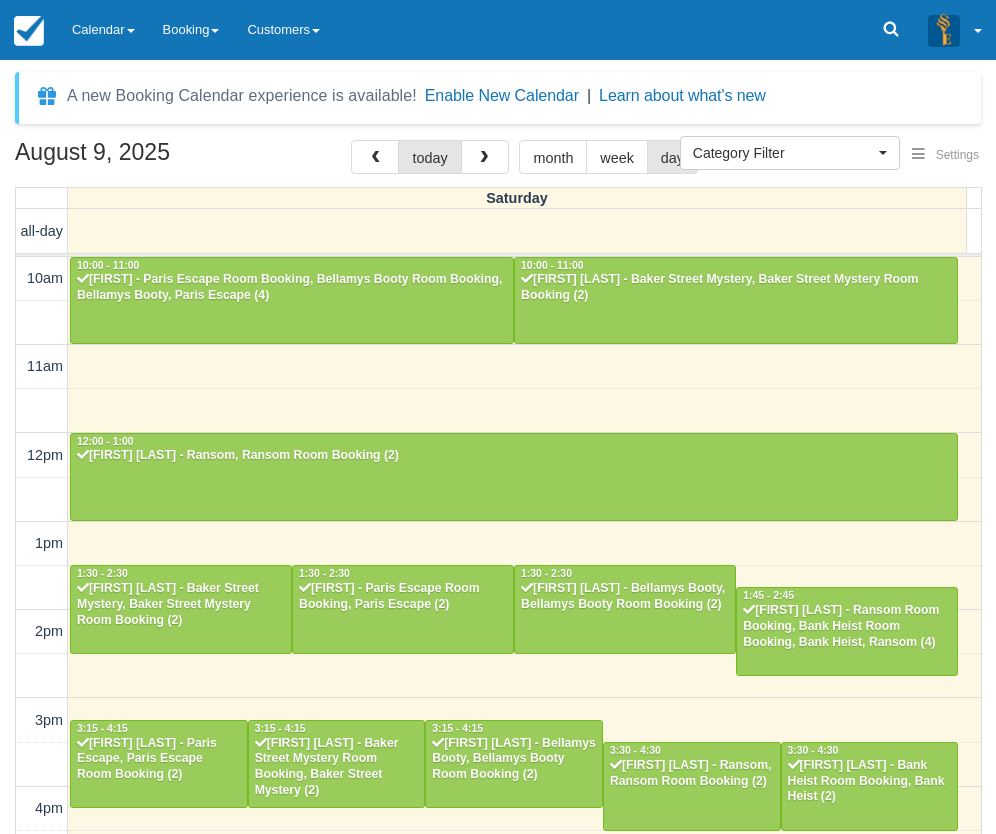 select 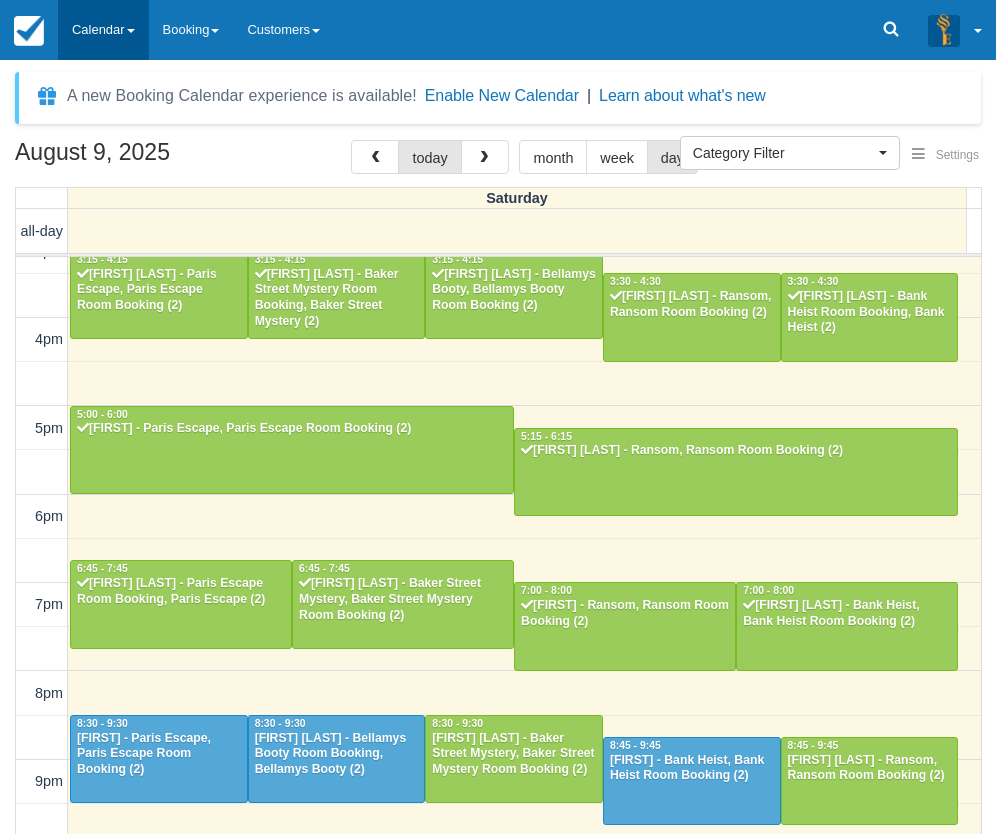 click on "Calendar" at bounding box center (103, 30) 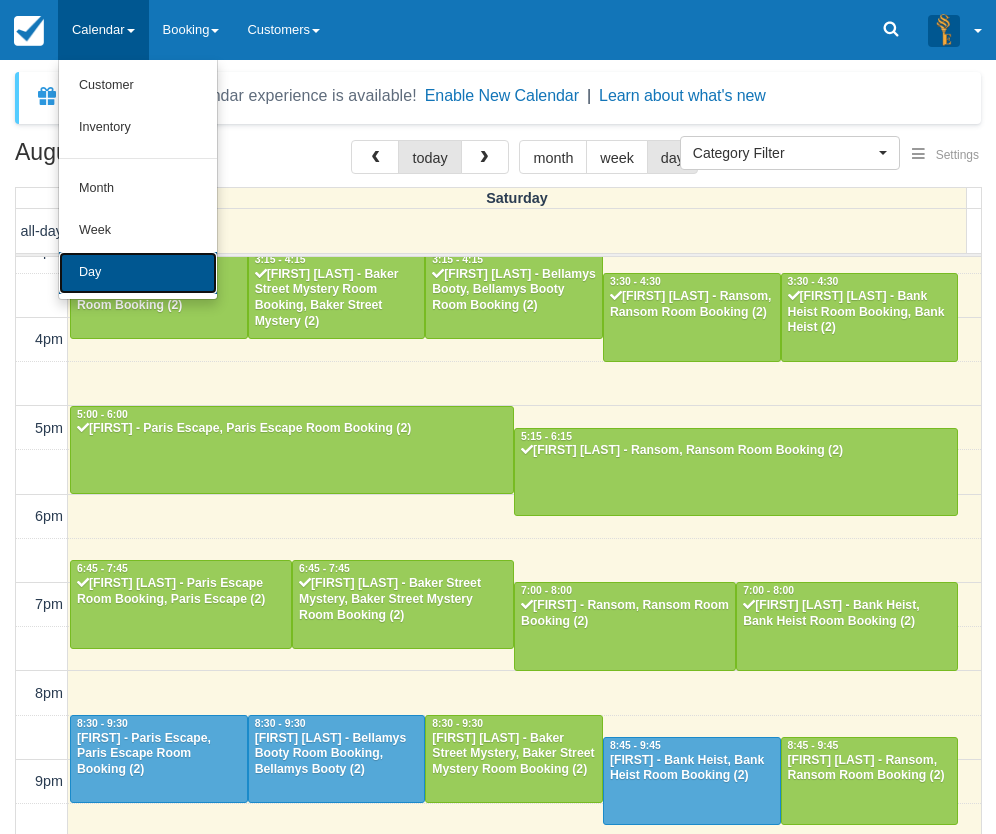 click on "Day" at bounding box center [138, 273] 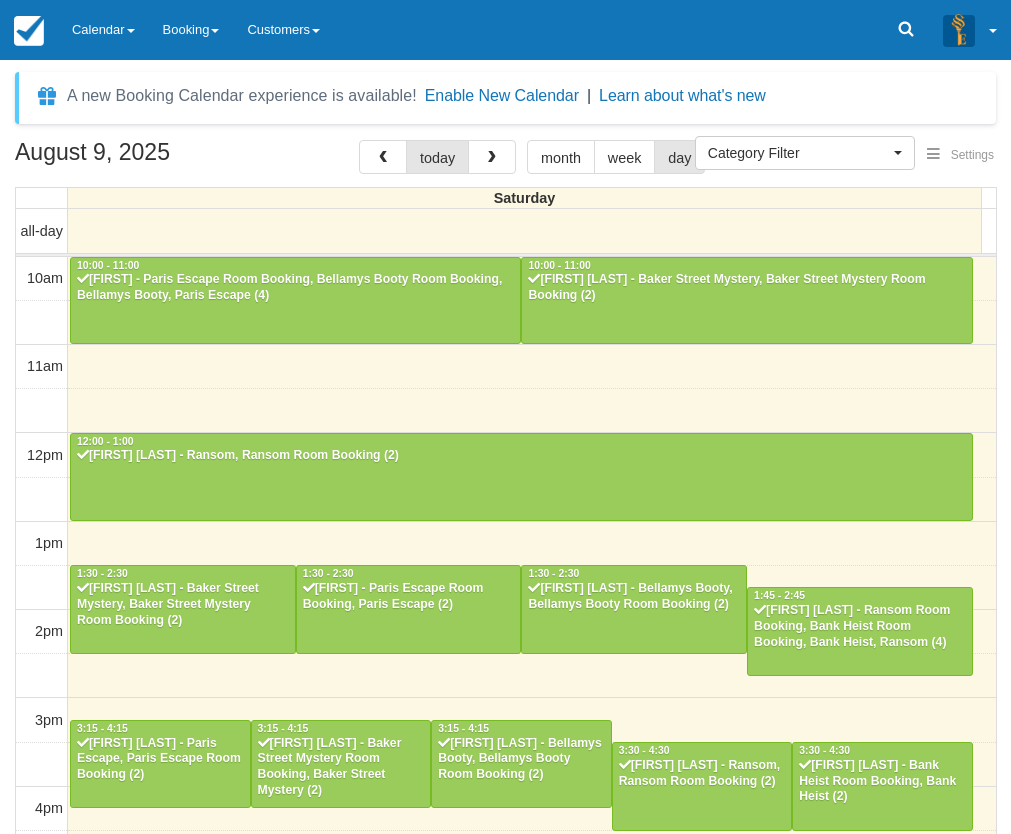 select 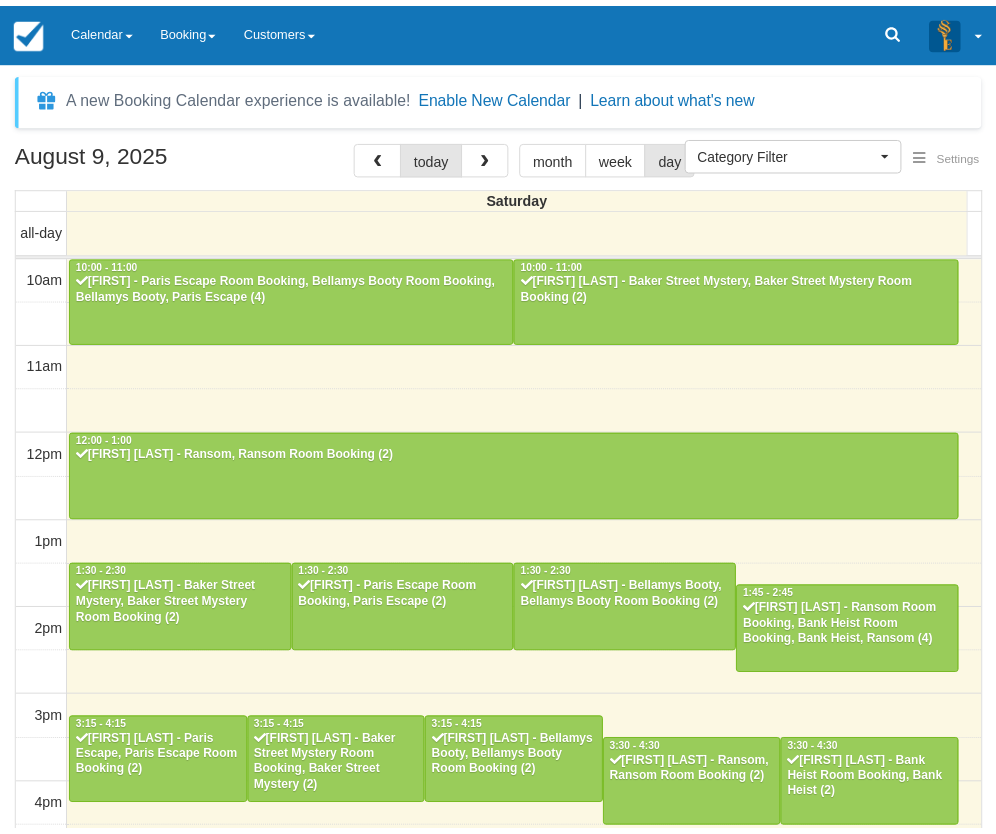 scroll, scrollTop: 0, scrollLeft: 0, axis: both 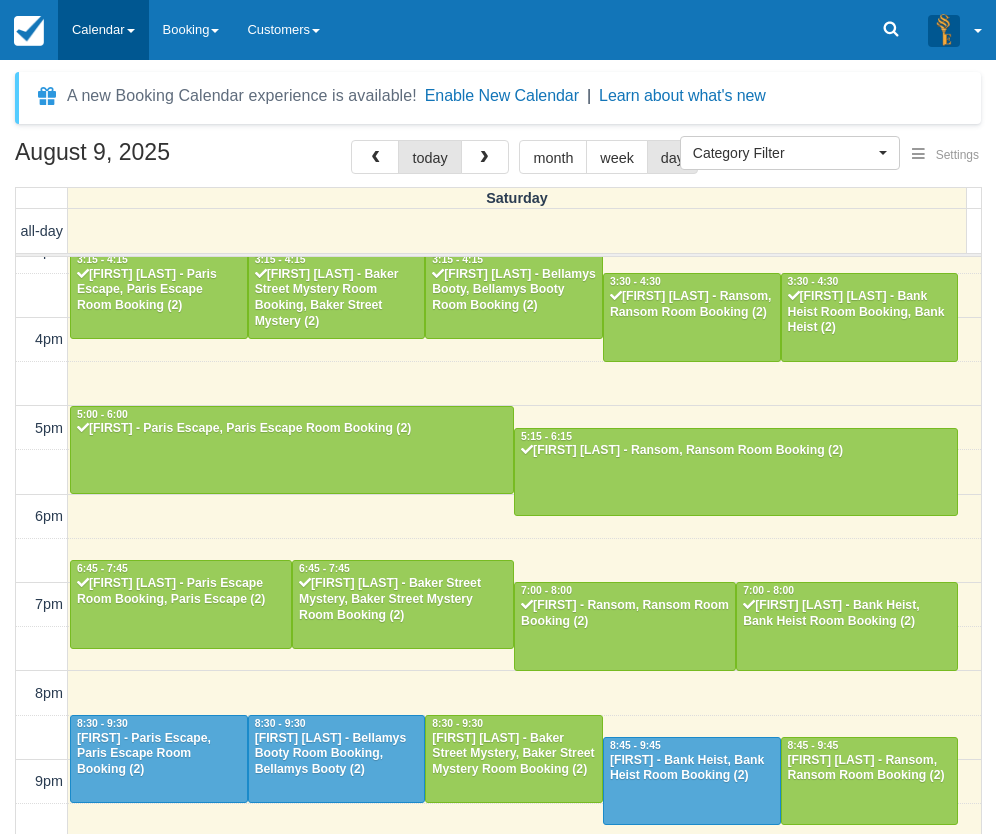click on "Calendar" at bounding box center (103, 30) 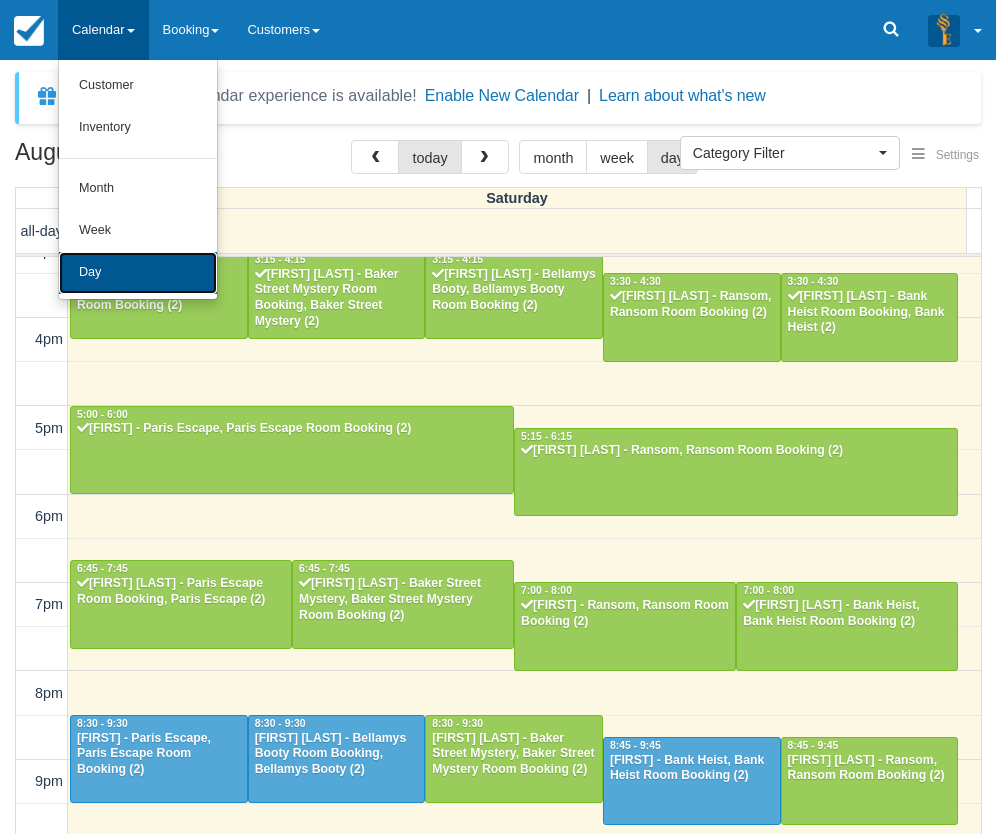 click on "Day" at bounding box center (138, 273) 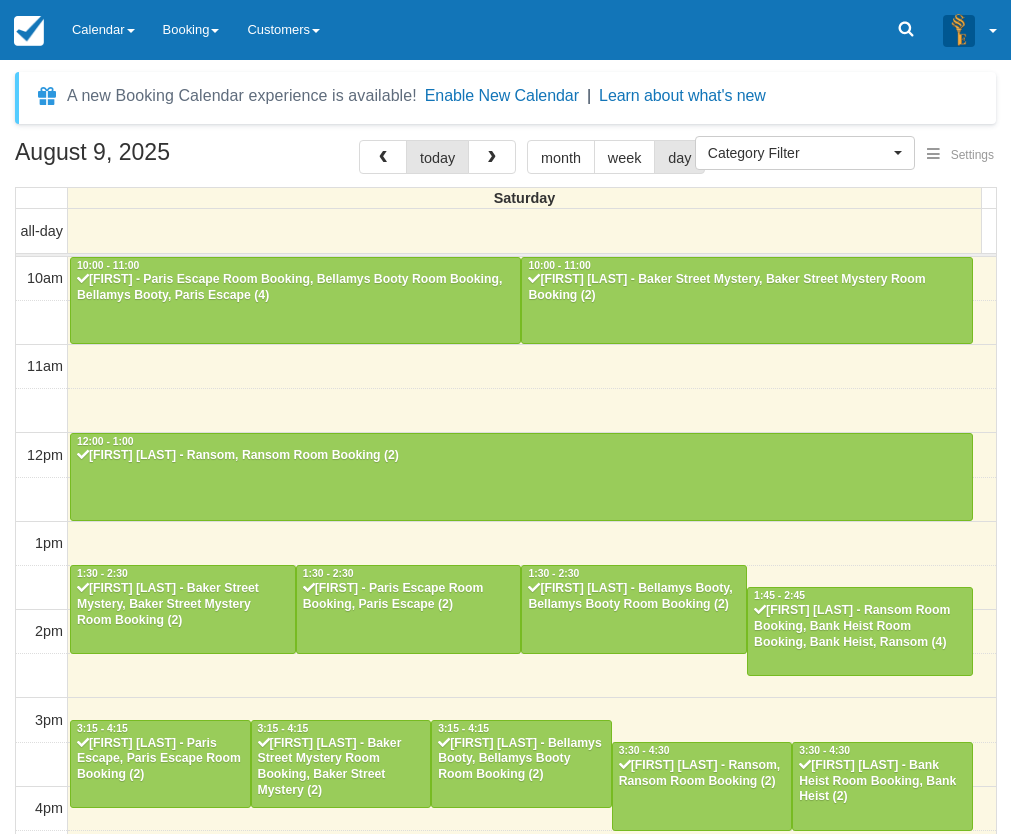 select 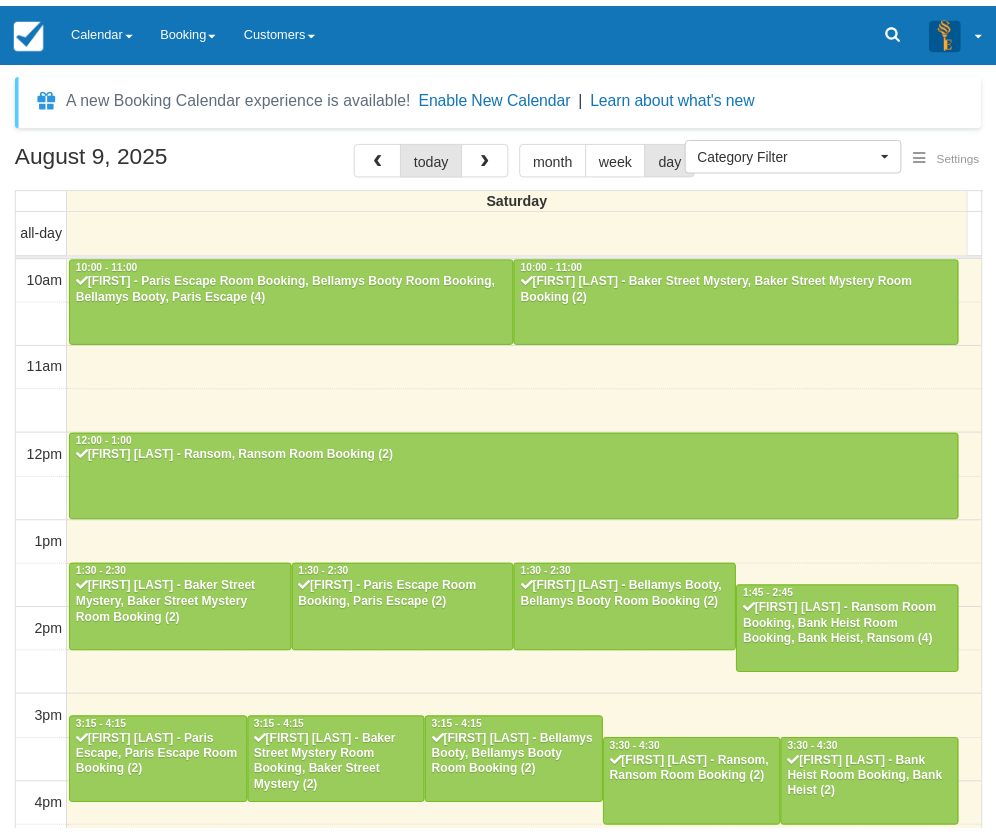 scroll, scrollTop: 0, scrollLeft: 0, axis: both 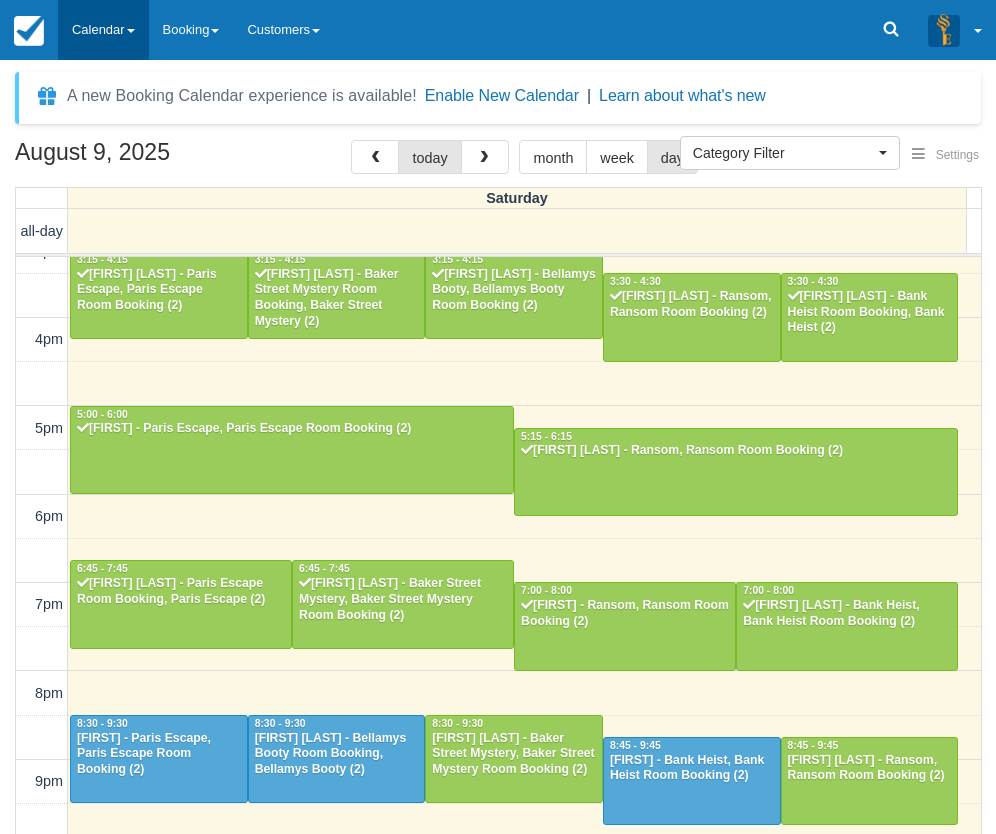 click on "Calendar" at bounding box center [103, 30] 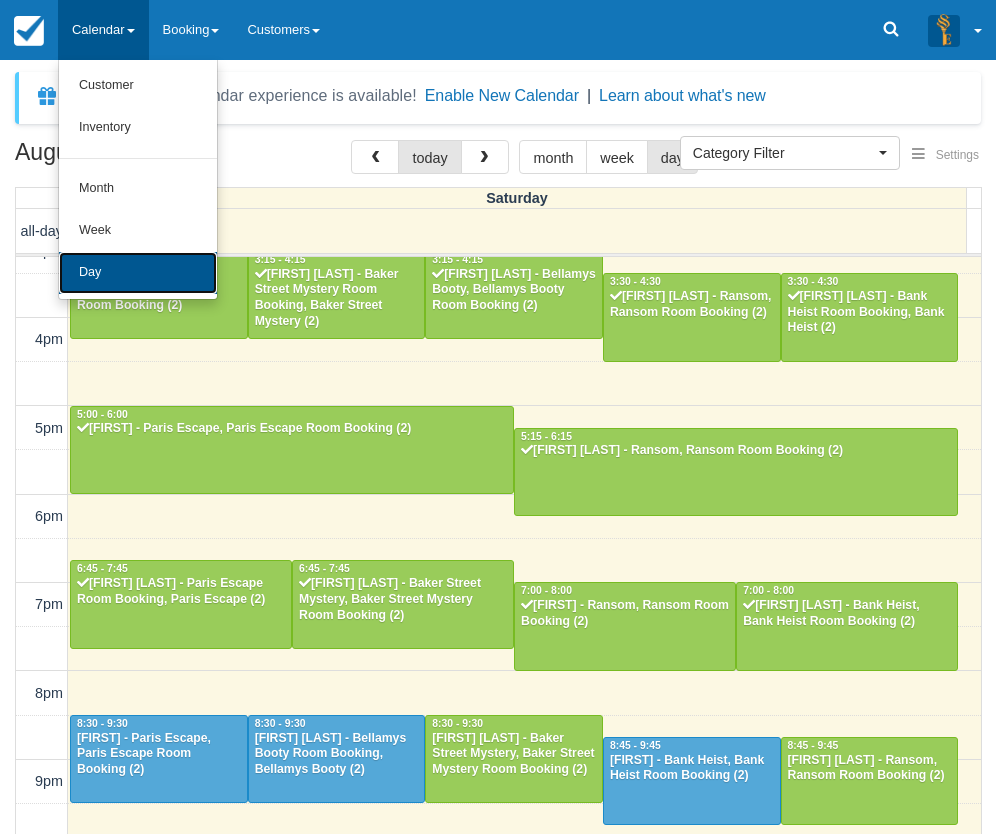 click on "Day" at bounding box center (138, 273) 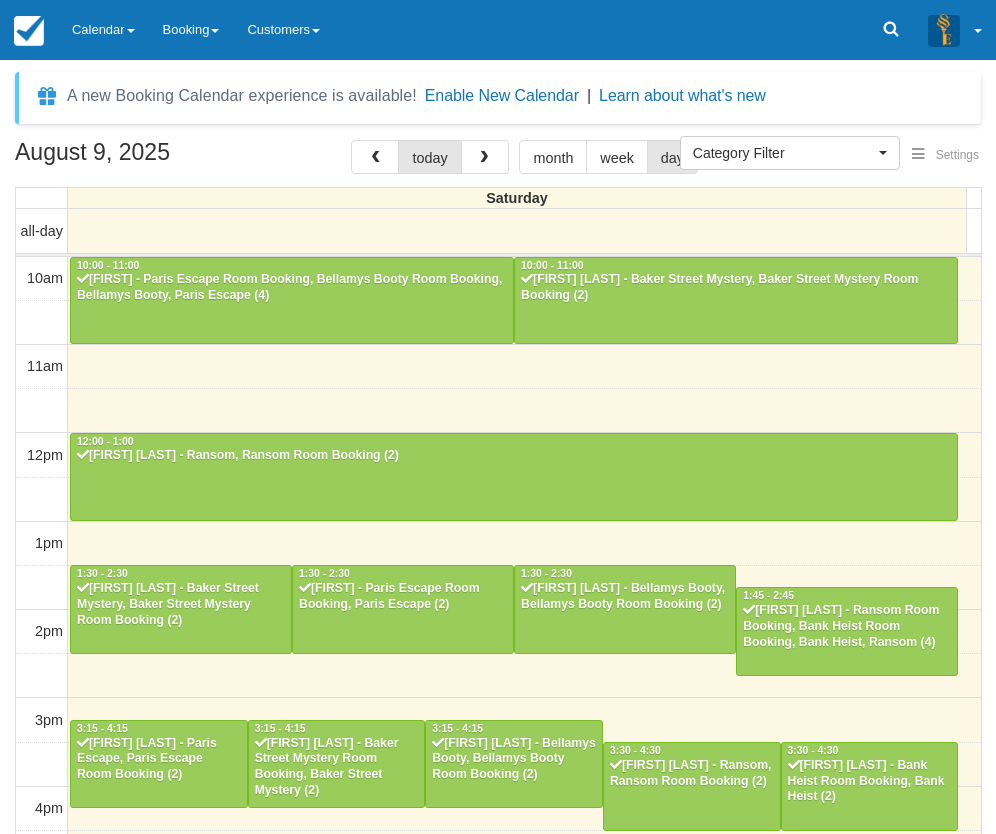 select 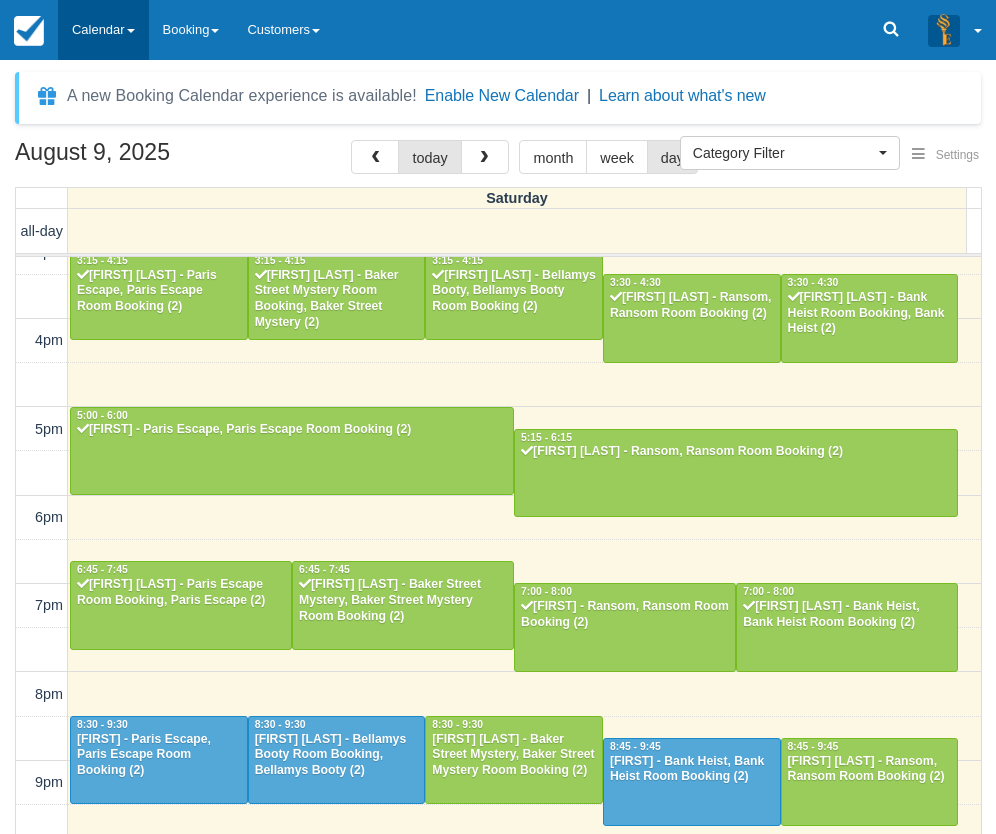 click at bounding box center [131, 31] 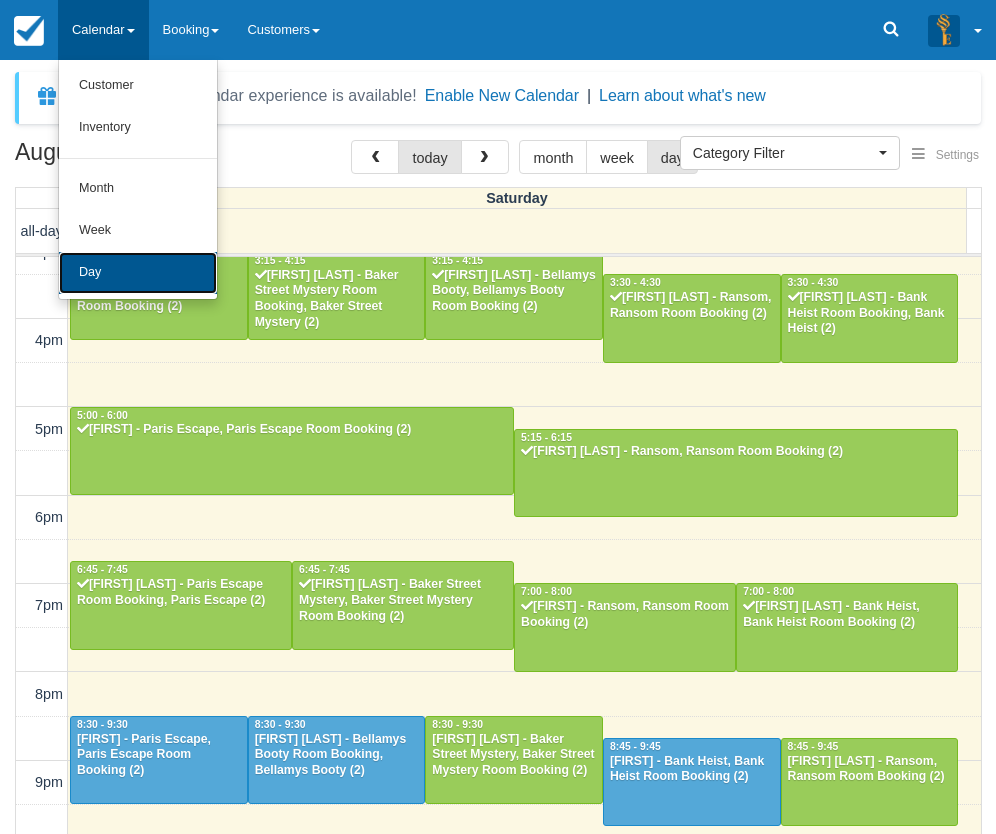 click on "Day" at bounding box center [138, 273] 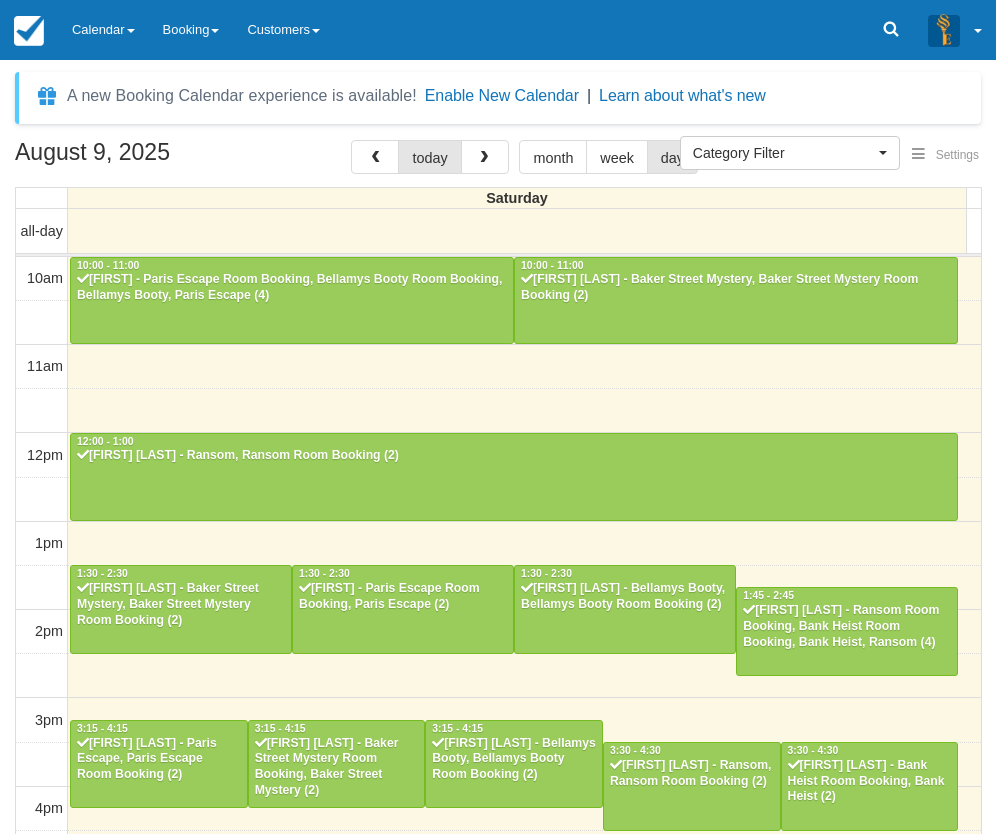 select 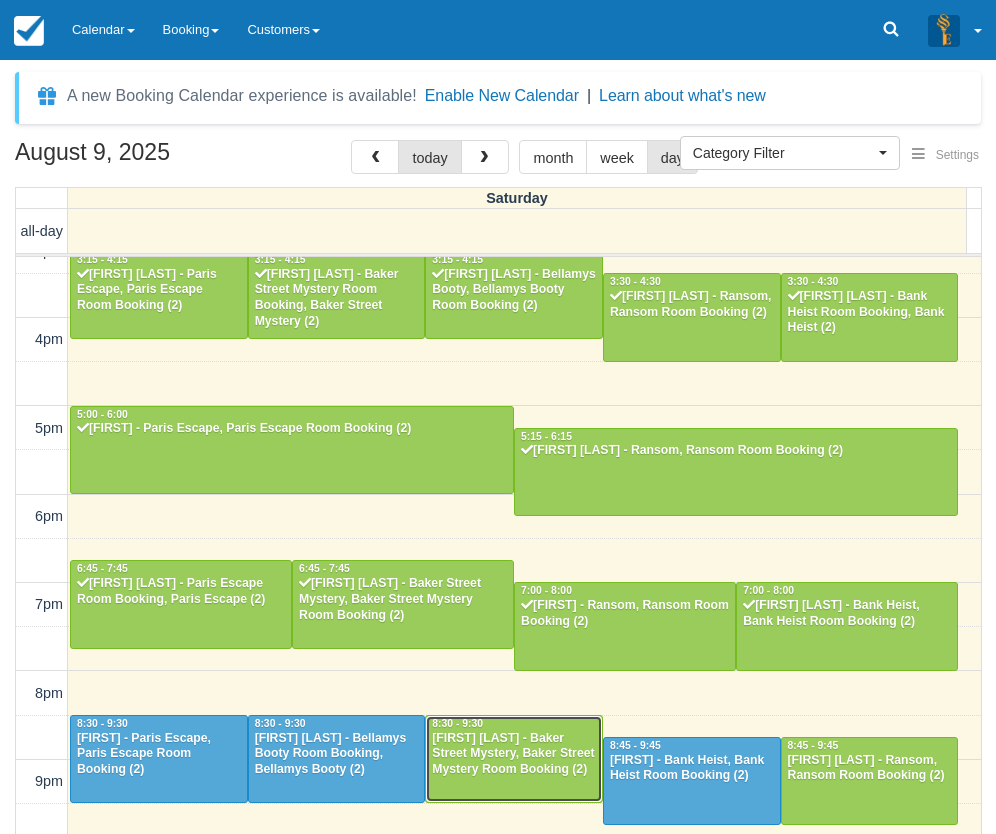 click at bounding box center [514, 759] 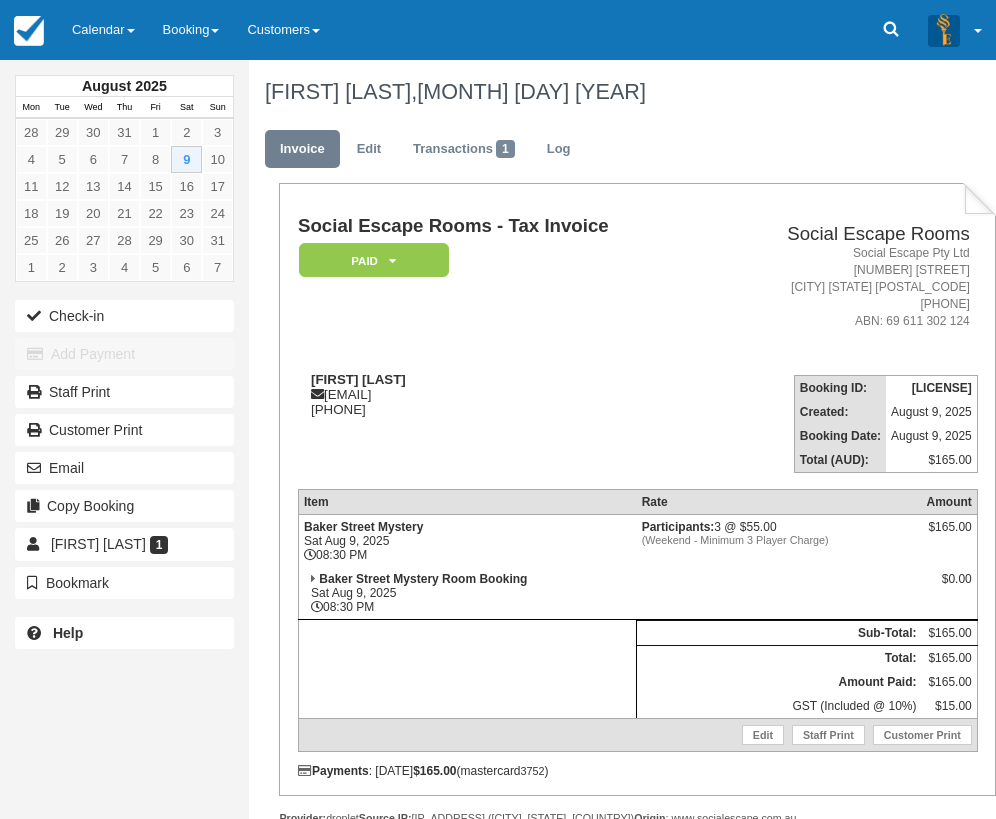 scroll, scrollTop: 0, scrollLeft: 0, axis: both 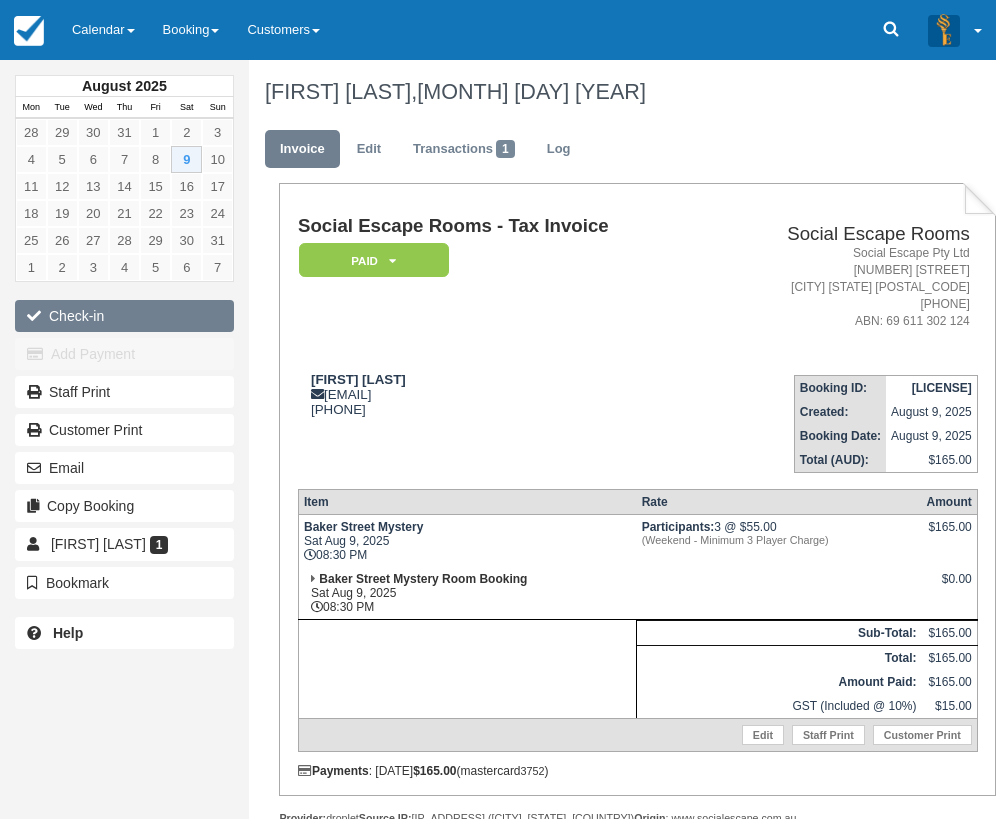 click on "Check-in" at bounding box center (124, 316) 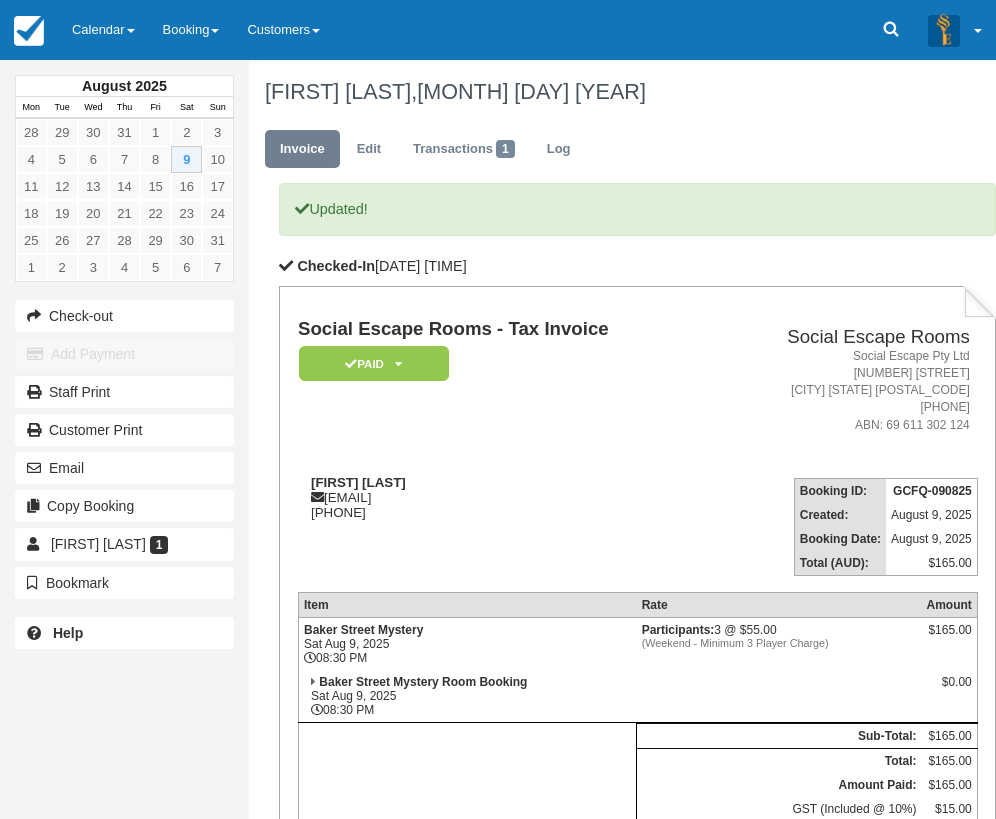 scroll, scrollTop: 0, scrollLeft: 0, axis: both 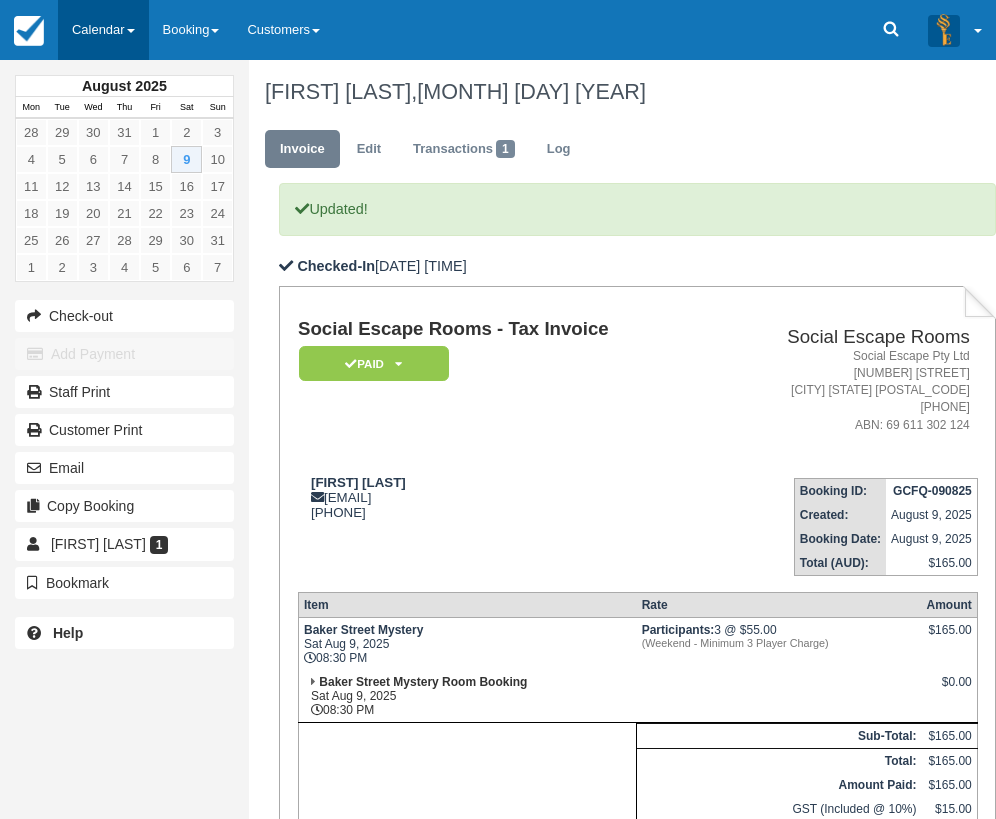 click on "Calendar" at bounding box center (103, 30) 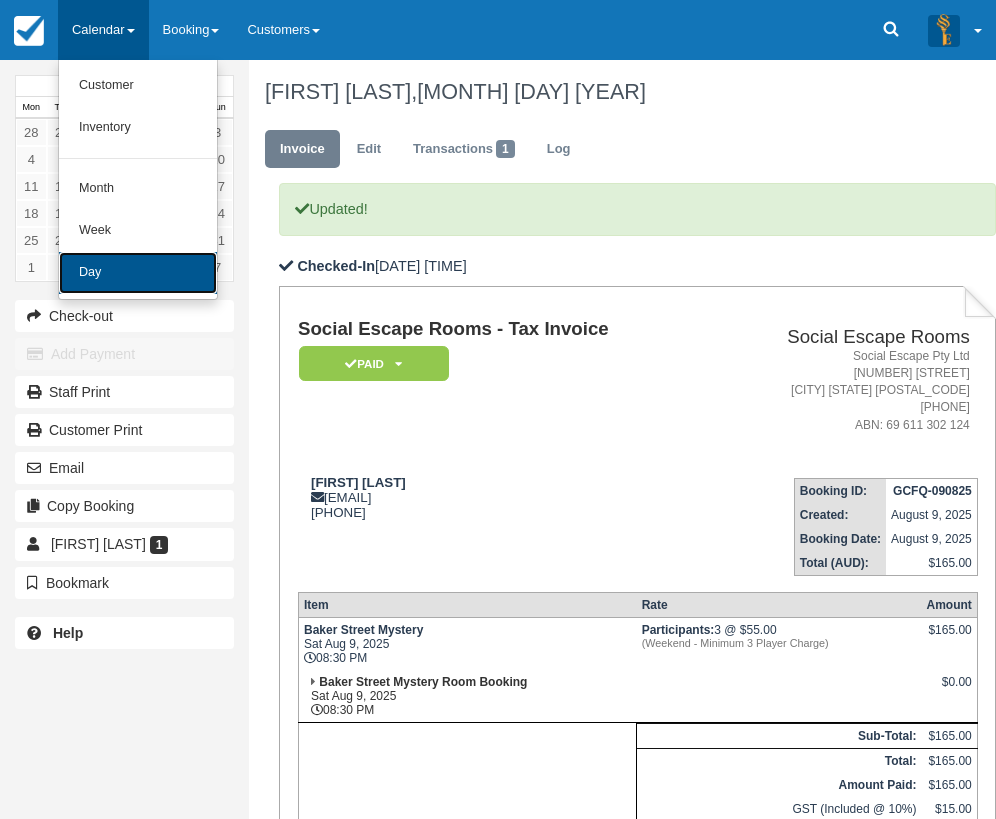 click on "Day" at bounding box center [138, 273] 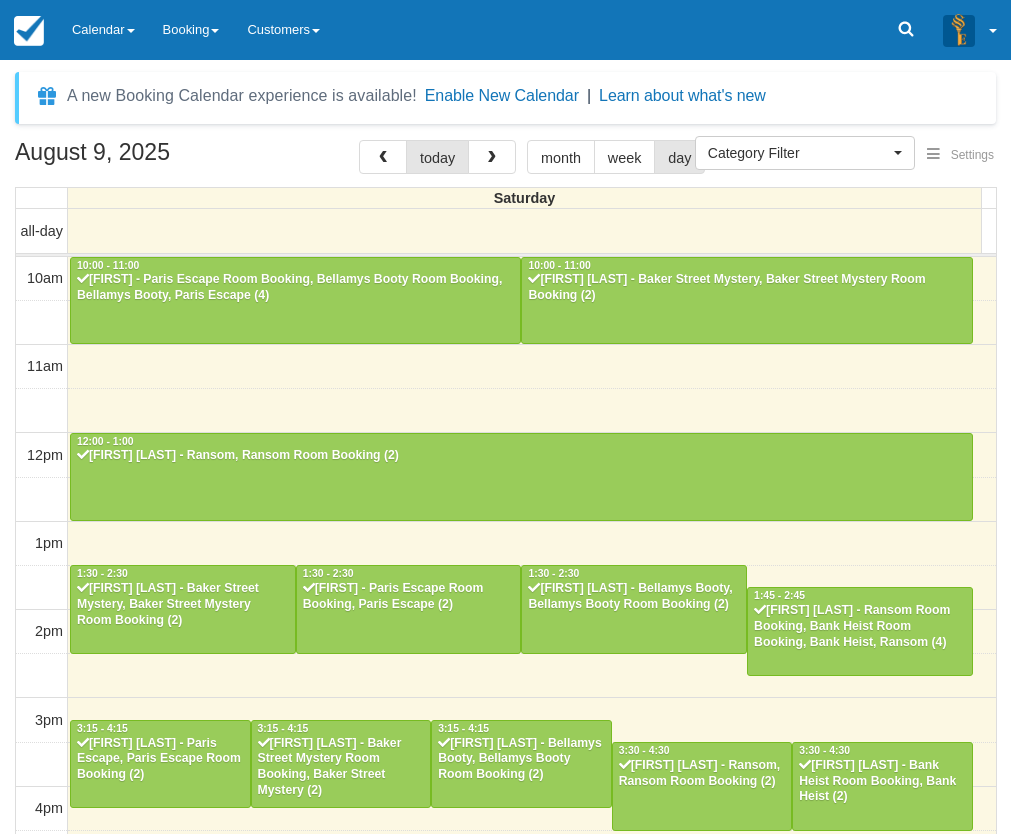 select 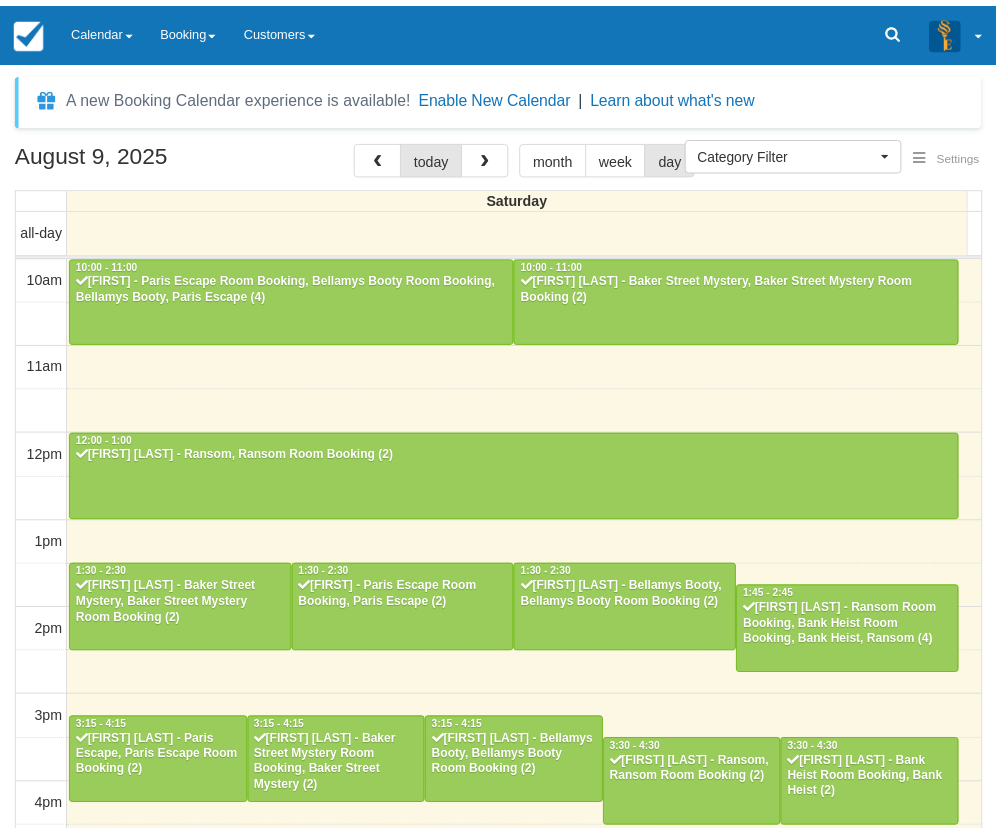 scroll, scrollTop: 0, scrollLeft: 0, axis: both 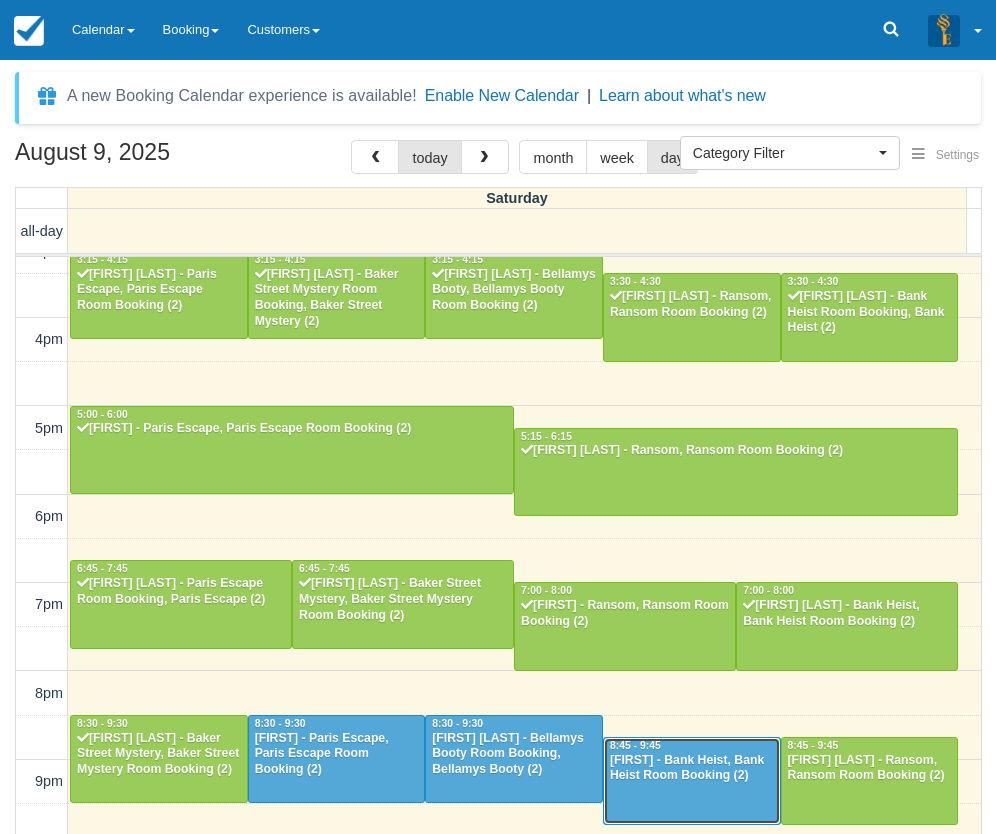 click on "Mahammed - Bank Heist, Bank Heist Room Booking (2)" at bounding box center [692, 769] 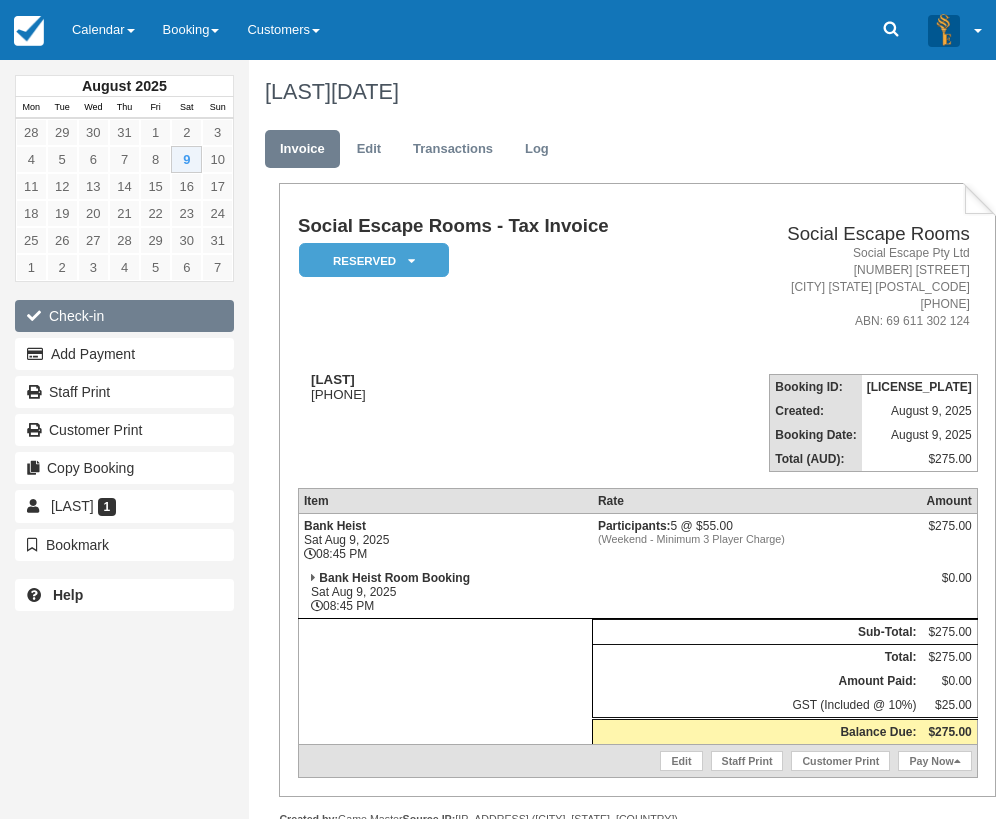 scroll, scrollTop: 0, scrollLeft: 0, axis: both 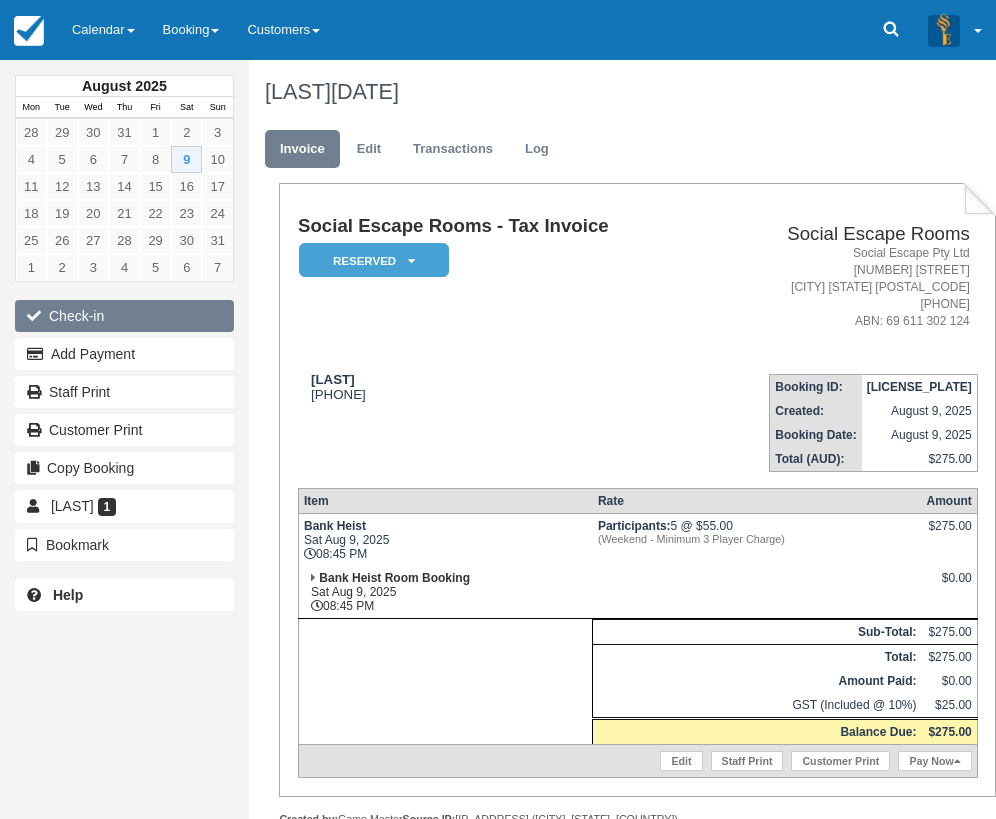 click on "Check-in" at bounding box center [124, 316] 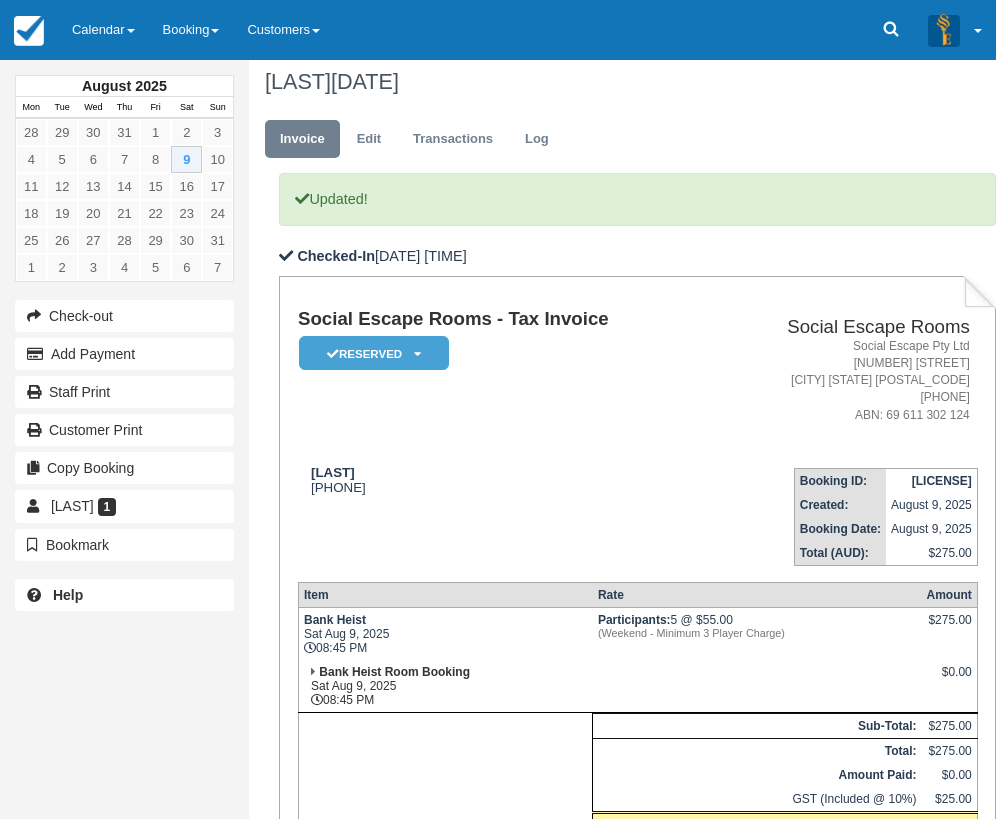 scroll, scrollTop: 0, scrollLeft: 0, axis: both 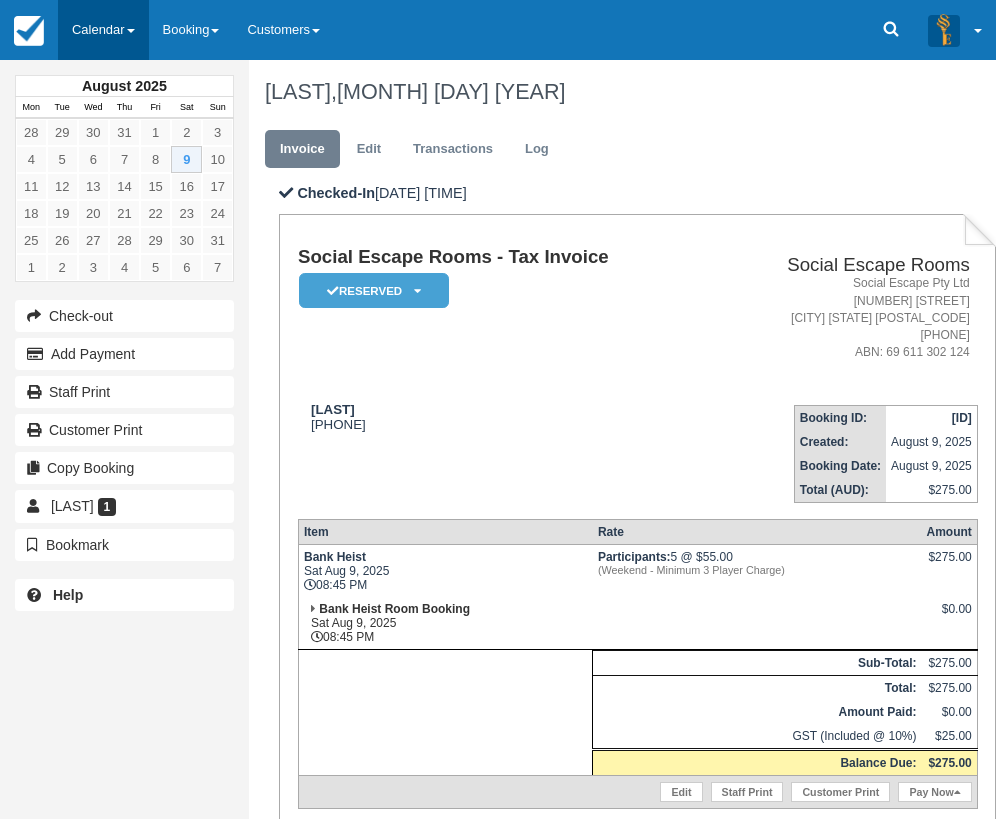 click on "Calendar" at bounding box center (103, 30) 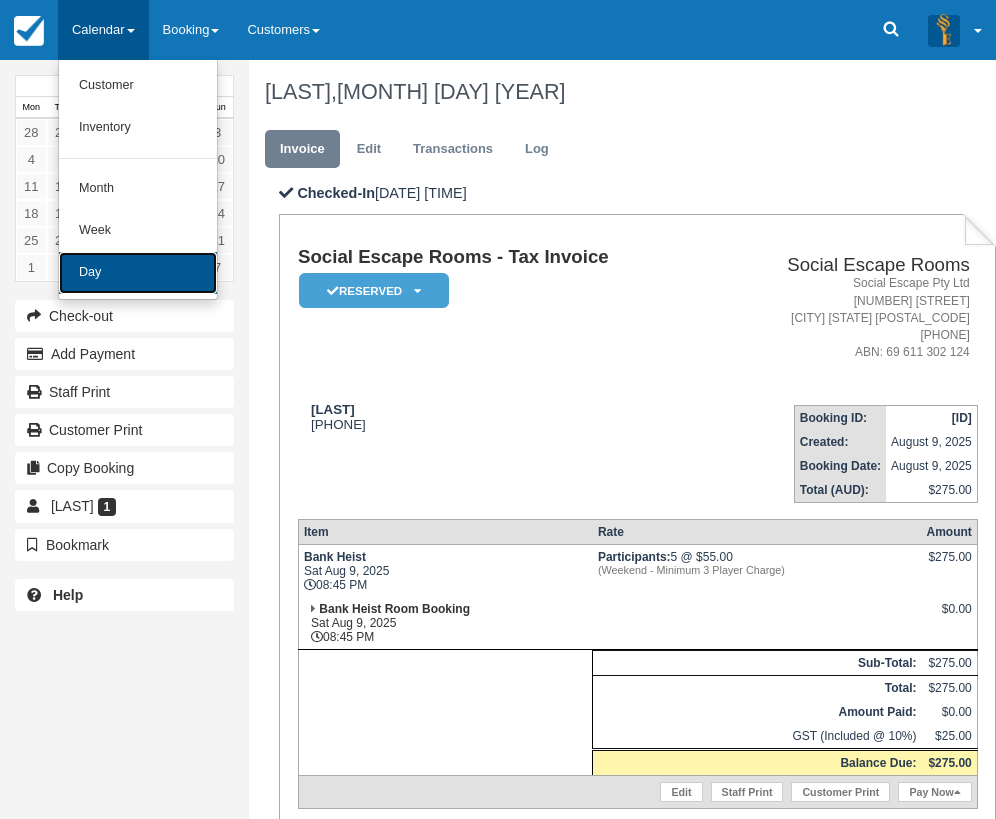 click on "Day" at bounding box center [138, 273] 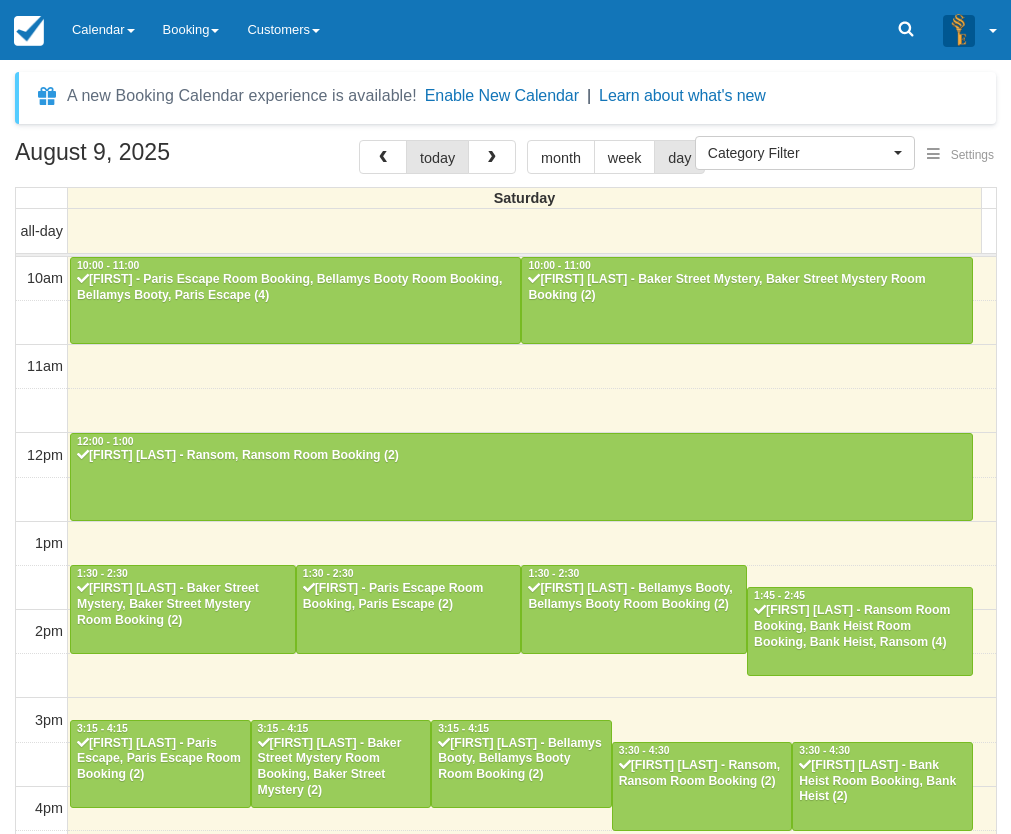 select 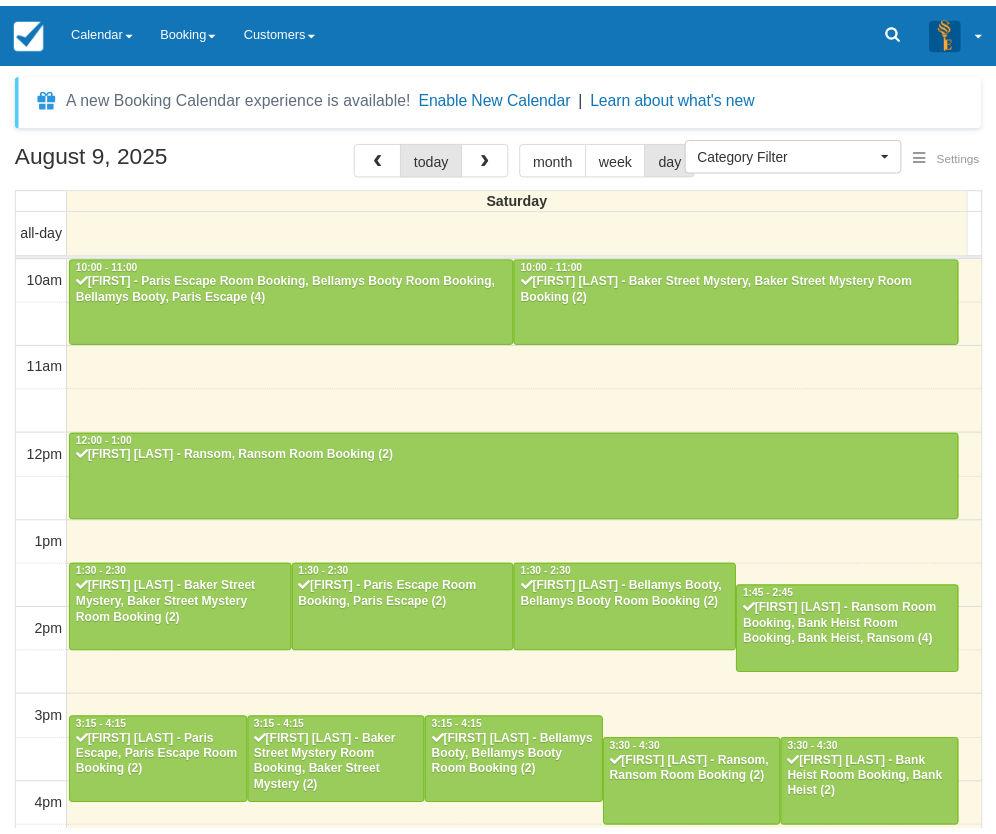 scroll, scrollTop: 0, scrollLeft: 0, axis: both 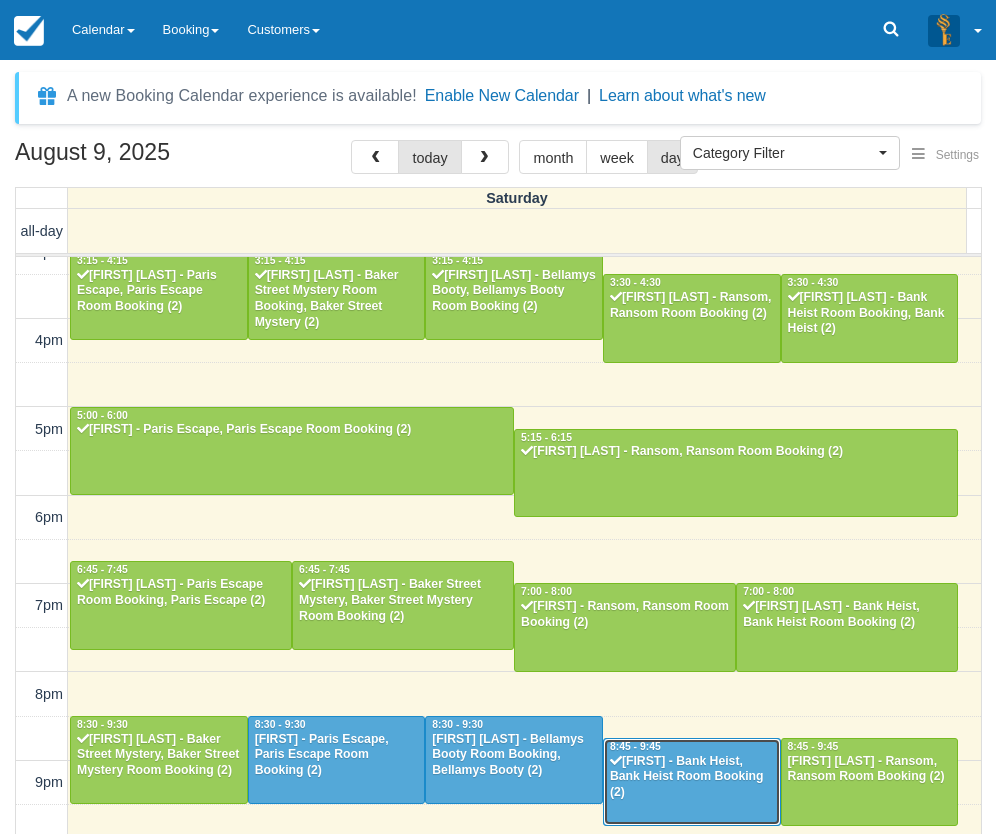 click on "Mahammed - Bank Heist, Bank Heist Room Booking (2)" at bounding box center (692, 778) 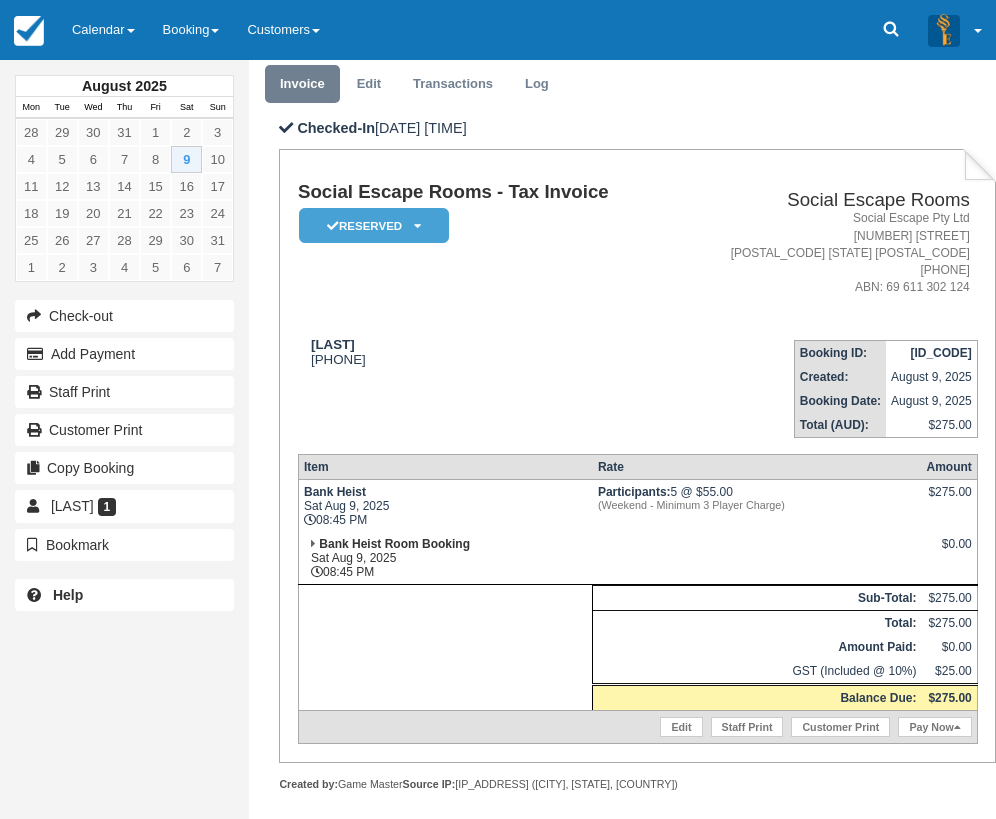 scroll, scrollTop: 100, scrollLeft: 0, axis: vertical 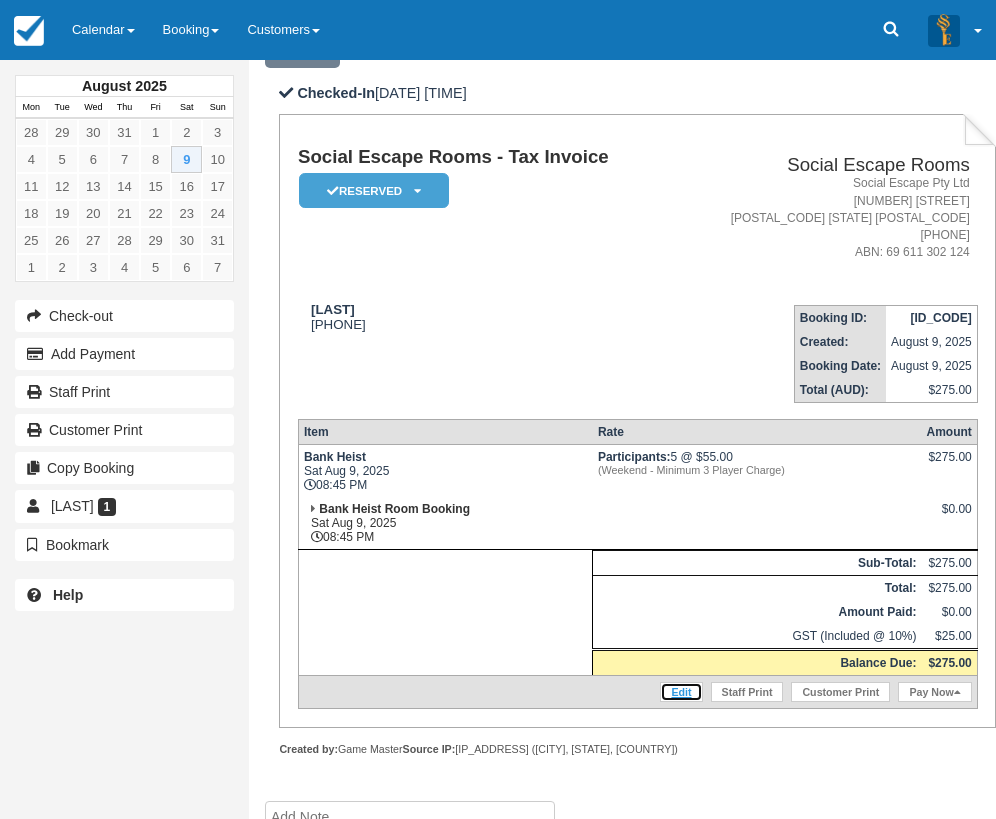 click on "Edit" at bounding box center (681, 692) 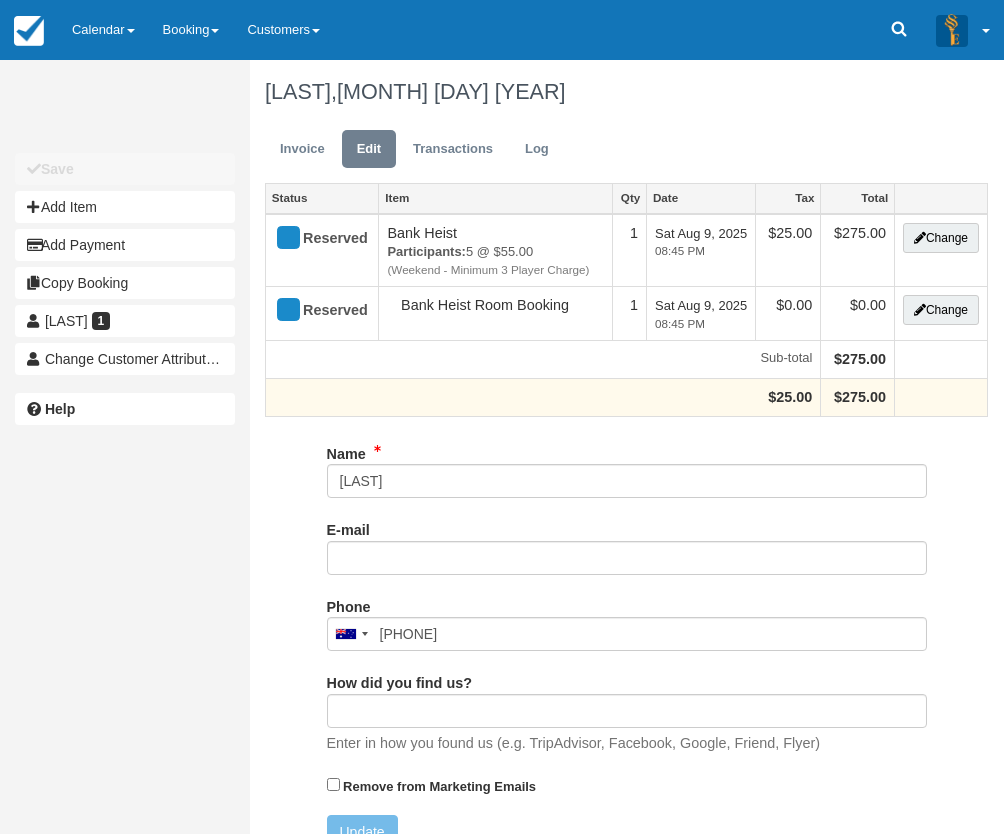 type on "[PHONE]" 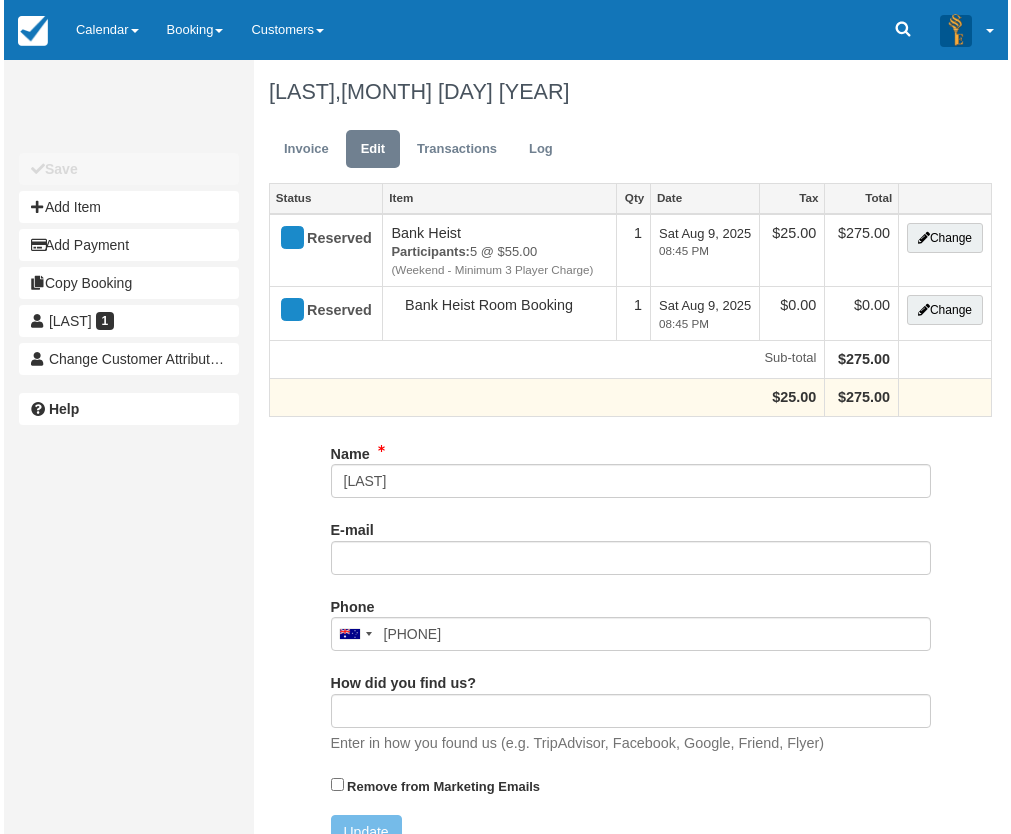 scroll, scrollTop: 0, scrollLeft: 0, axis: both 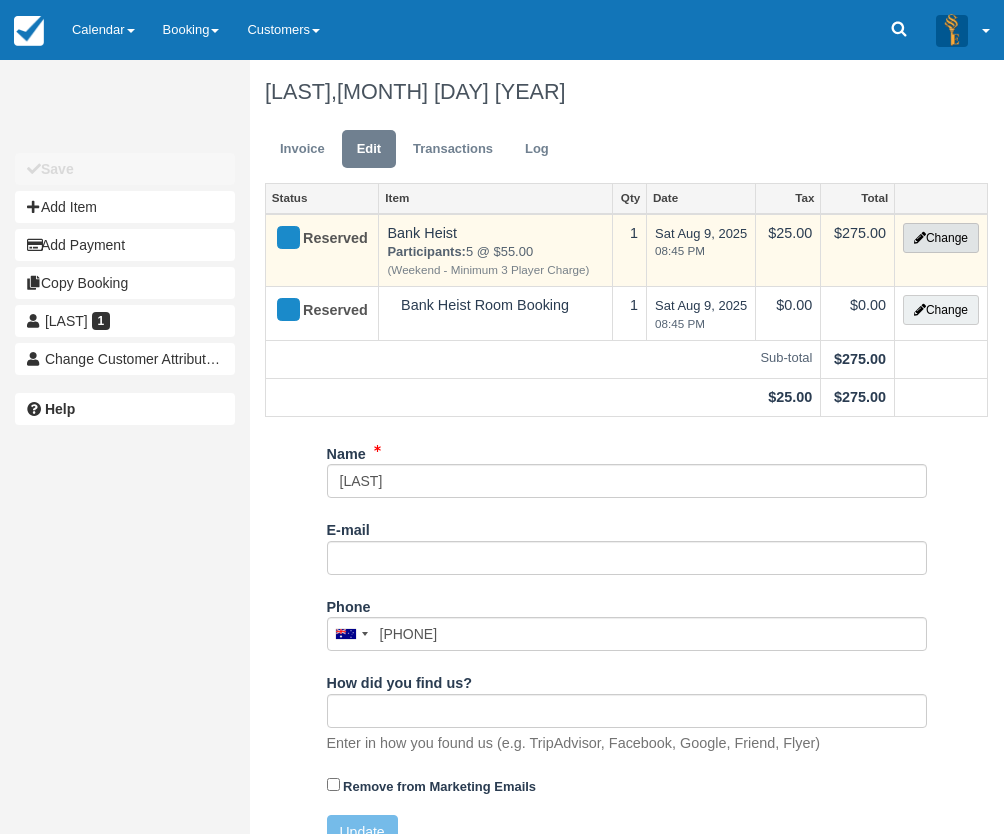 click on "Change" at bounding box center (941, 238) 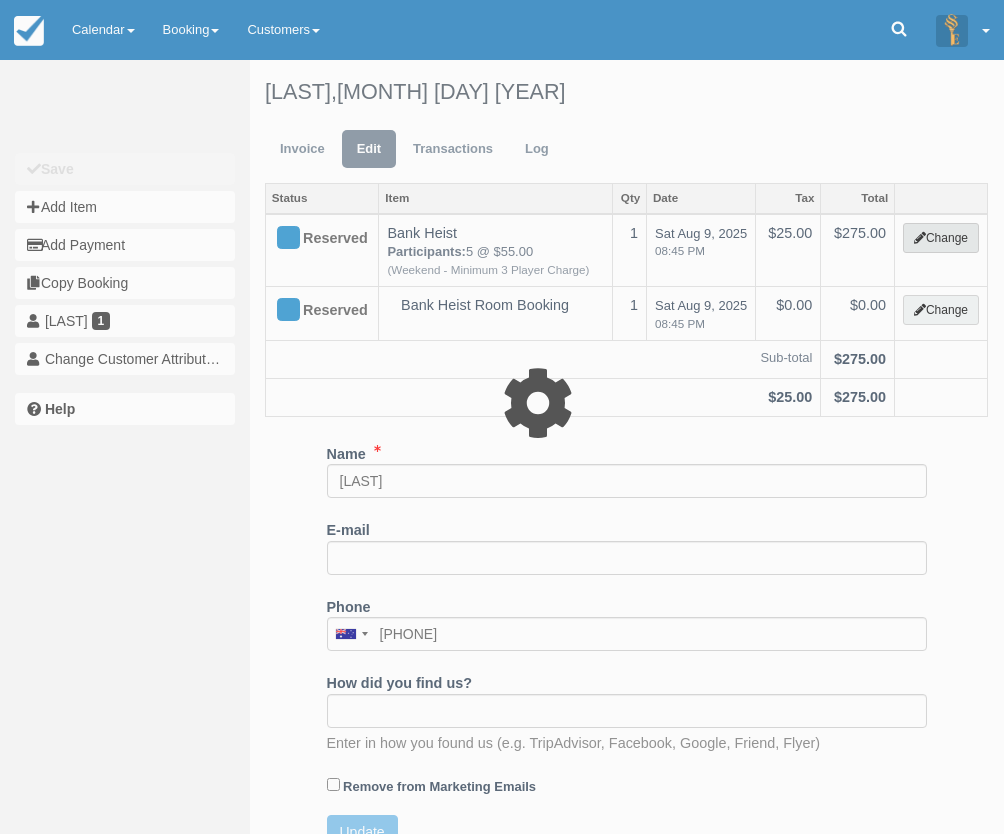 select on "2" 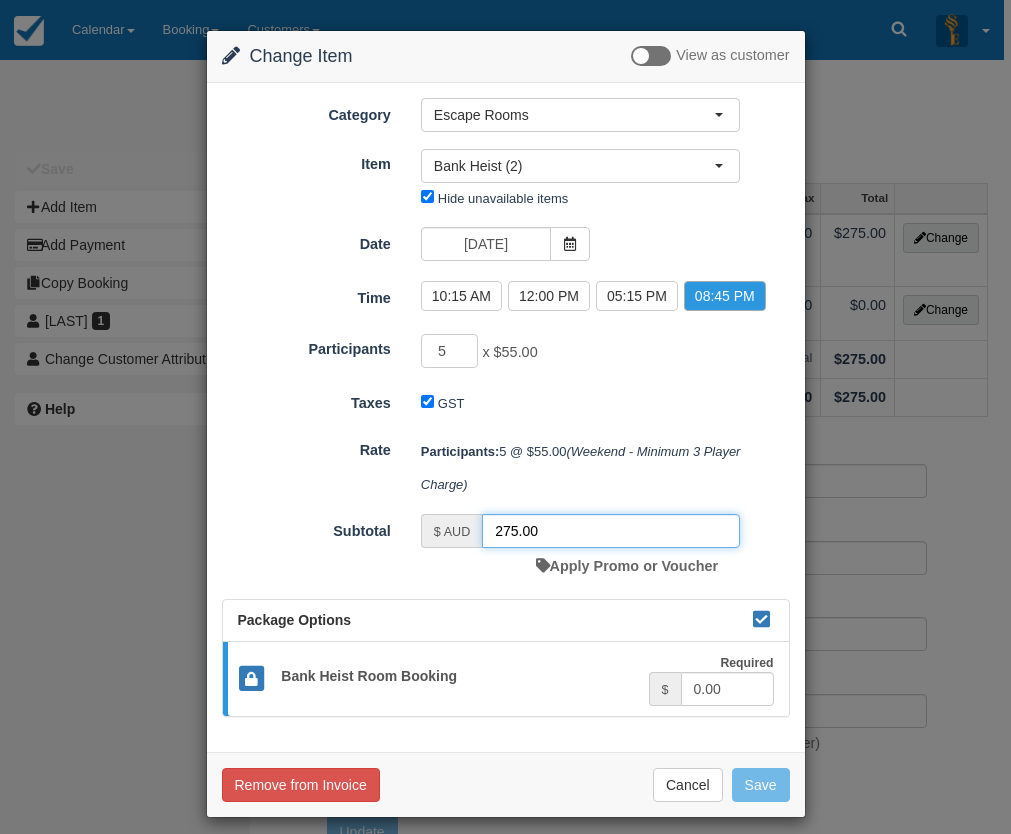 drag, startPoint x: 565, startPoint y: 531, endPoint x: 444, endPoint y: 512, distance: 122.48265 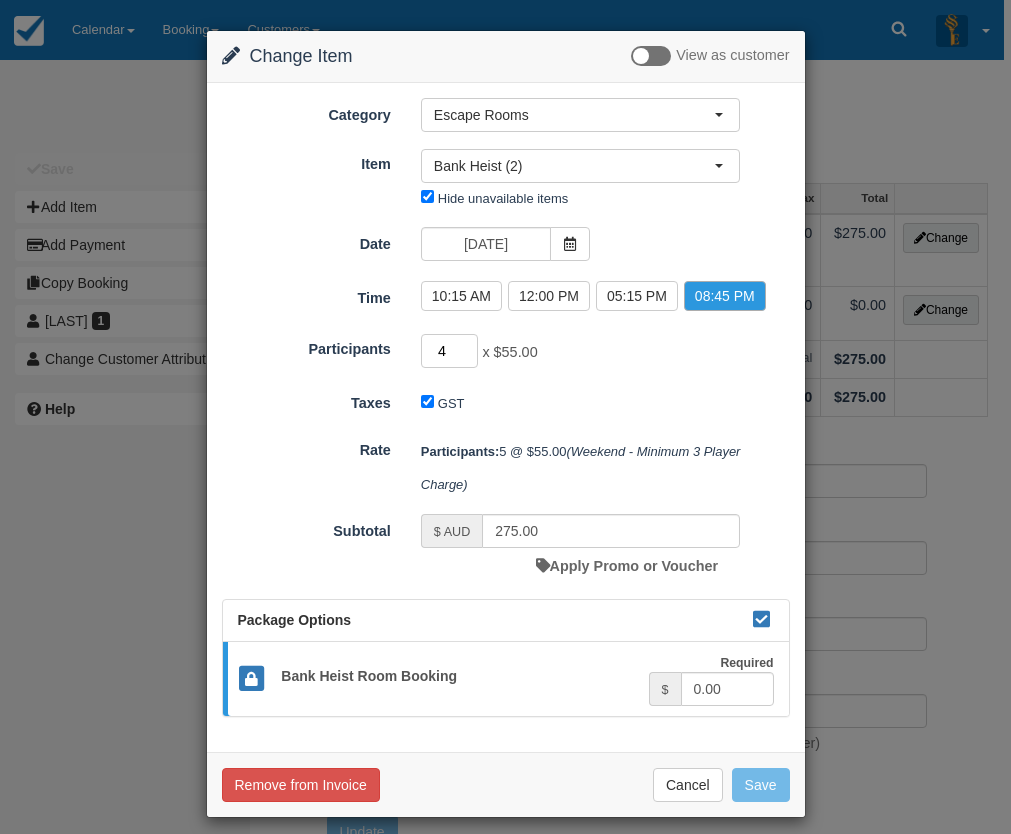 type on "4" 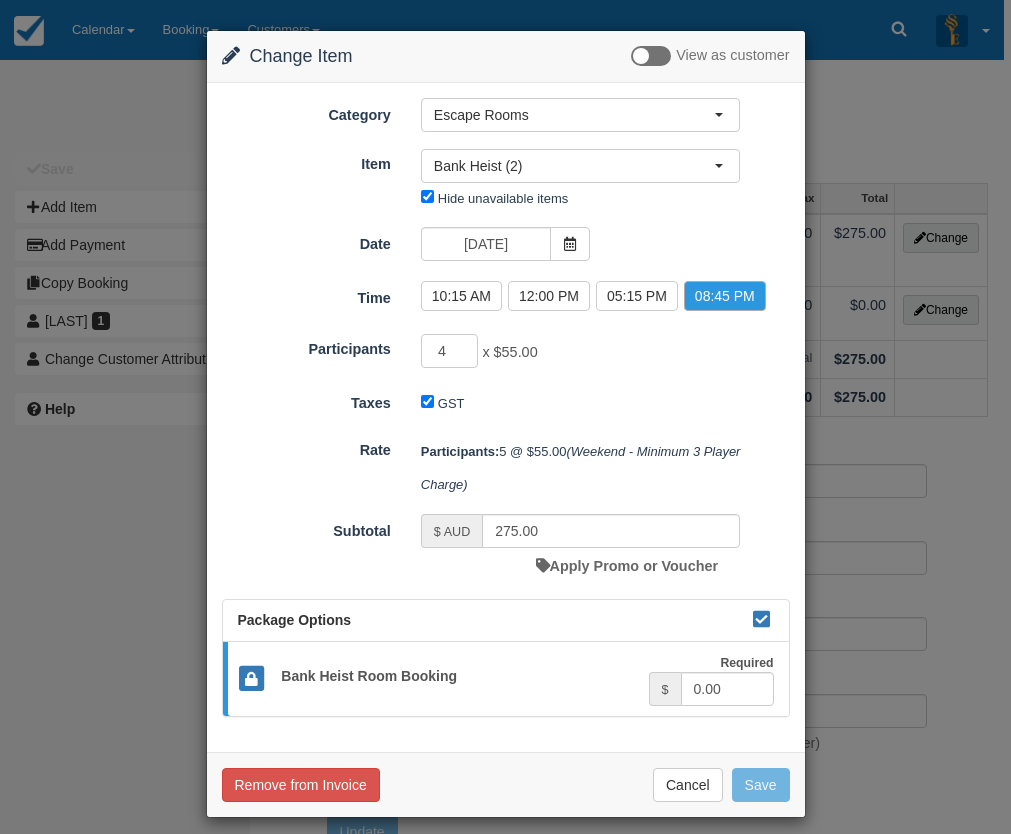 type on "220.00" 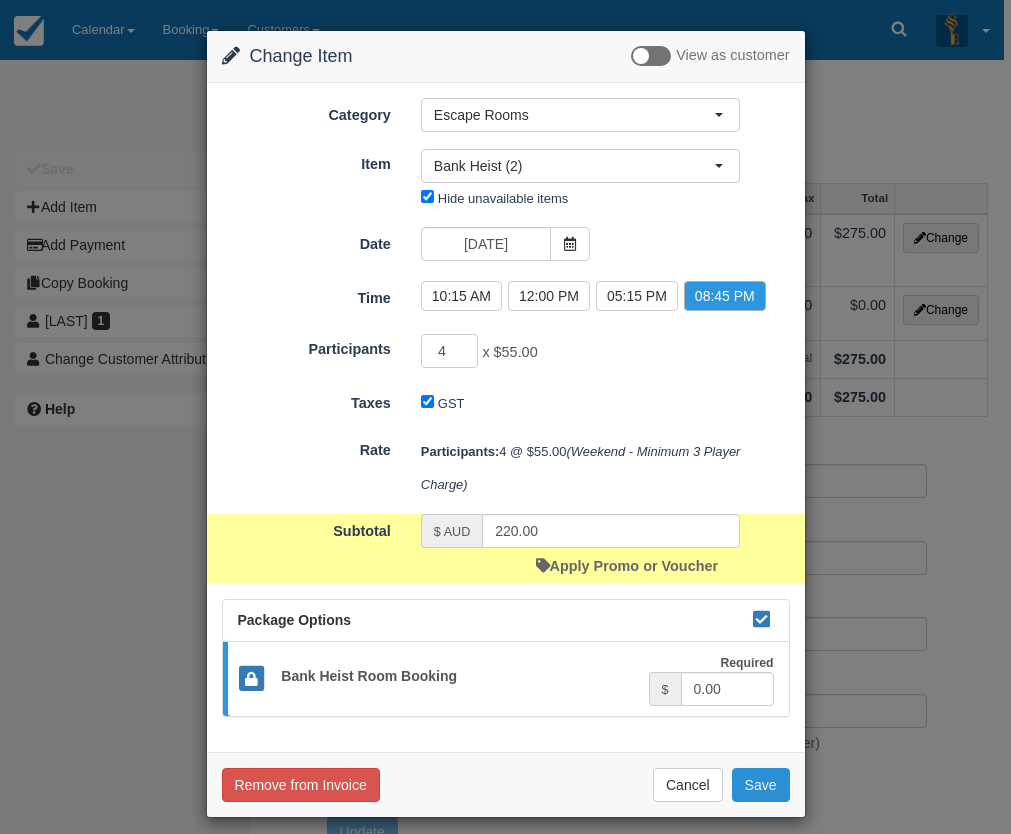 click on "Save" at bounding box center (761, 785) 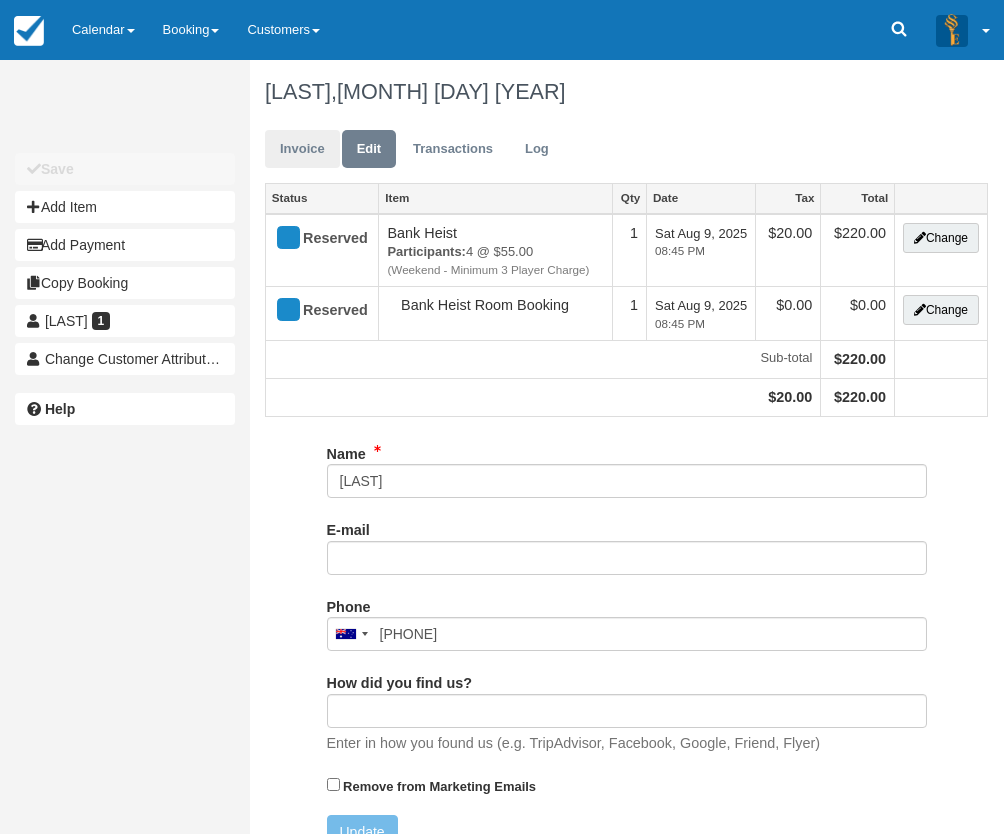 scroll, scrollTop: 0, scrollLeft: 0, axis: both 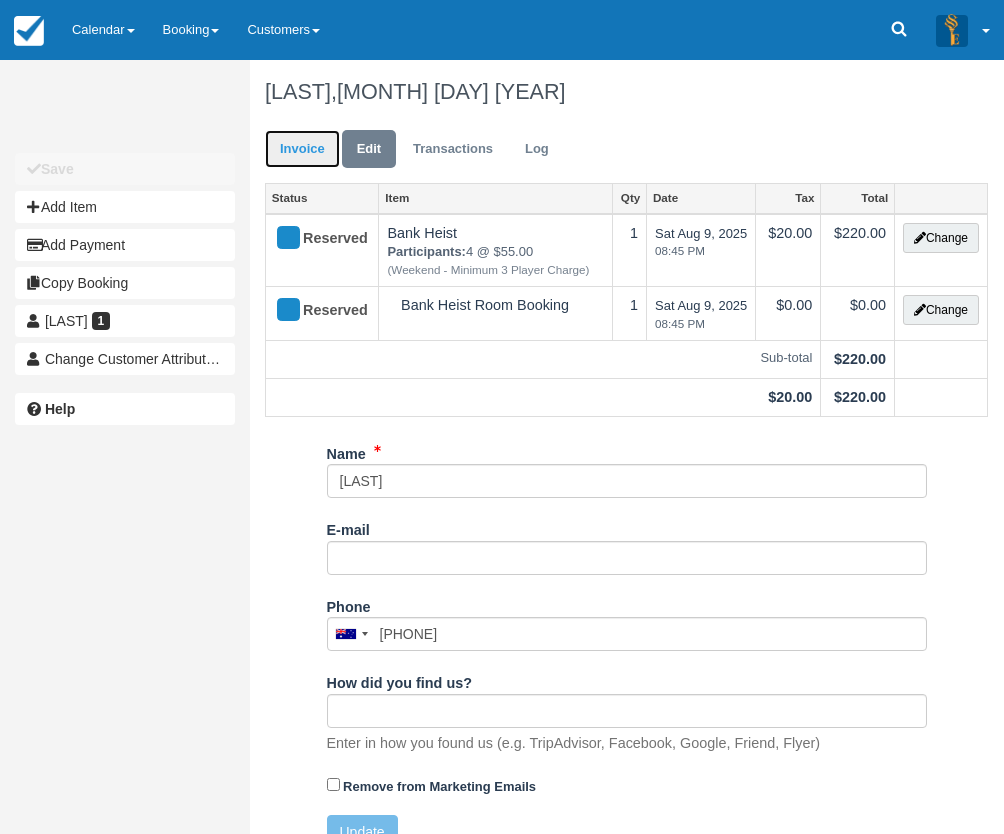 click on "Invoice" at bounding box center [302, 149] 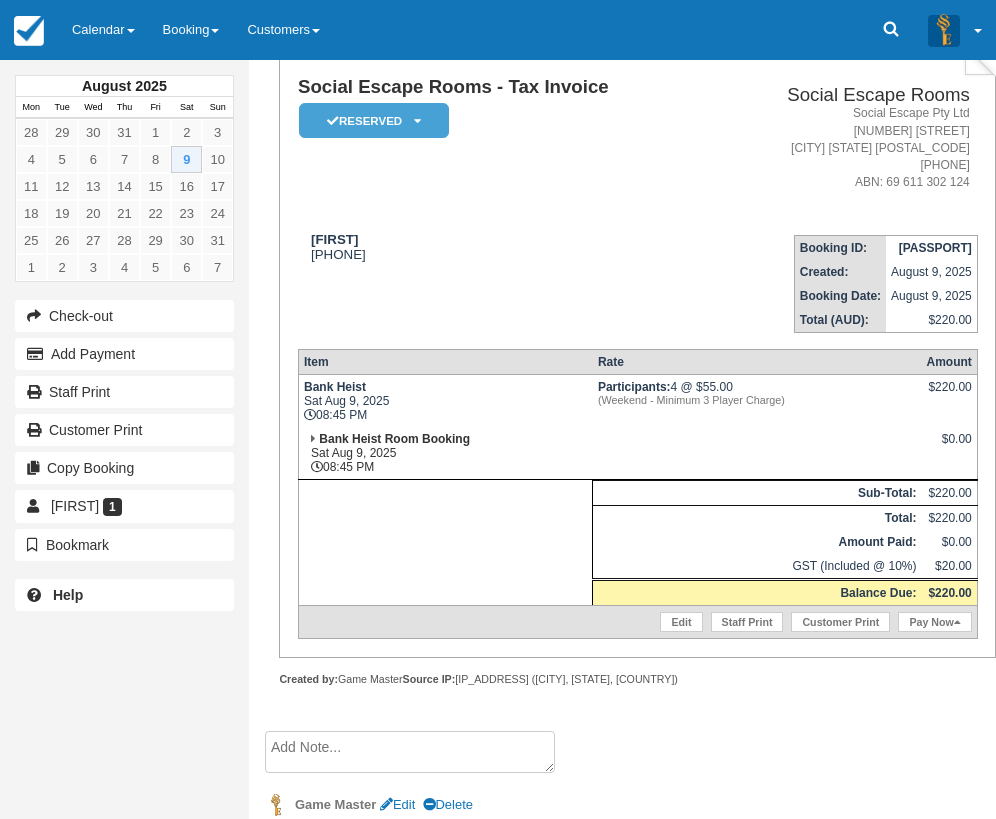 scroll, scrollTop: 323, scrollLeft: 0, axis: vertical 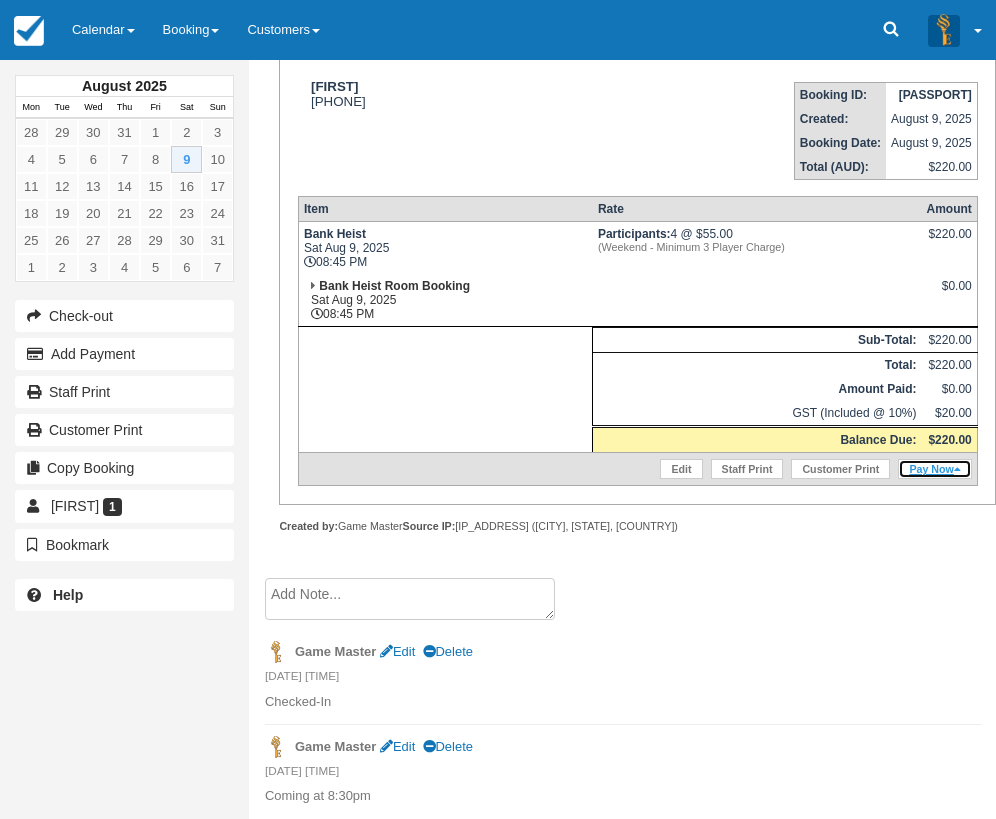 click on "Pay Now" at bounding box center [934, 469] 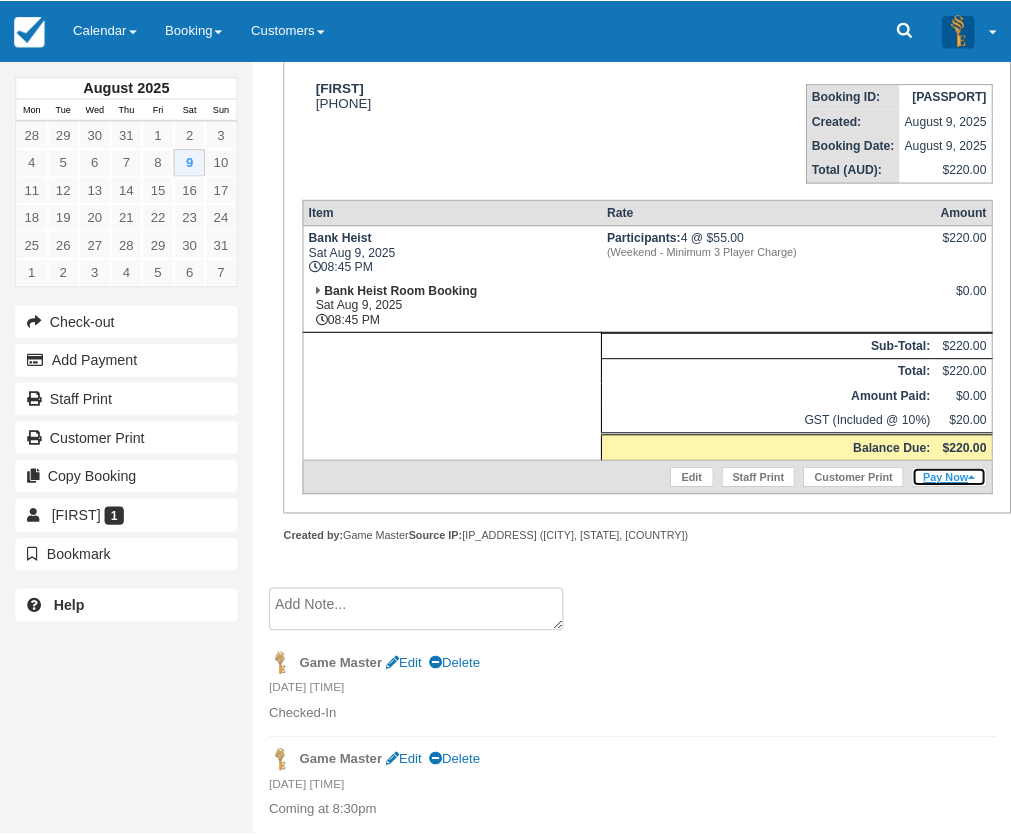 scroll, scrollTop: 308, scrollLeft: 0, axis: vertical 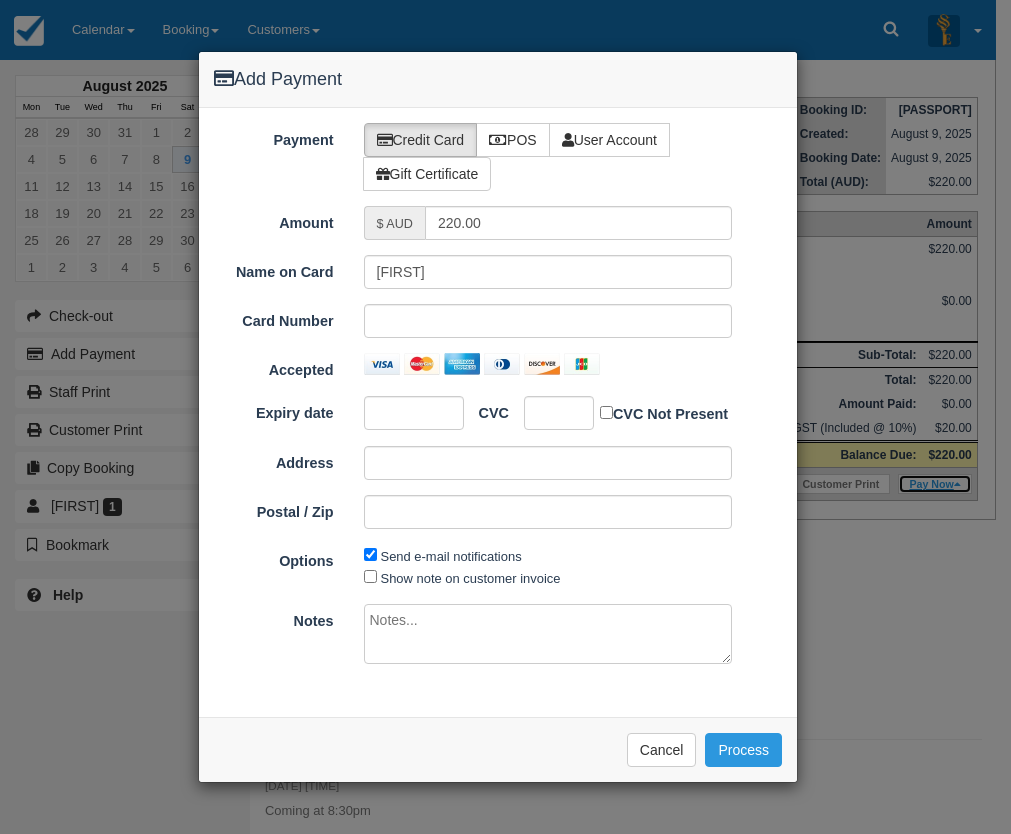 type on "[DATE]" 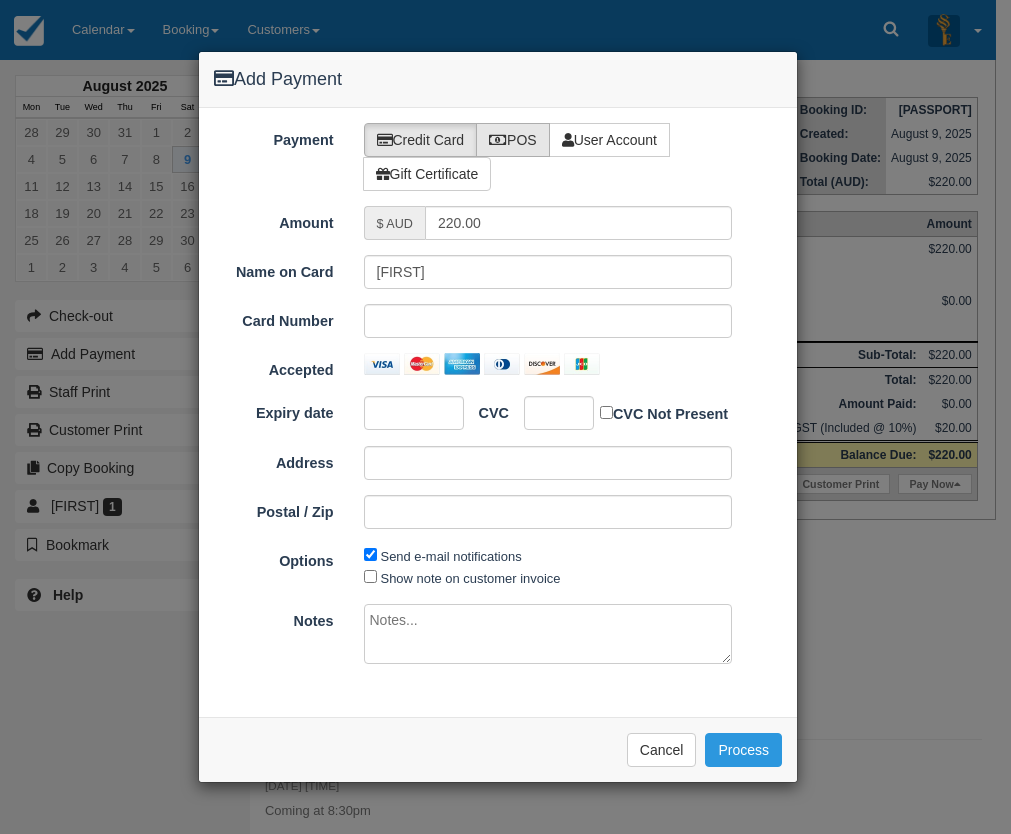 click on "POS" at bounding box center (513, 140) 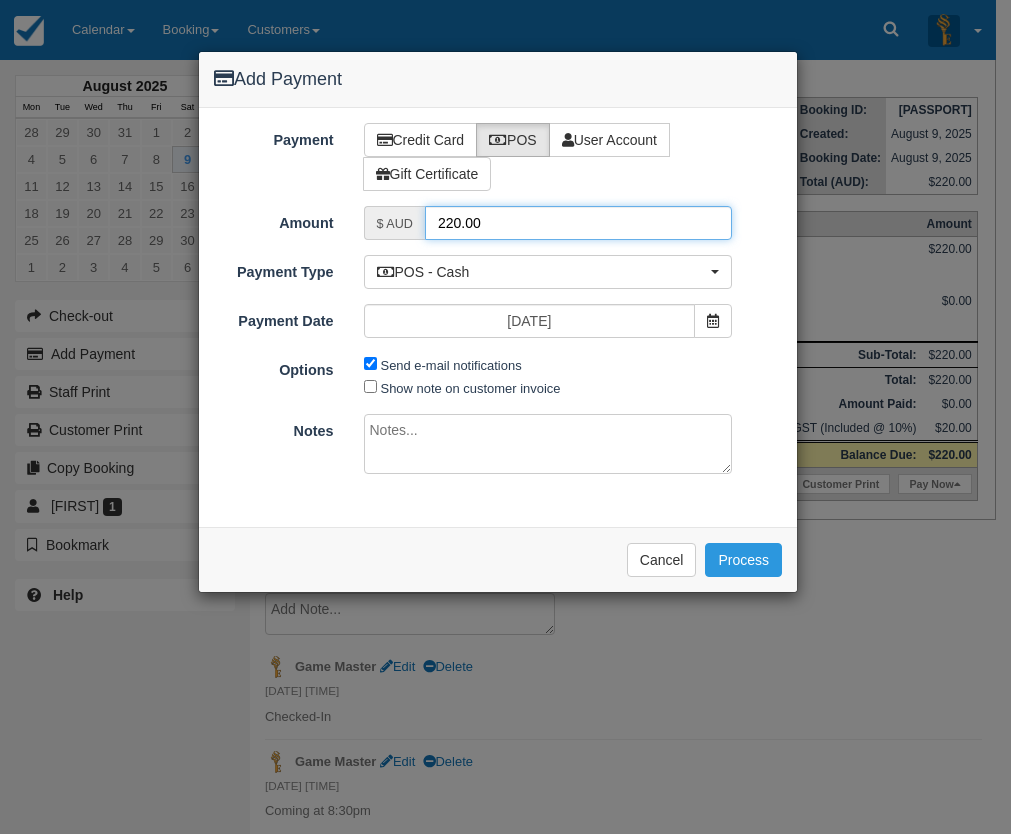drag, startPoint x: 502, startPoint y: 223, endPoint x: 398, endPoint y: 214, distance: 104.388695 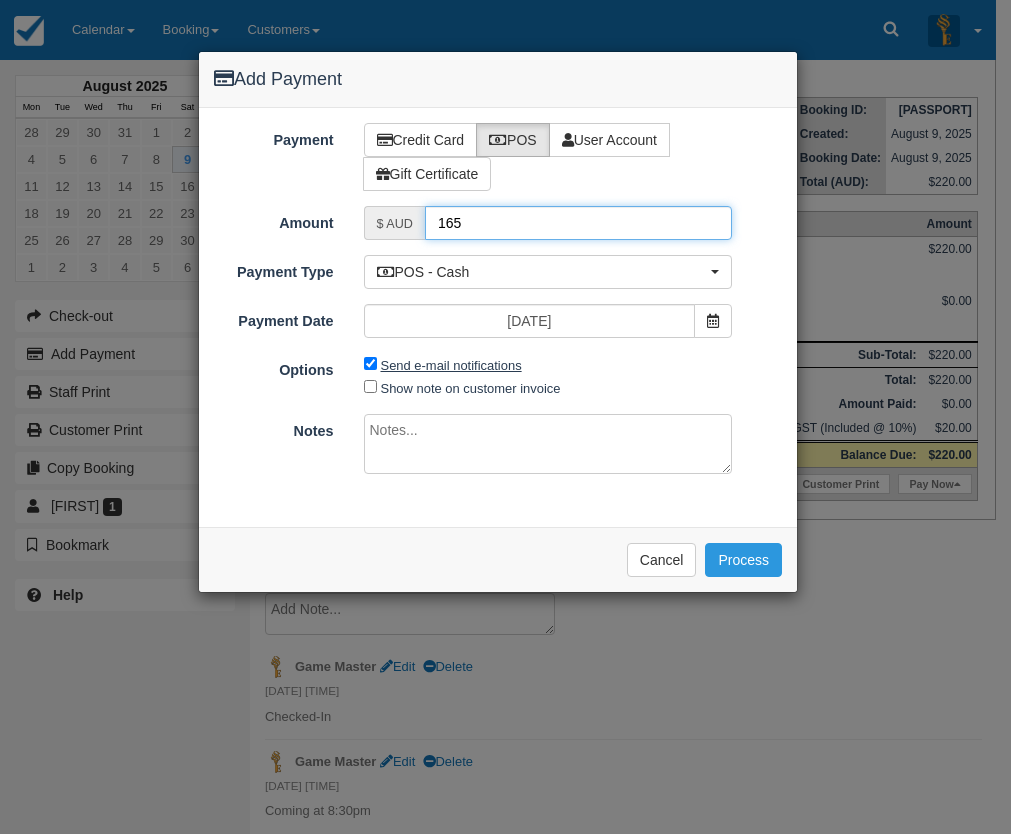 type on "165" 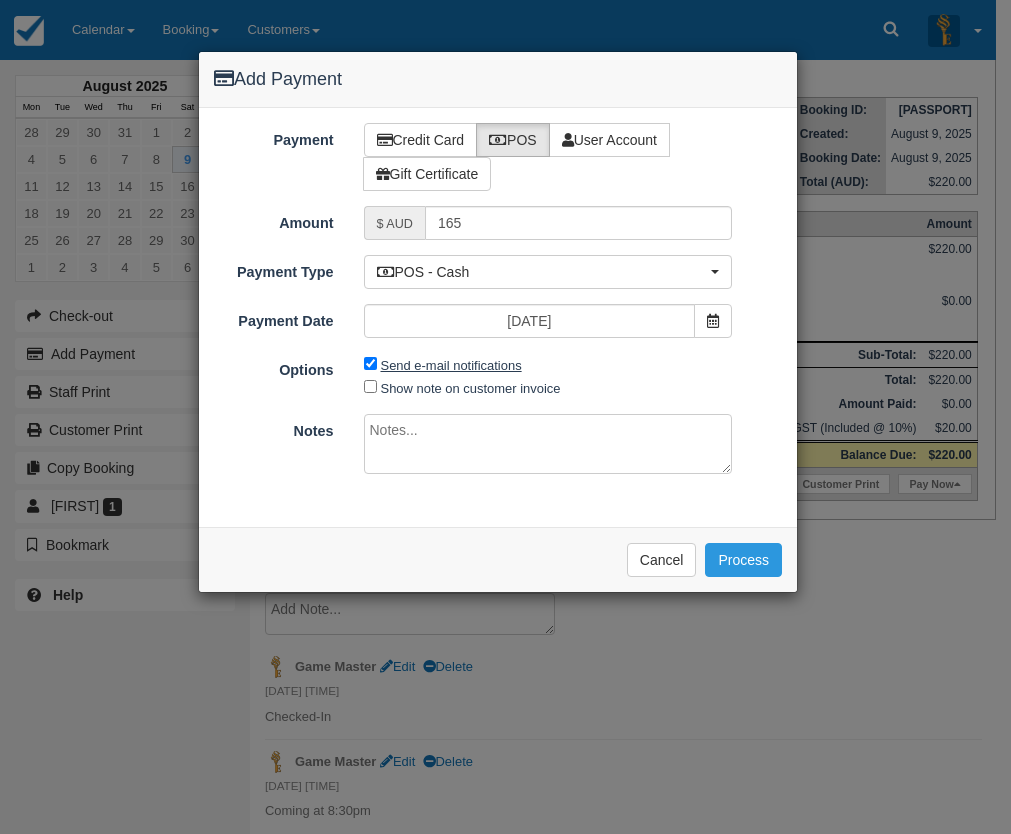 click on "Send e-mail notifications" at bounding box center (451, 365) 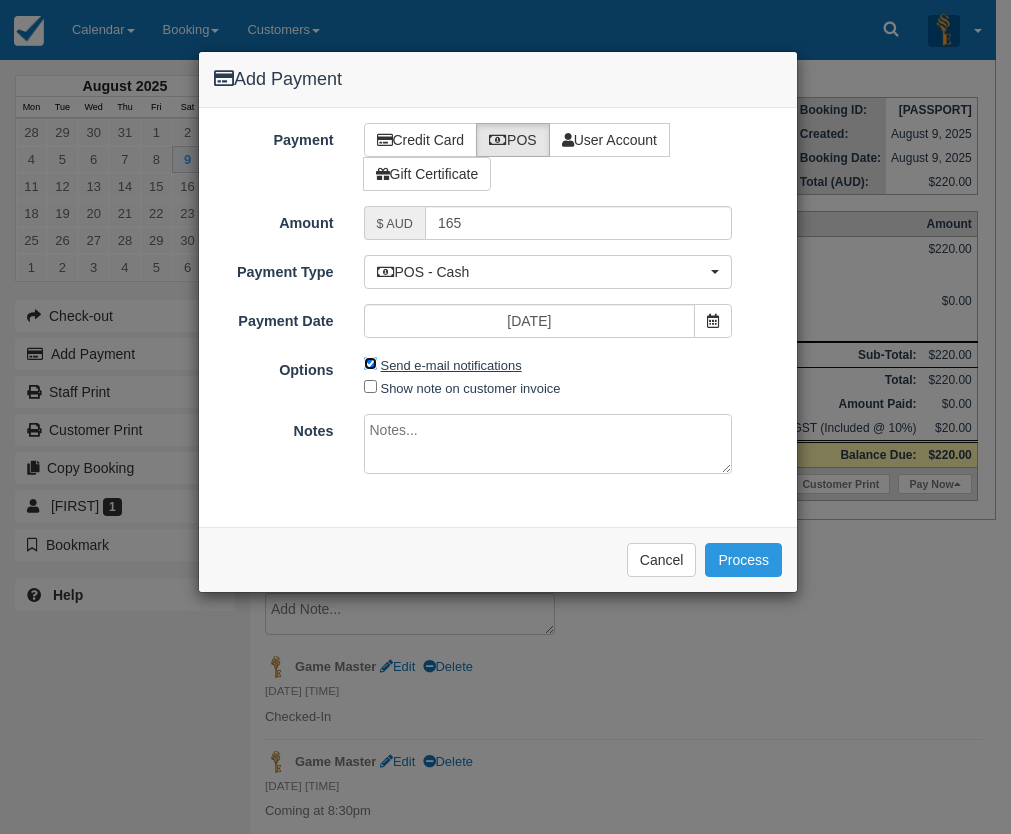 click on "Send e-mail notifications" at bounding box center (370, 363) 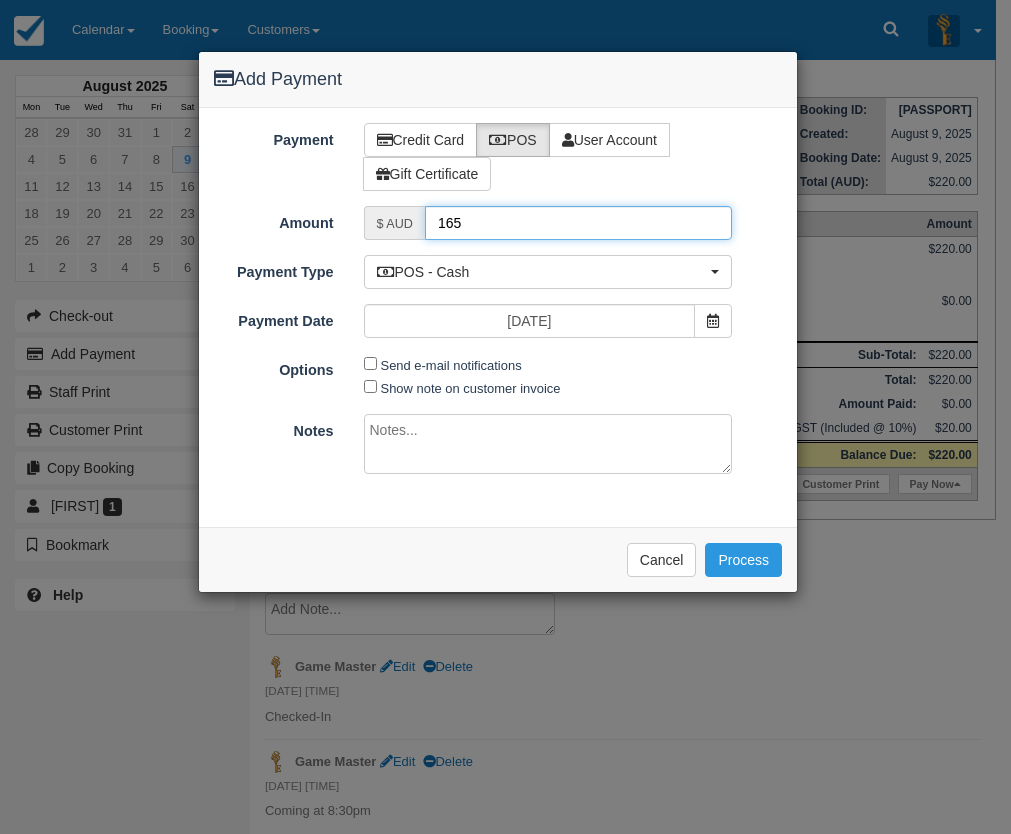 click on "165" at bounding box center [578, 223] 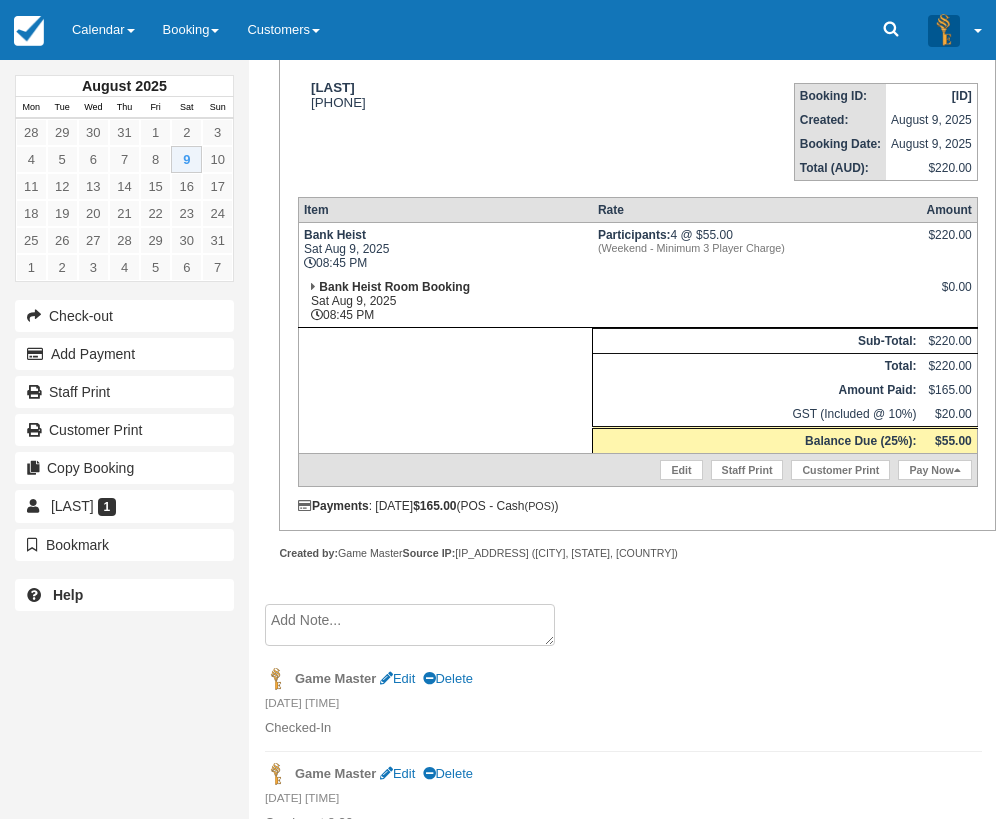 scroll, scrollTop: 400, scrollLeft: 0, axis: vertical 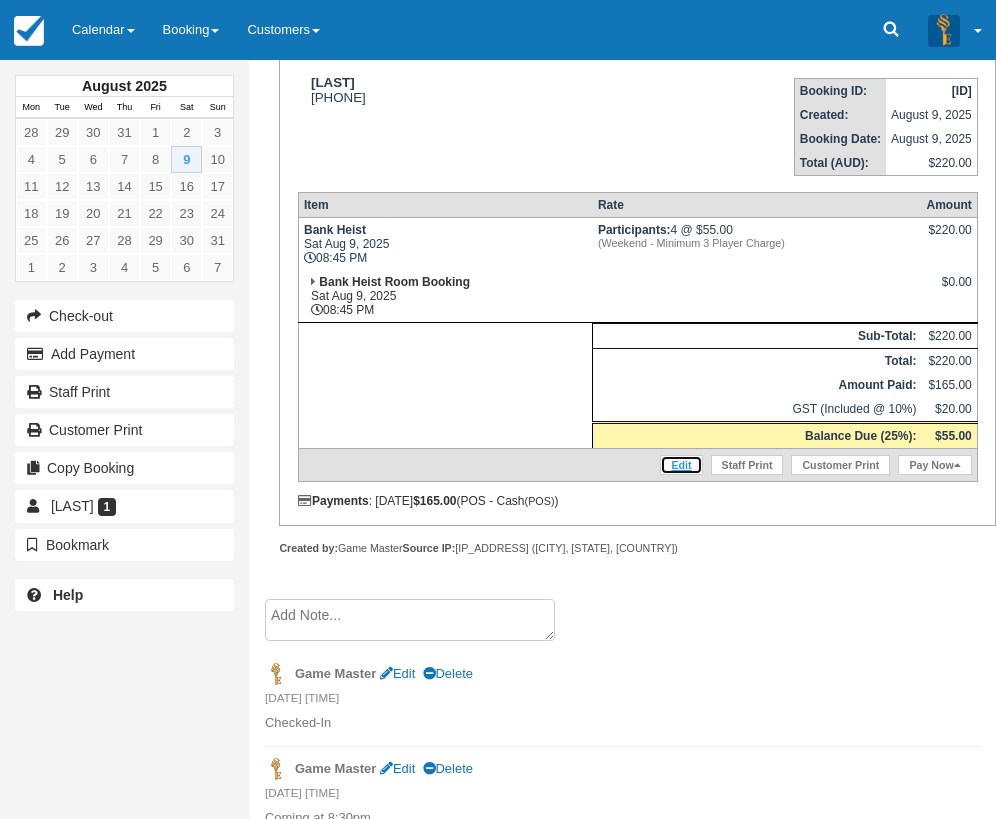 click on "Edit" at bounding box center (681, 465) 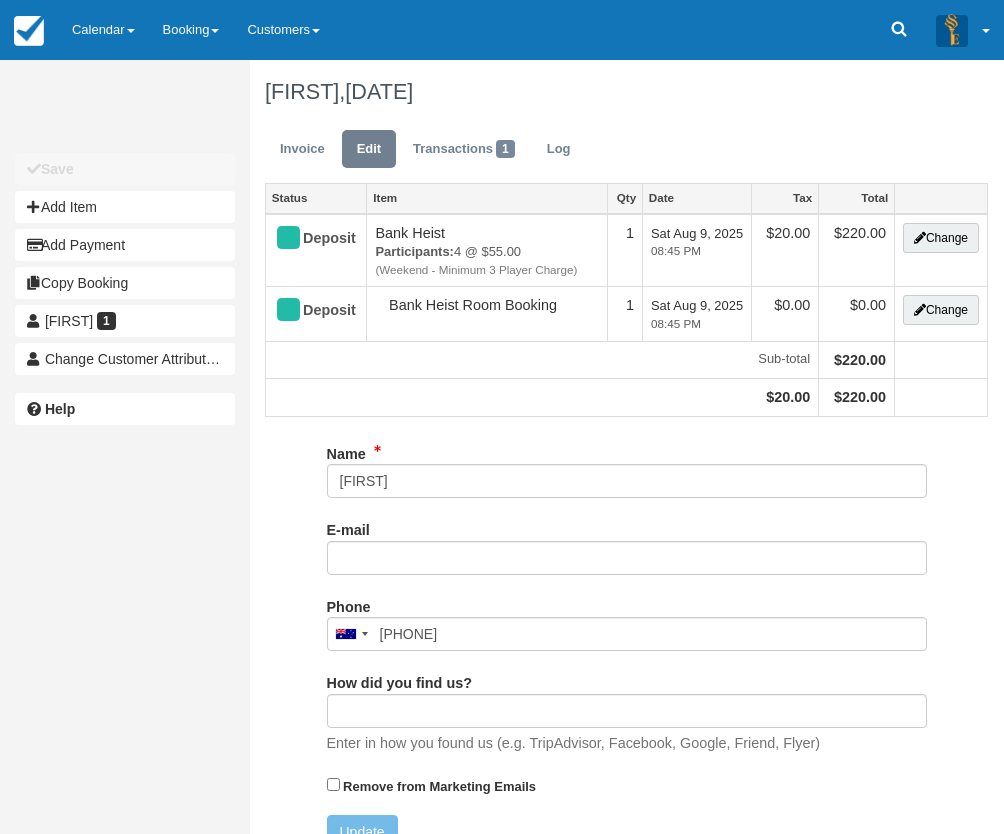 scroll, scrollTop: 0, scrollLeft: 0, axis: both 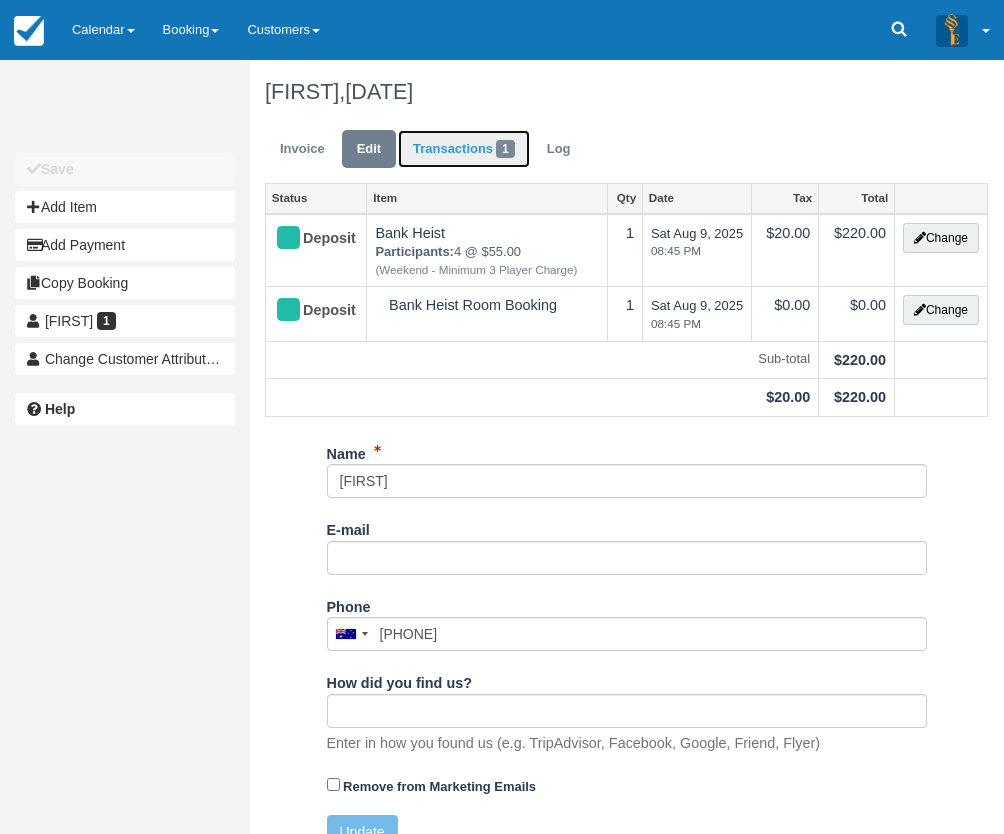 click on "Transactions  1" at bounding box center (464, 149) 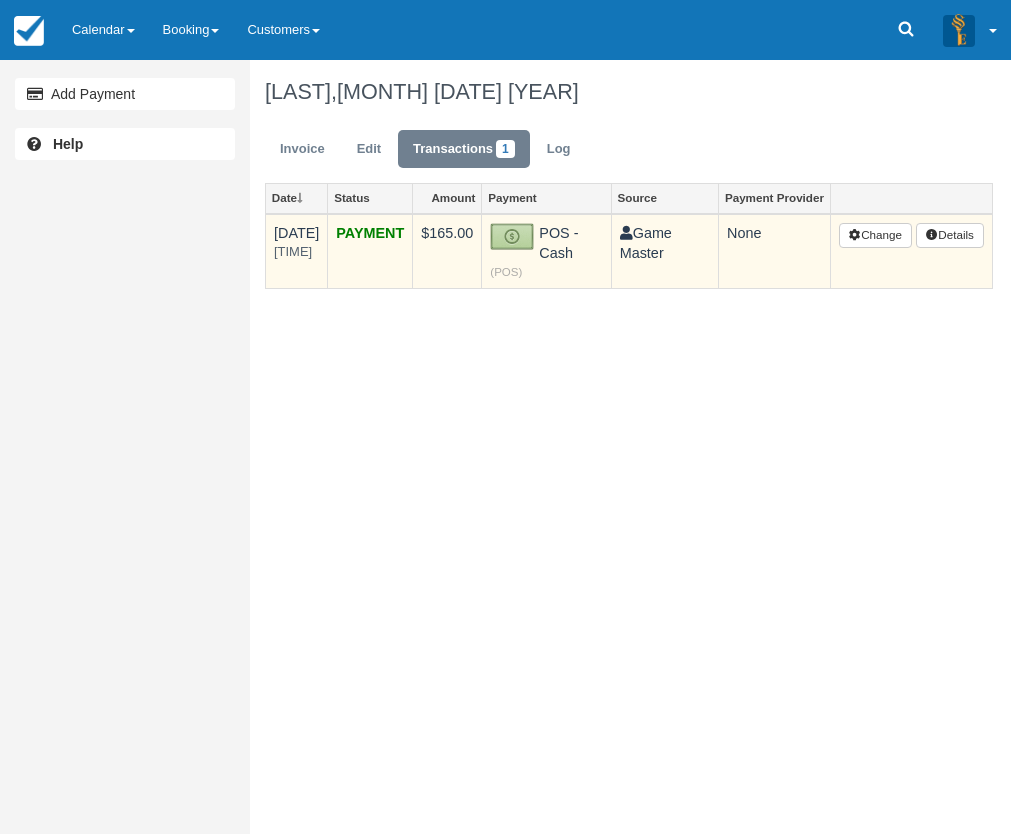 scroll, scrollTop: 0, scrollLeft: 0, axis: both 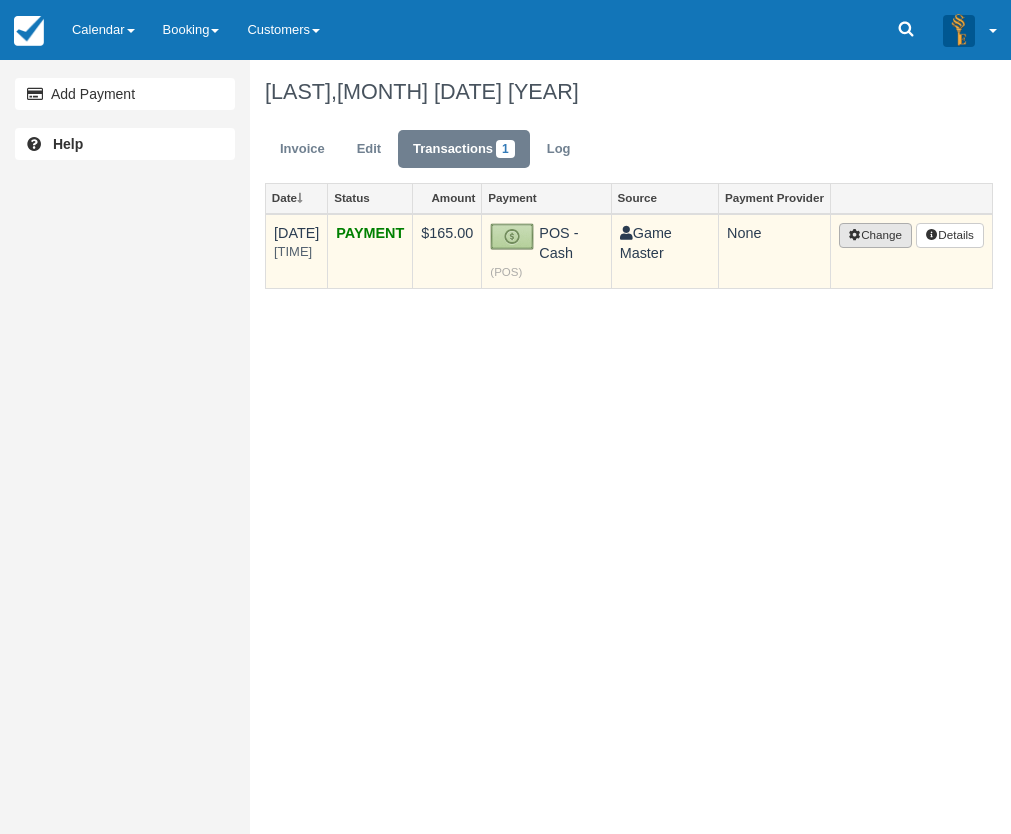 click on "Change" at bounding box center [876, 236] 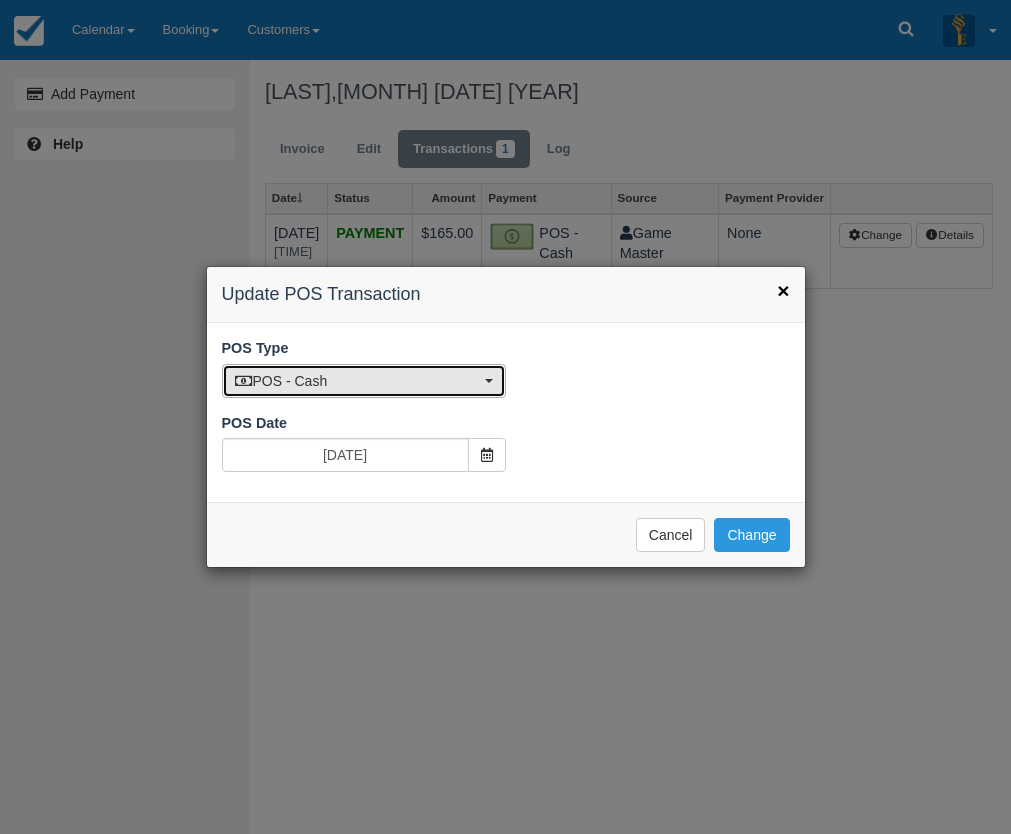 click on "POS - Cash" at bounding box center (357, 381) 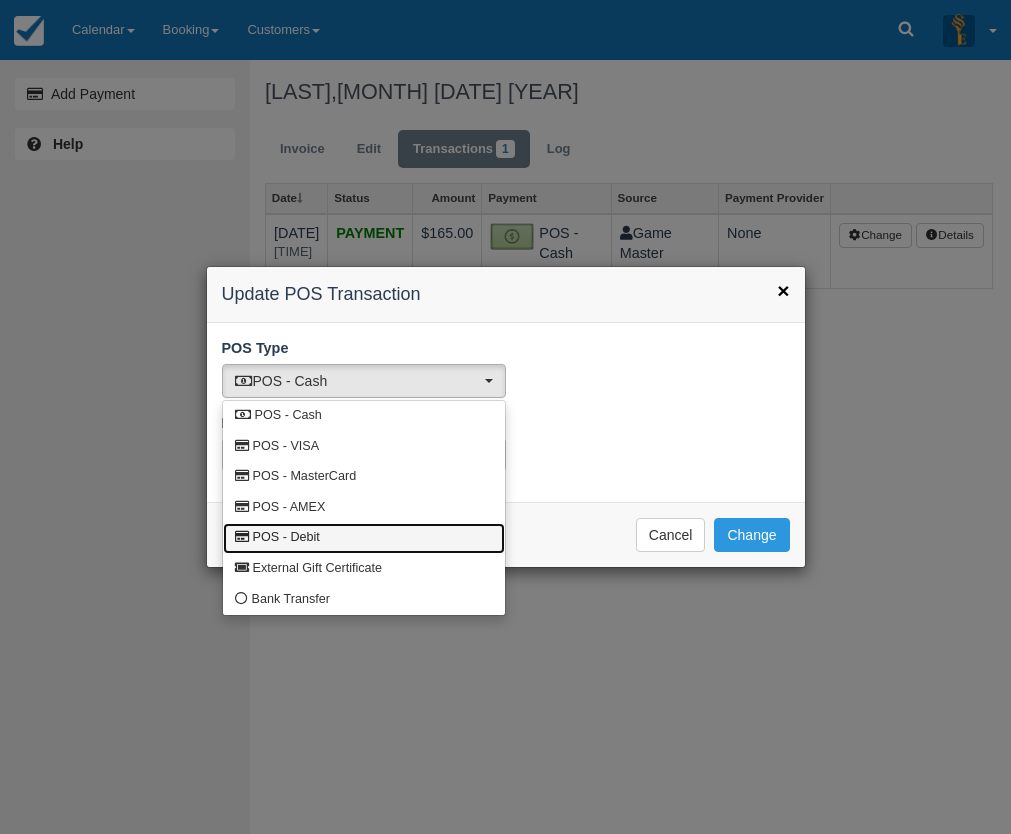 click on "POS - Debit" at bounding box center (364, 538) 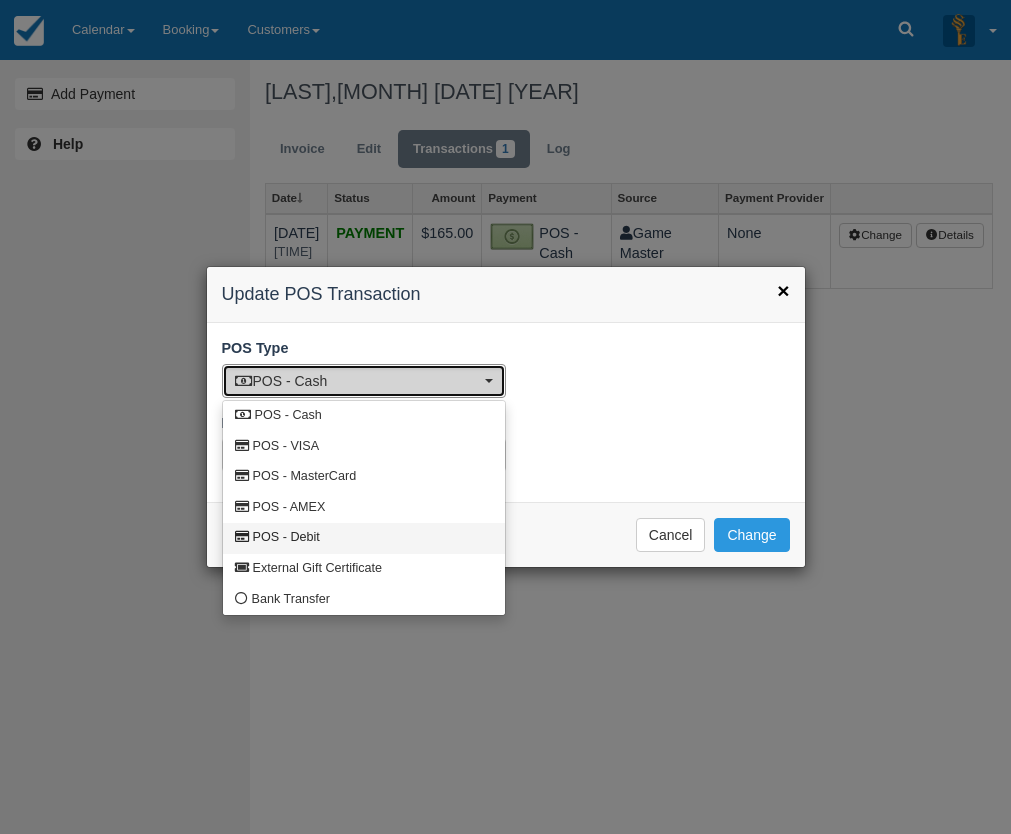 select on "POS - Debit" 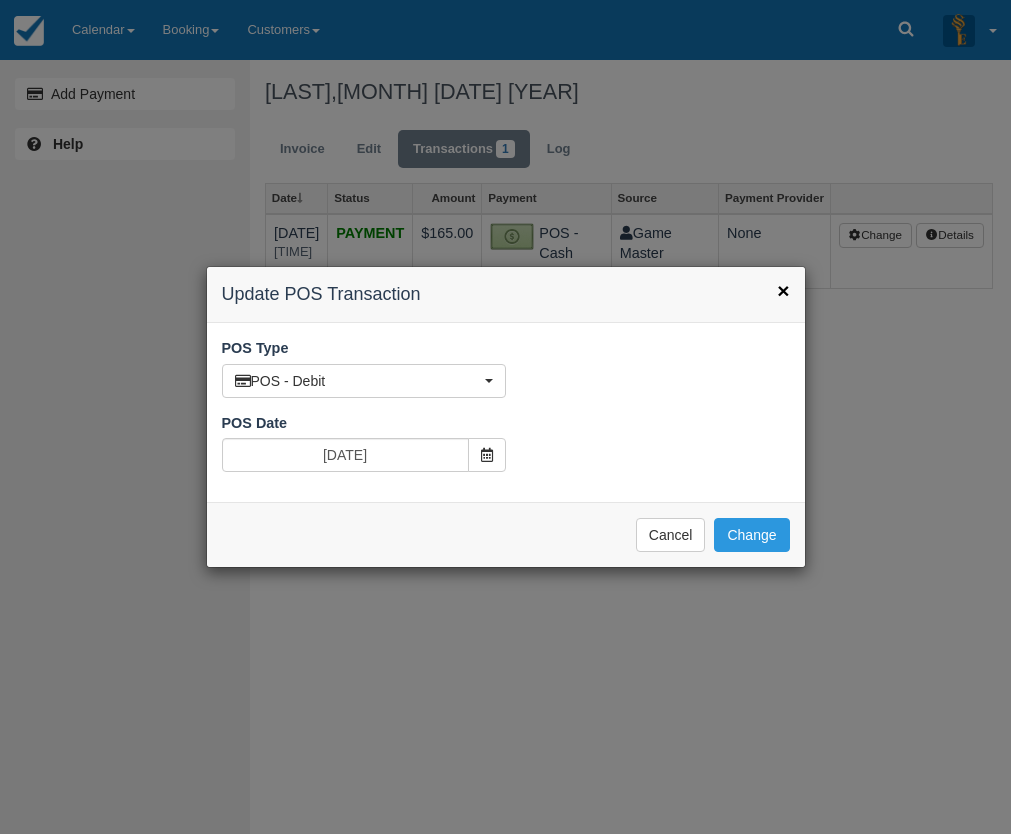 click on "POS Type
POS - Debit     POS - Cash   POS - VISA   POS - MasterCard   POS - AMEX   POS - Debit   External Gift Certificate   Bank Transfer
POS - Cash POS - VISA POS - MasterCard POS - AMEX POS - Debit External Gift Certificate Bank Transfer
POS Date
09/08/2025" at bounding box center (506, 412) 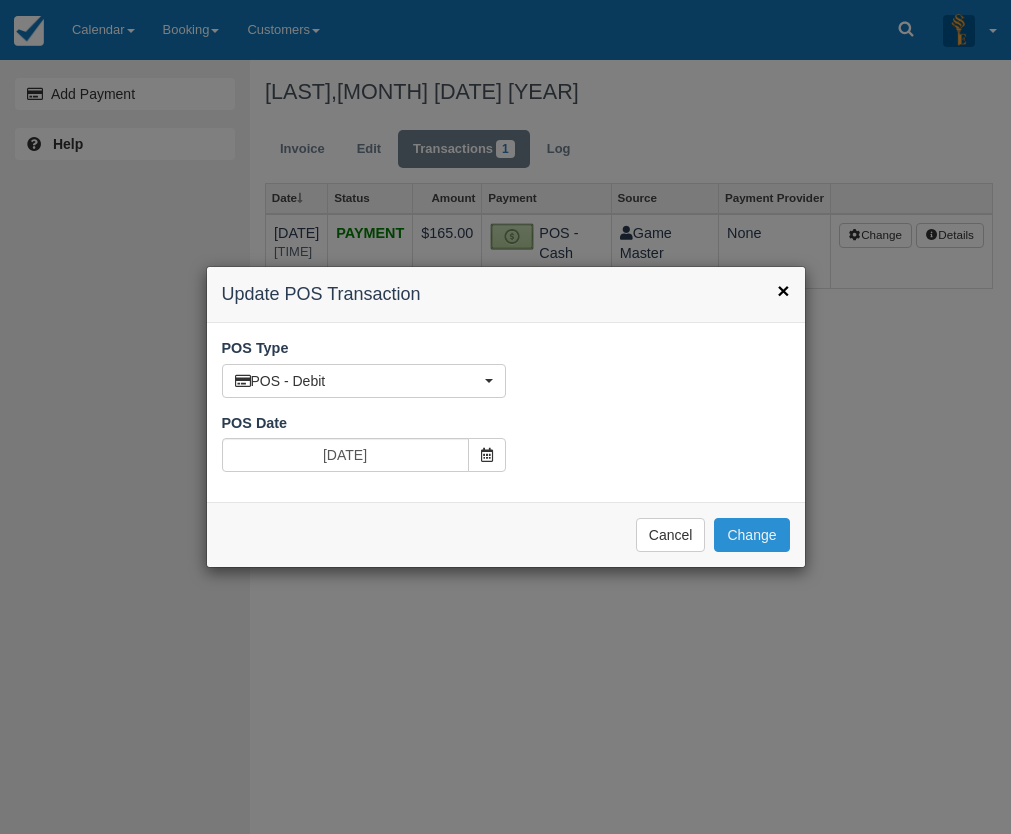 click on "Change" at bounding box center [751, 535] 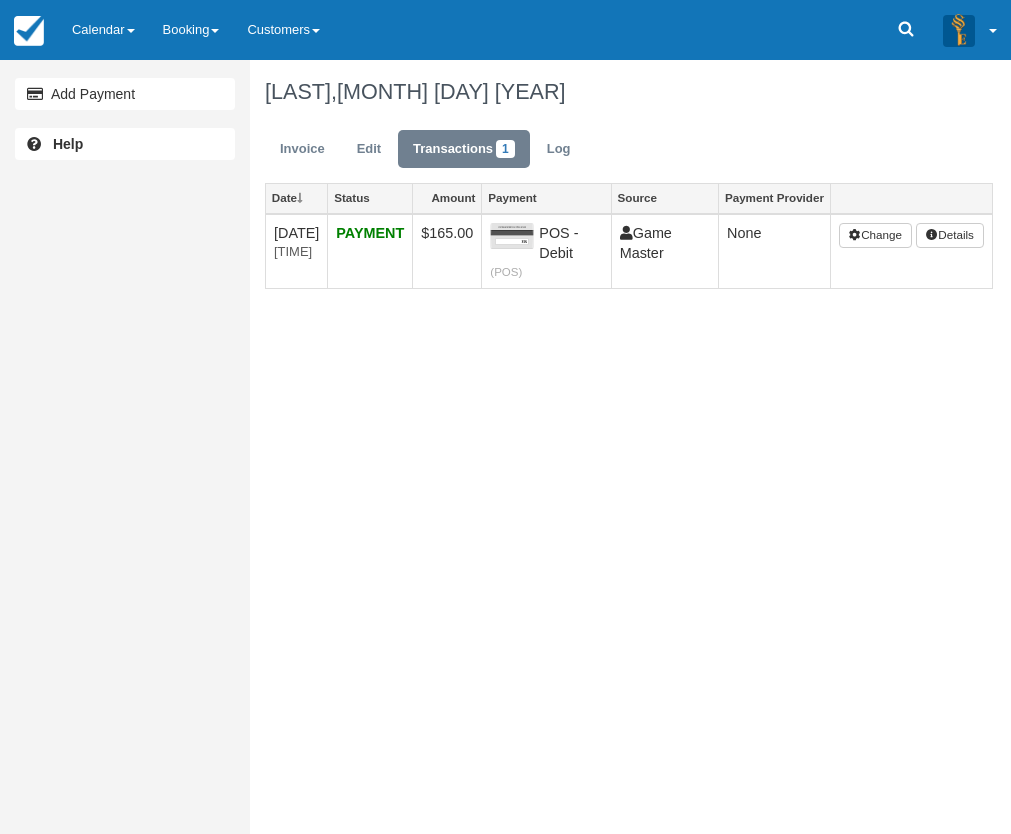 scroll, scrollTop: 0, scrollLeft: 0, axis: both 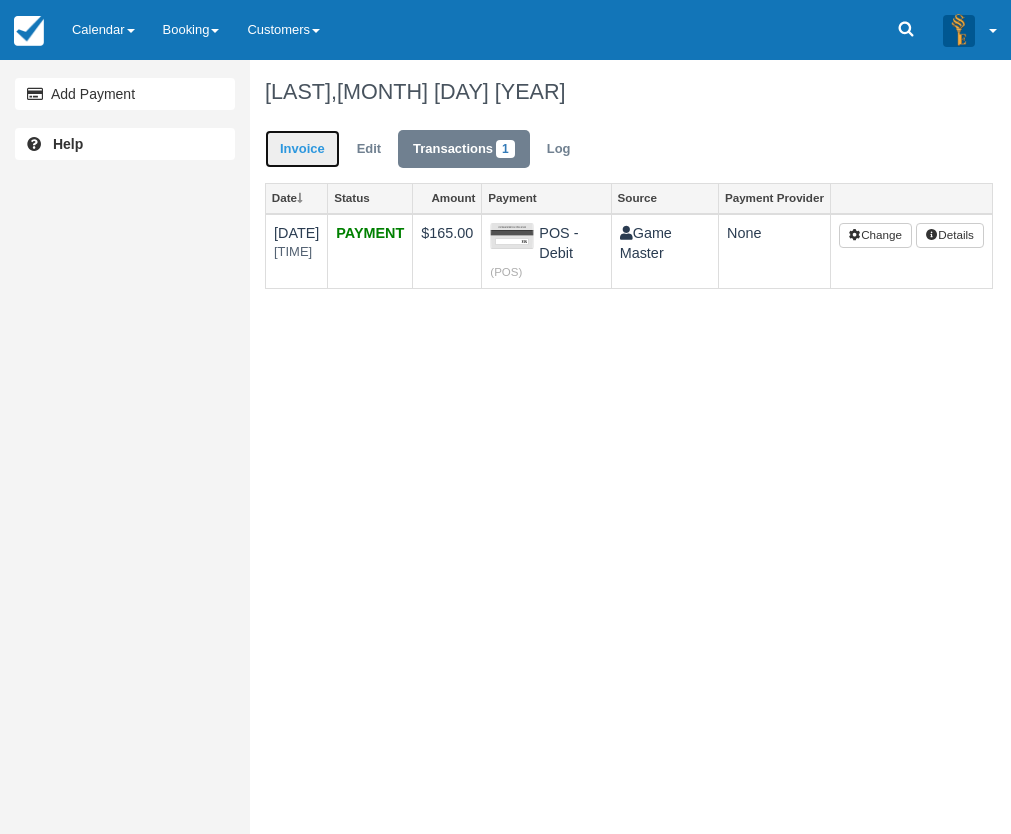 click on "Invoice" at bounding box center (302, 149) 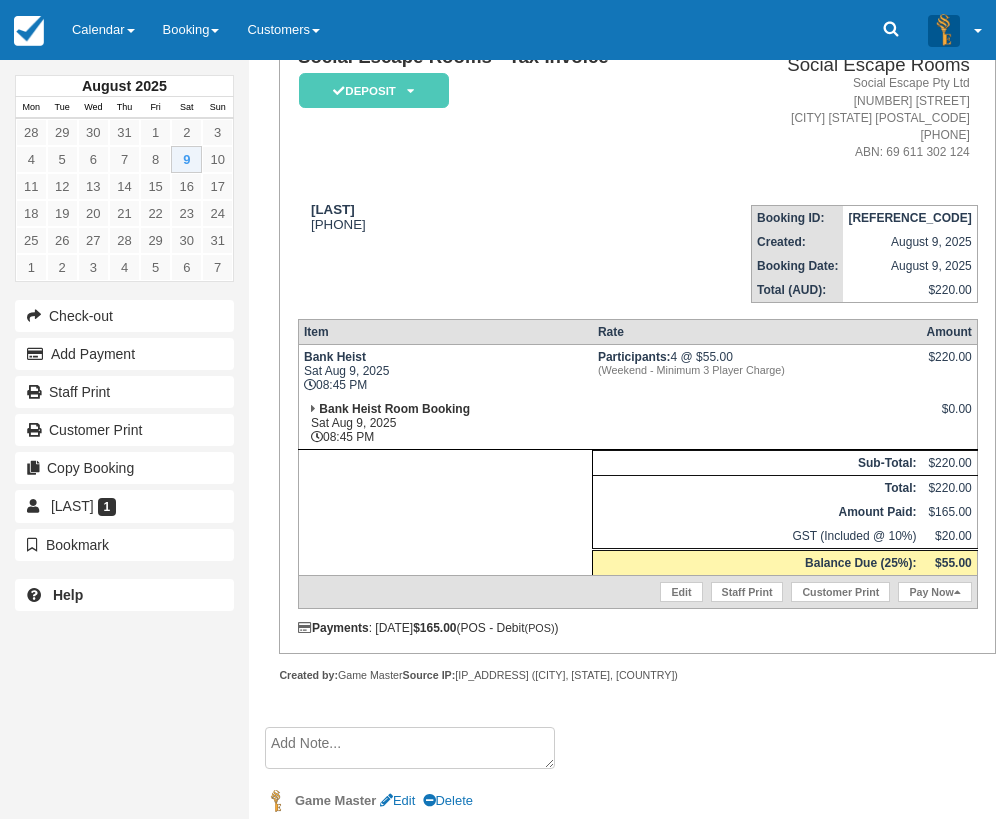 scroll, scrollTop: 100, scrollLeft: 0, axis: vertical 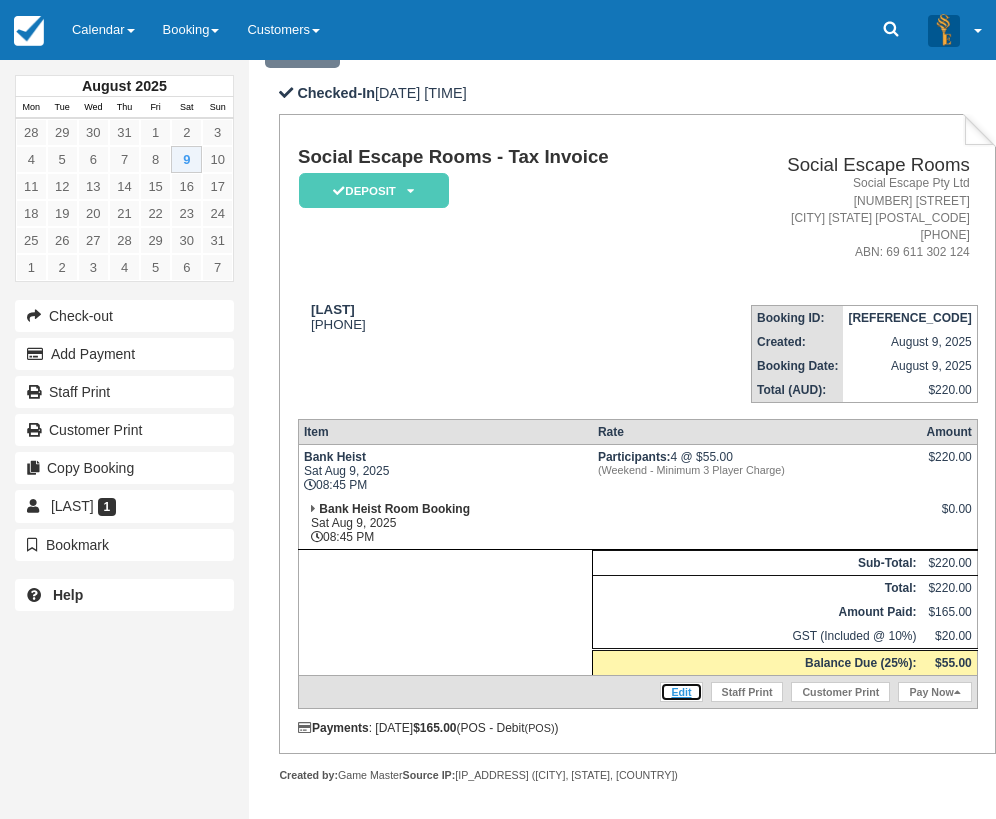 click on "Edit" at bounding box center (681, 692) 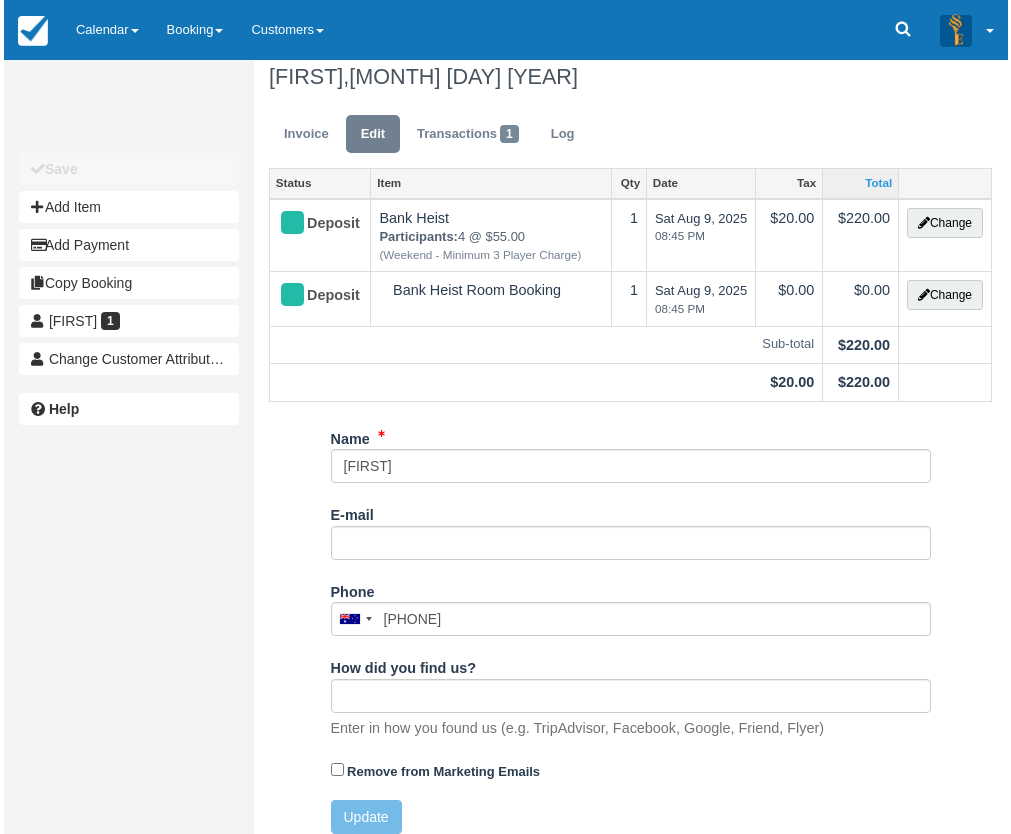 scroll, scrollTop: 30, scrollLeft: 0, axis: vertical 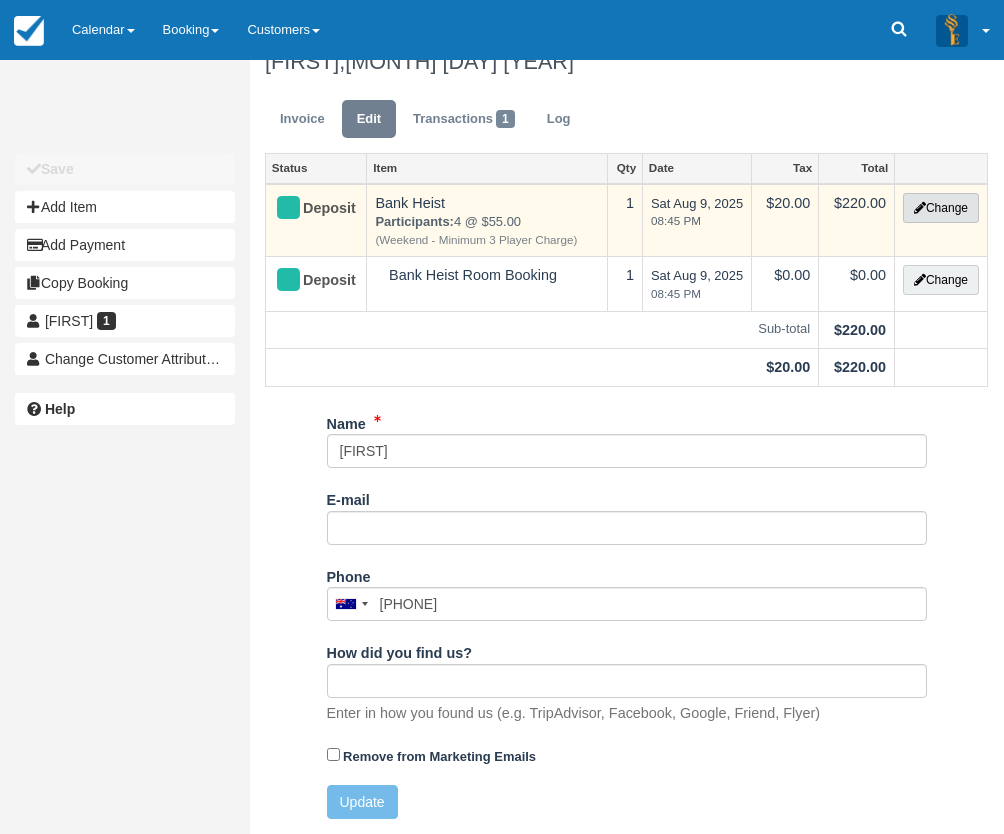 click on "Change" at bounding box center [941, 208] 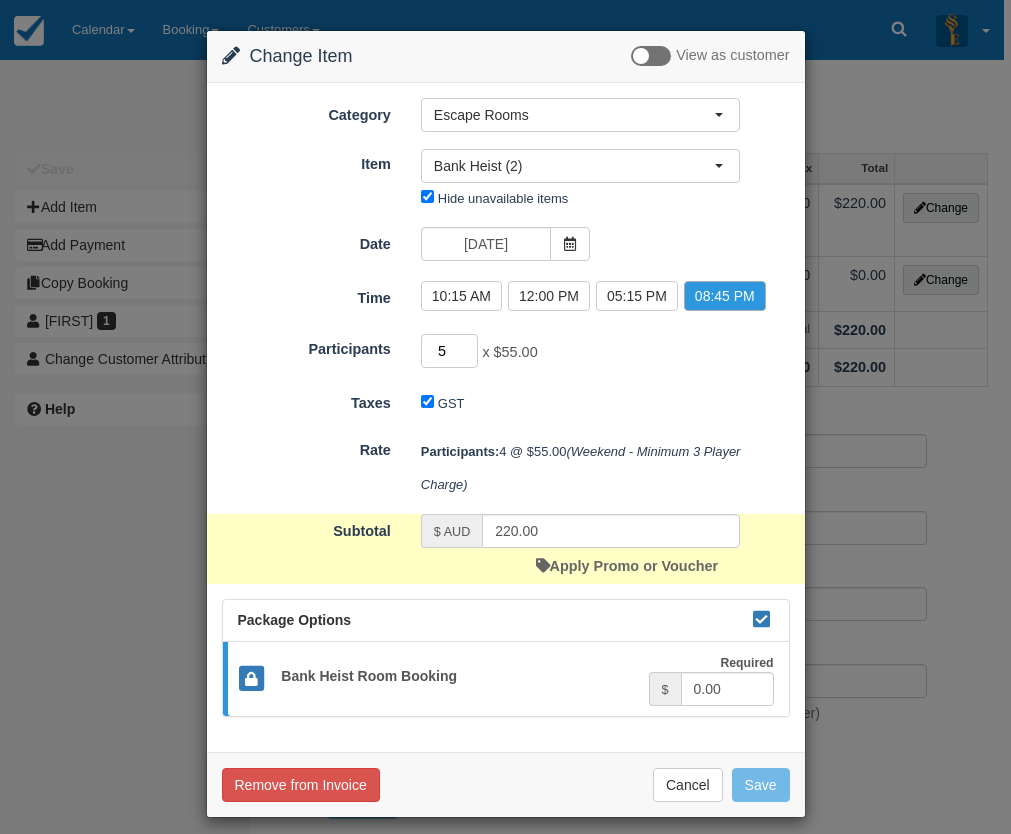 type on "5" 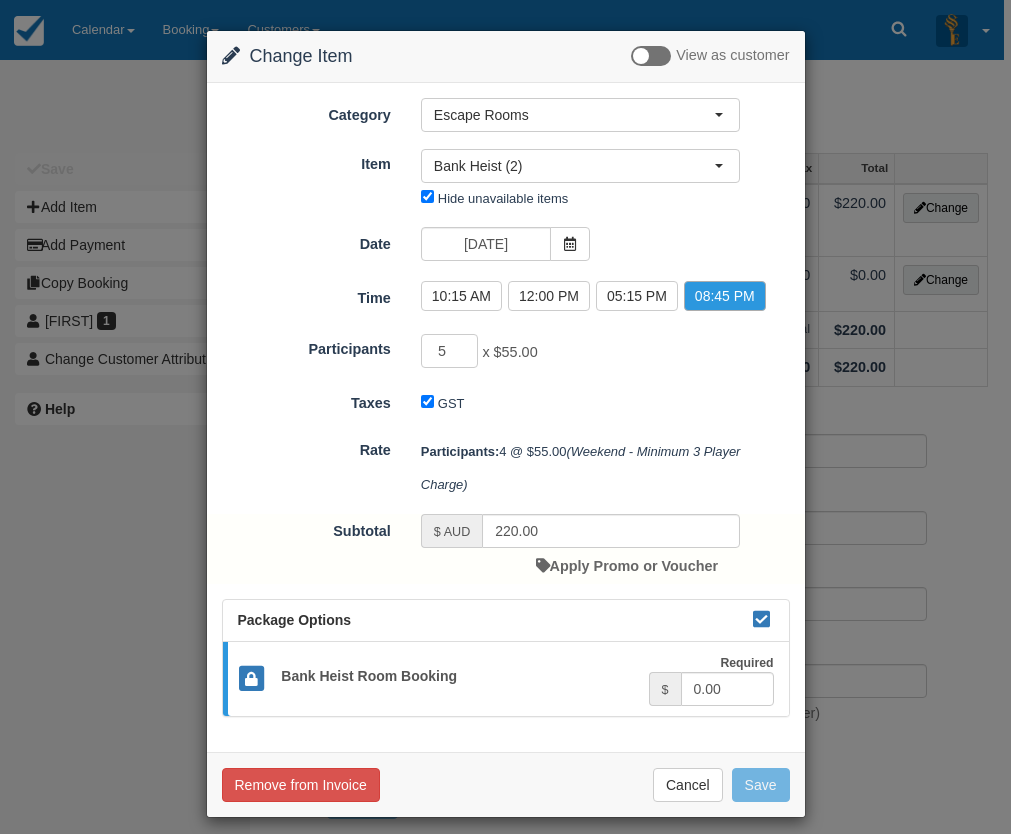 type on "275.00" 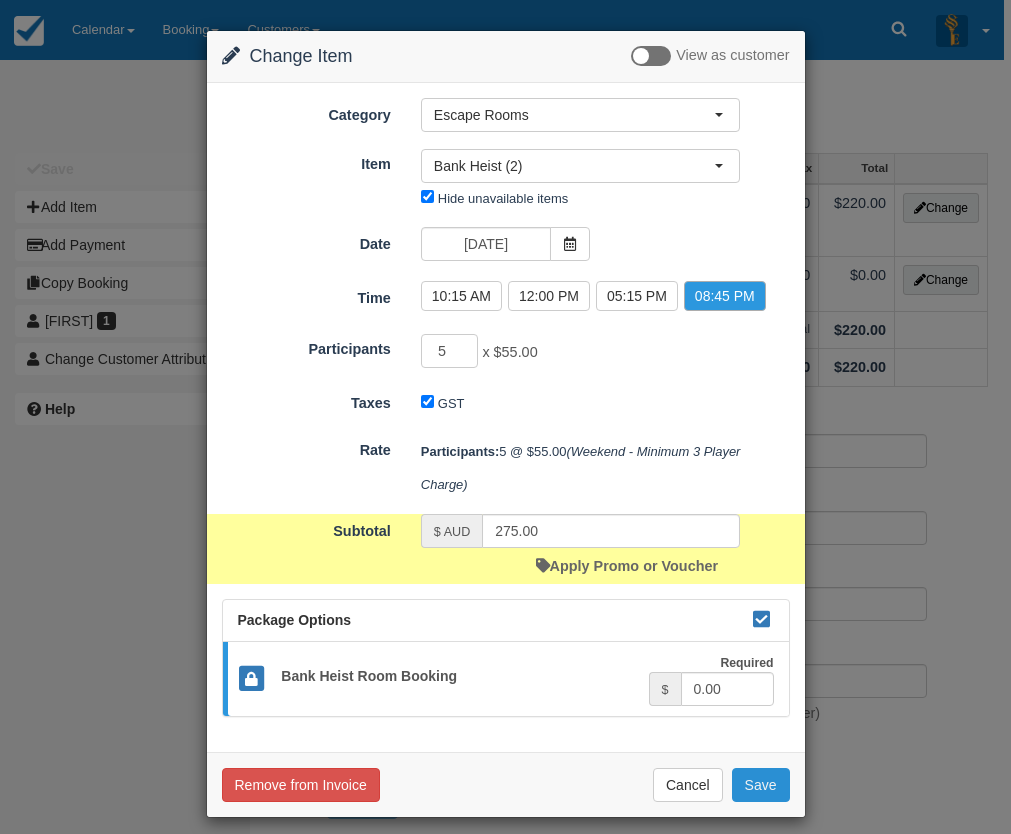 click on "Save" at bounding box center (761, 785) 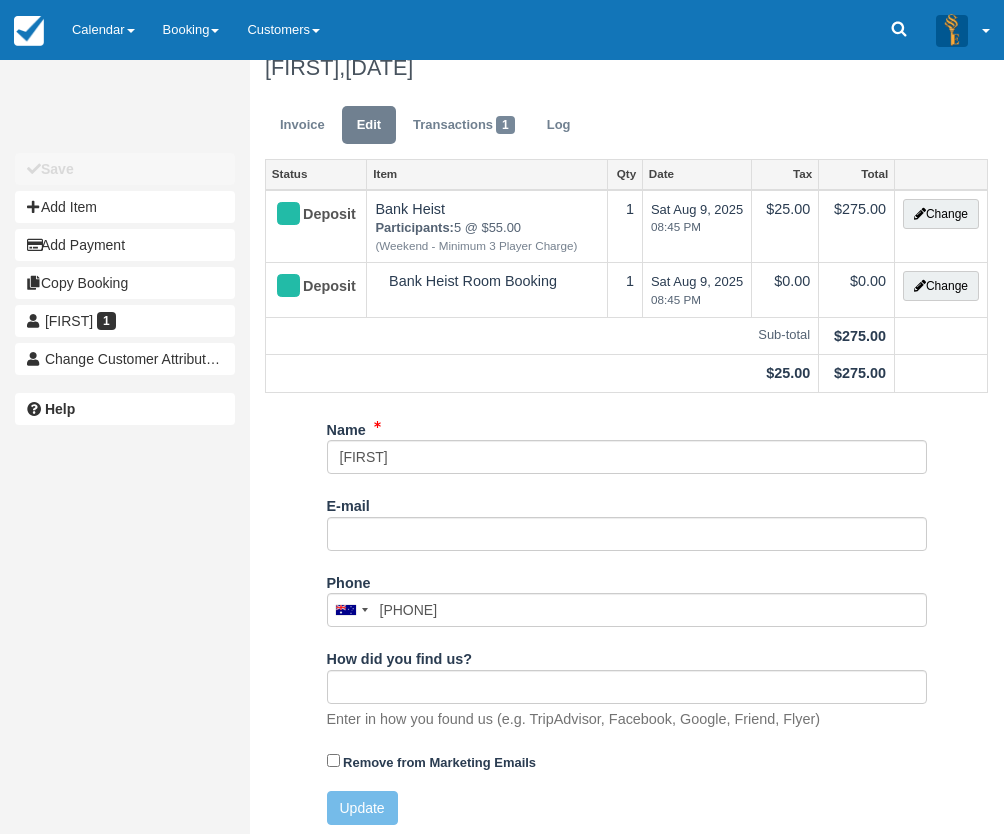 scroll, scrollTop: 30, scrollLeft: 0, axis: vertical 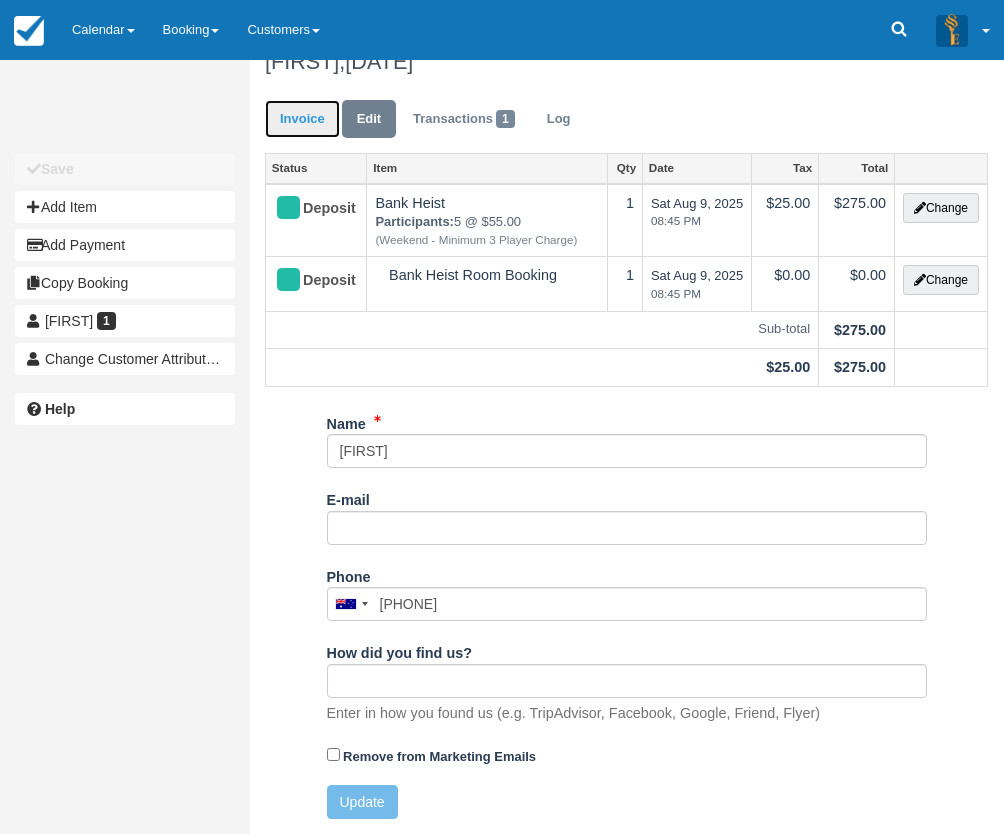 click on "Invoice" at bounding box center (302, 119) 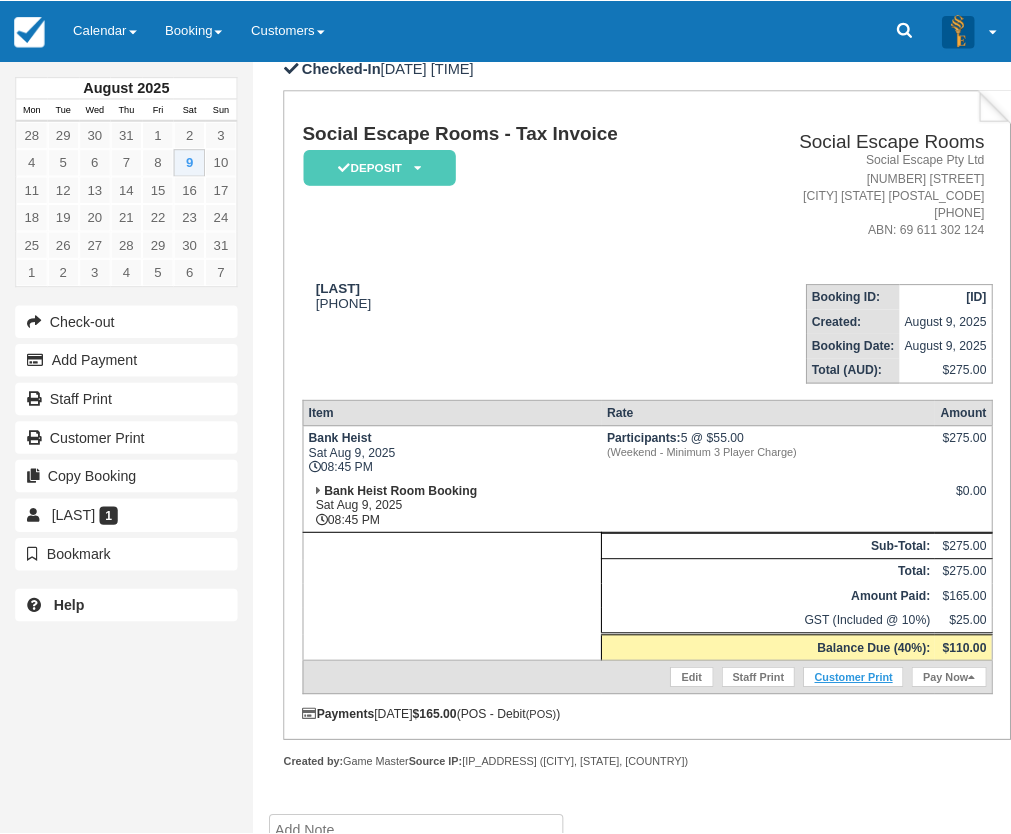 scroll, scrollTop: 200, scrollLeft: 0, axis: vertical 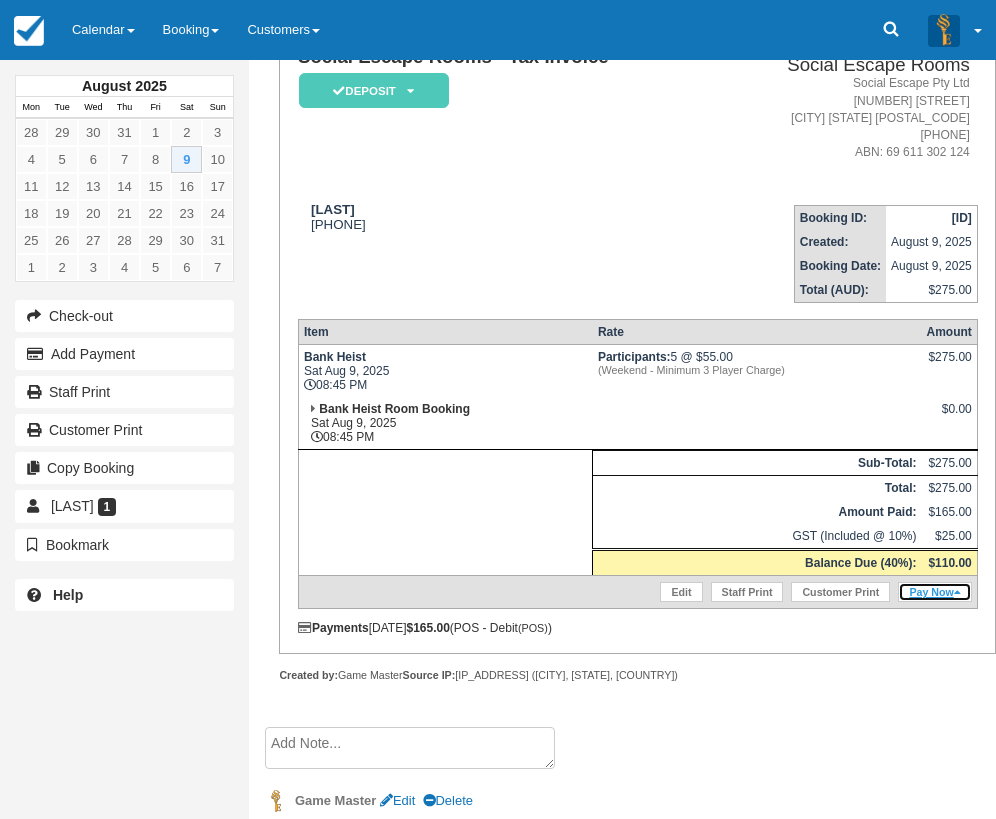 click on "Pay Now" at bounding box center [934, 592] 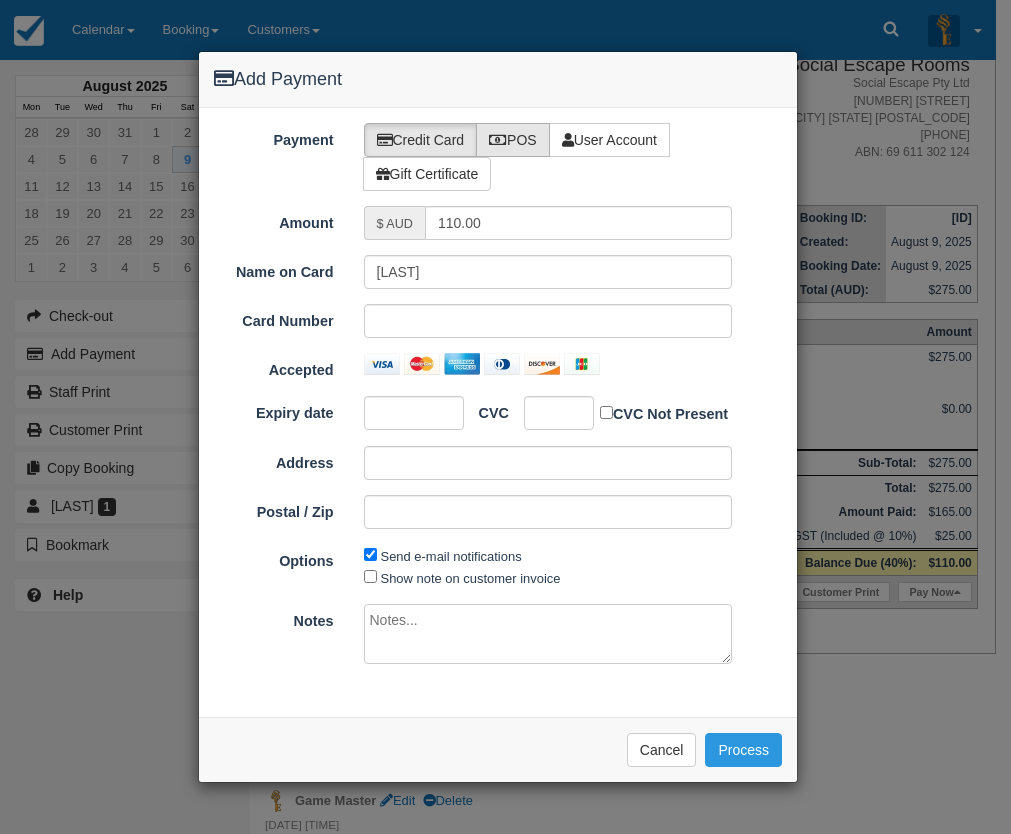 click on "POS" at bounding box center [513, 140] 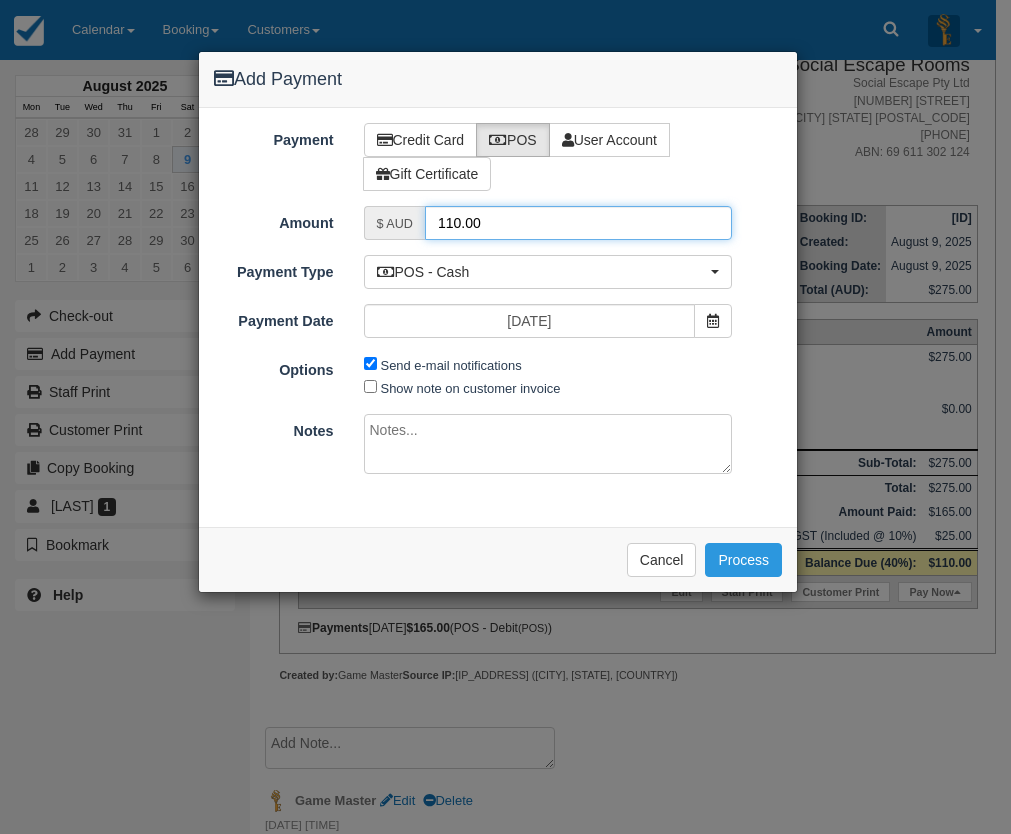 drag, startPoint x: 493, startPoint y: 218, endPoint x: 432, endPoint y: 215, distance: 61.073727 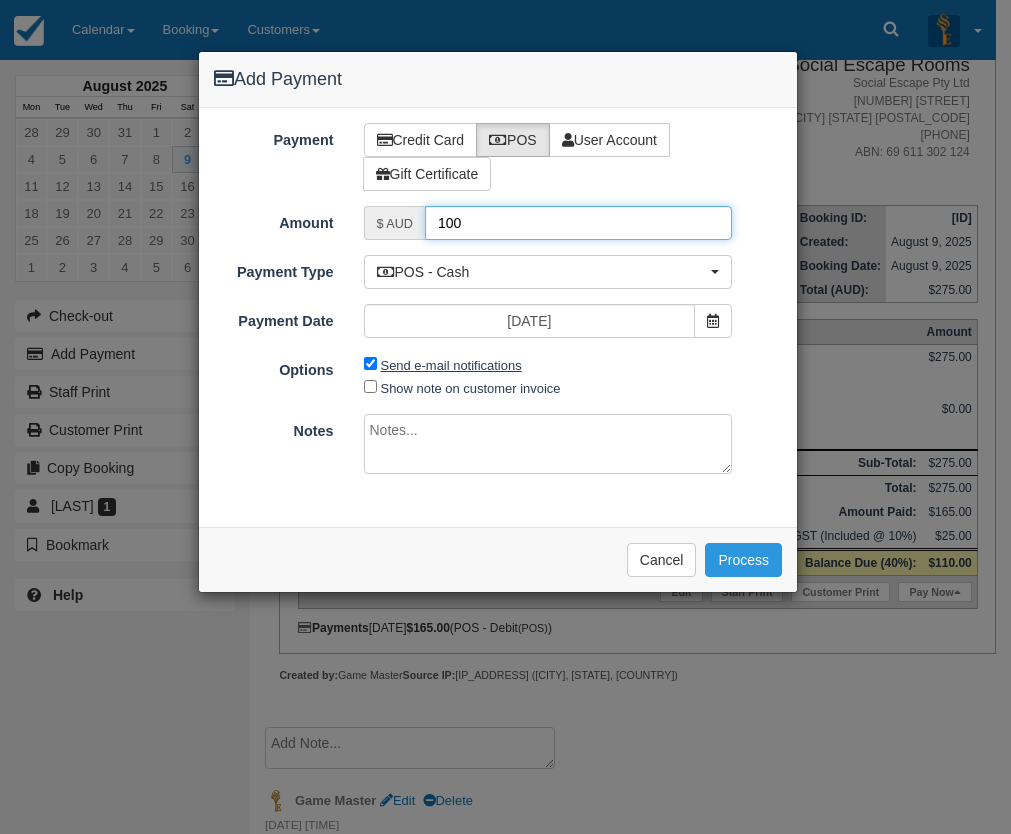 type on "100" 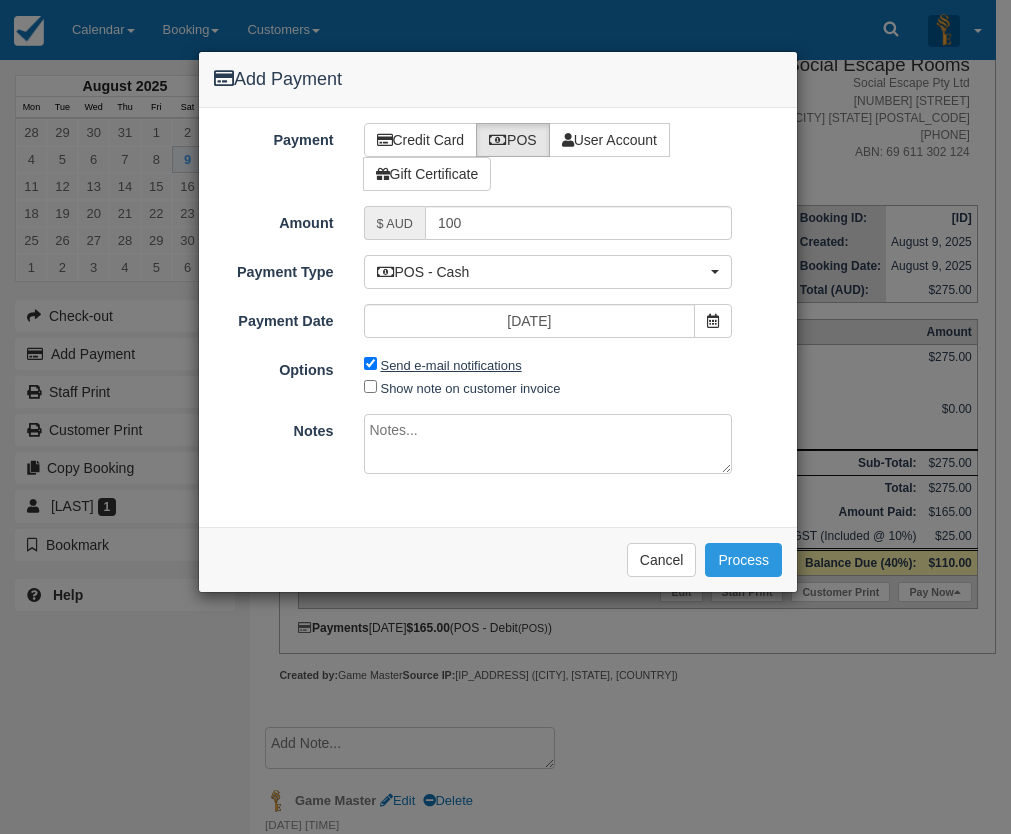 click on "Send e-mail notifications" at bounding box center (451, 365) 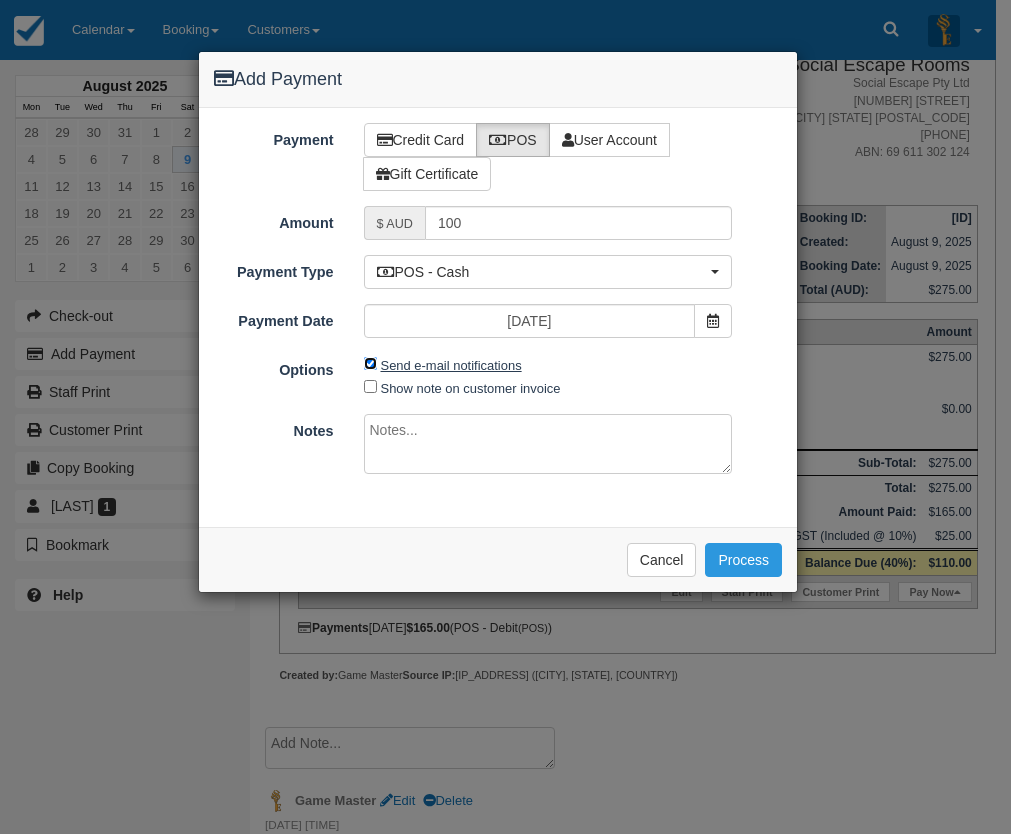 click on "Send e-mail notifications" at bounding box center [370, 363] 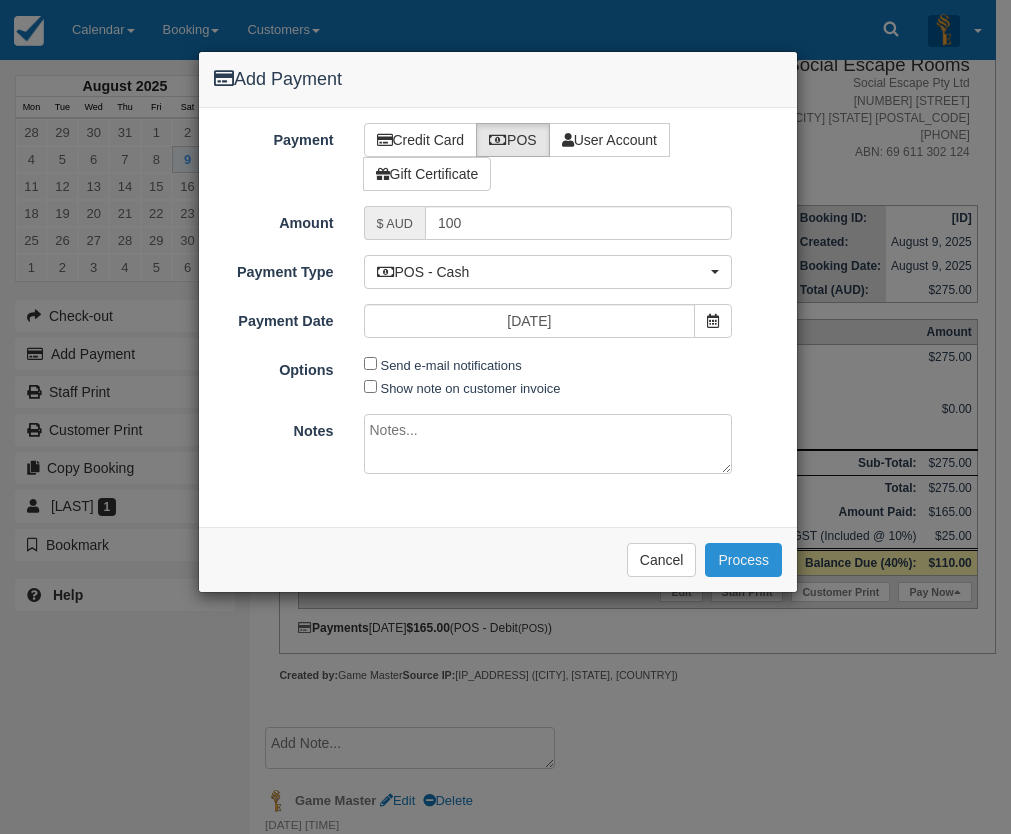 click on "Process" at bounding box center (743, 560) 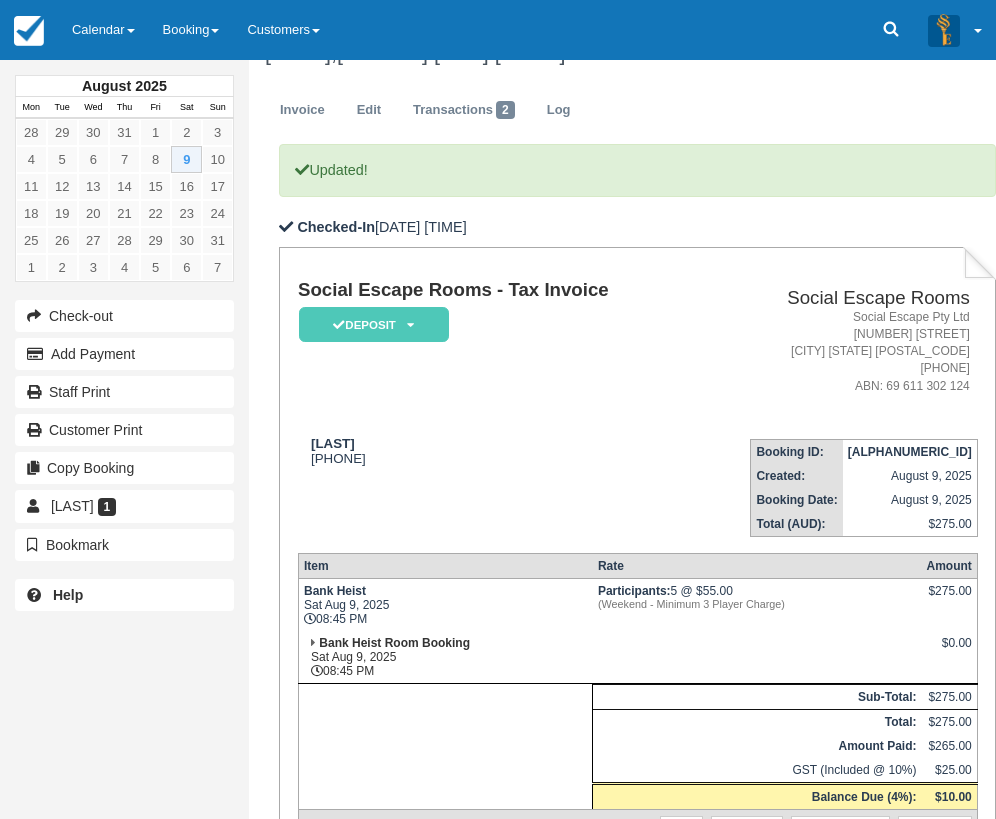 scroll, scrollTop: 100, scrollLeft: 0, axis: vertical 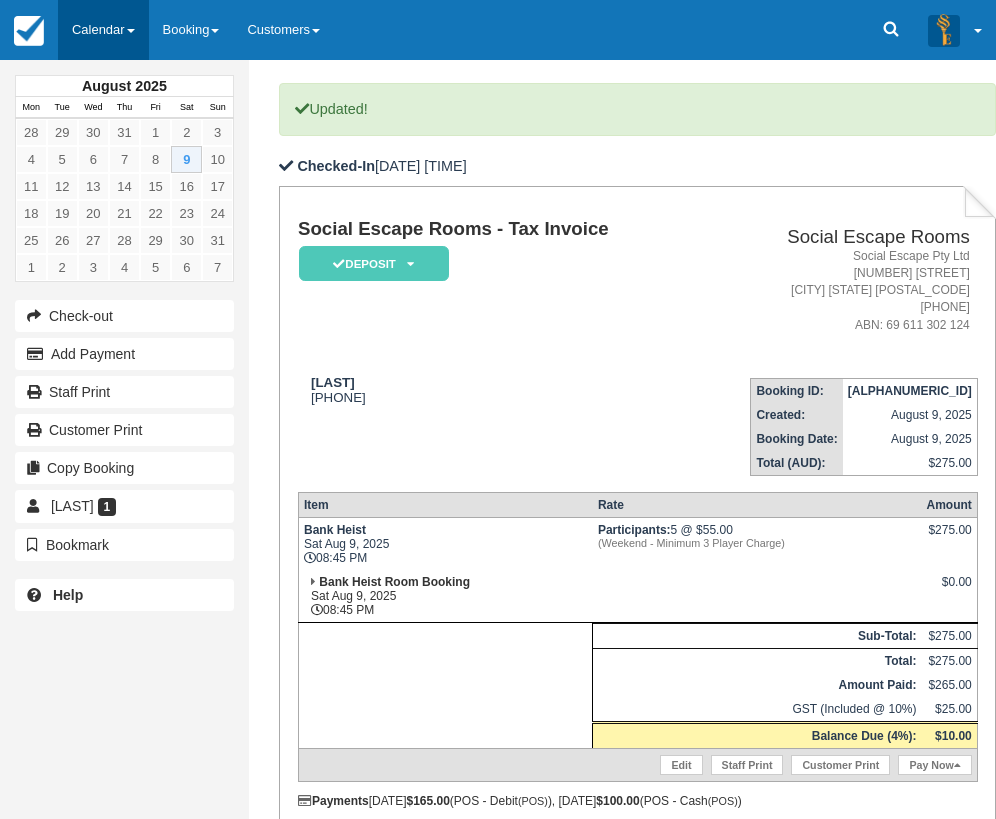 click on "Calendar" at bounding box center [103, 30] 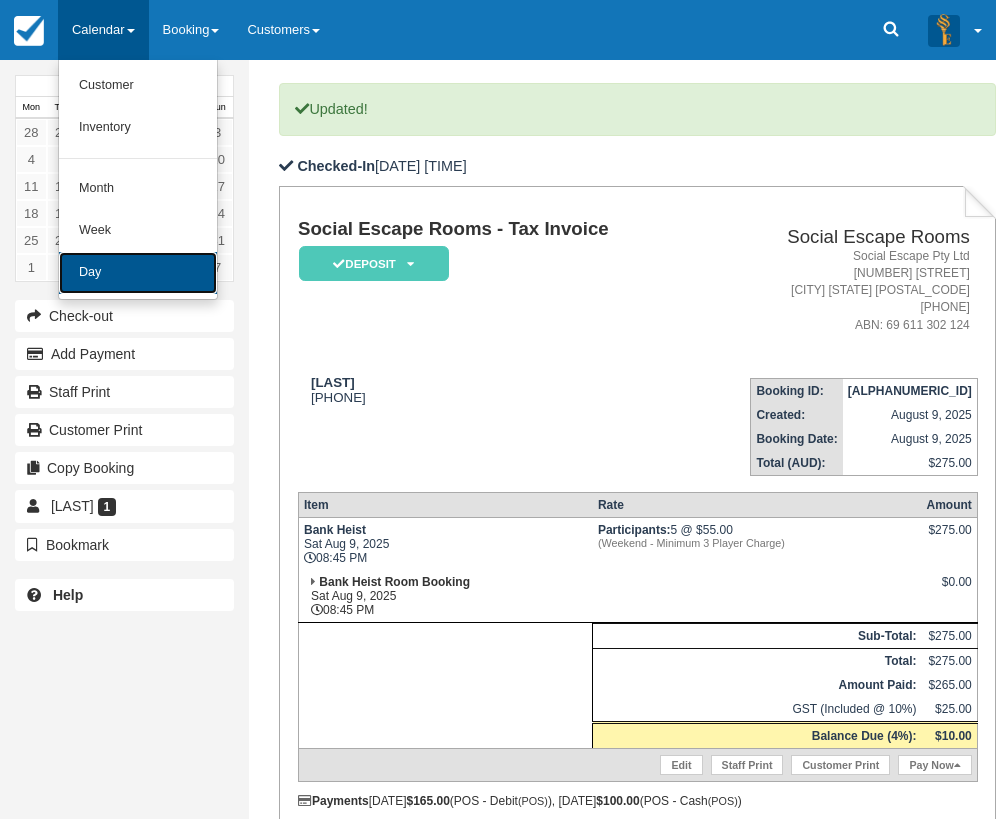 click on "Day" at bounding box center [138, 273] 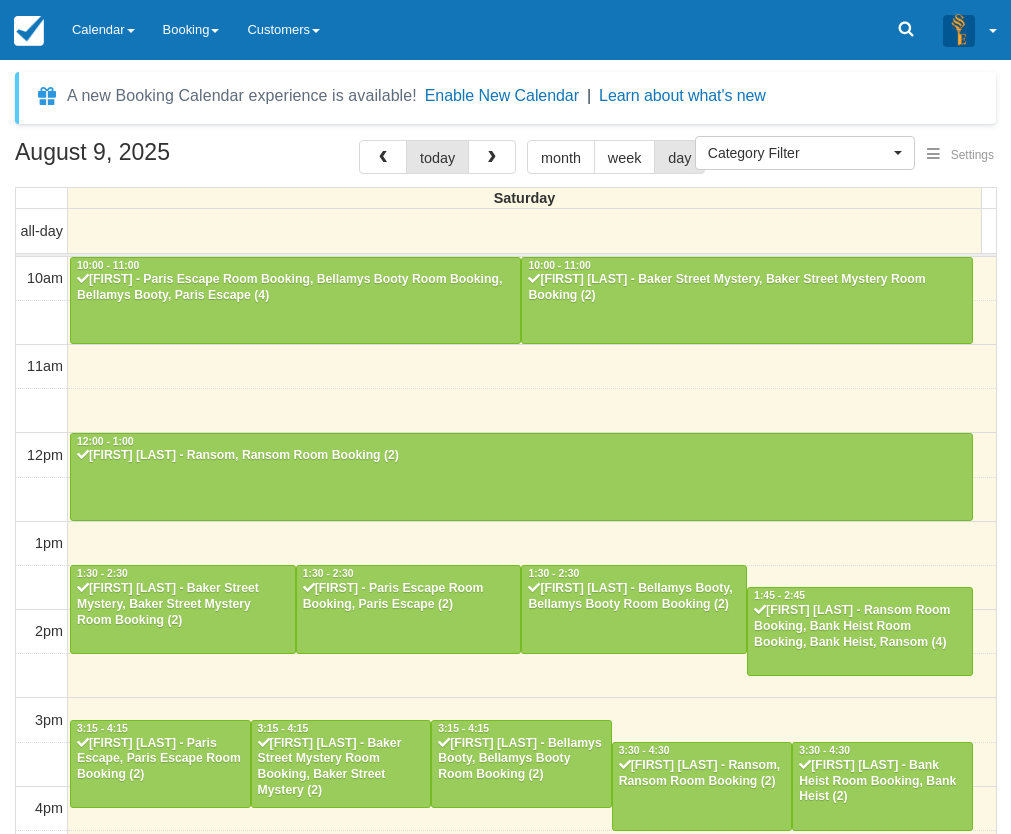 select 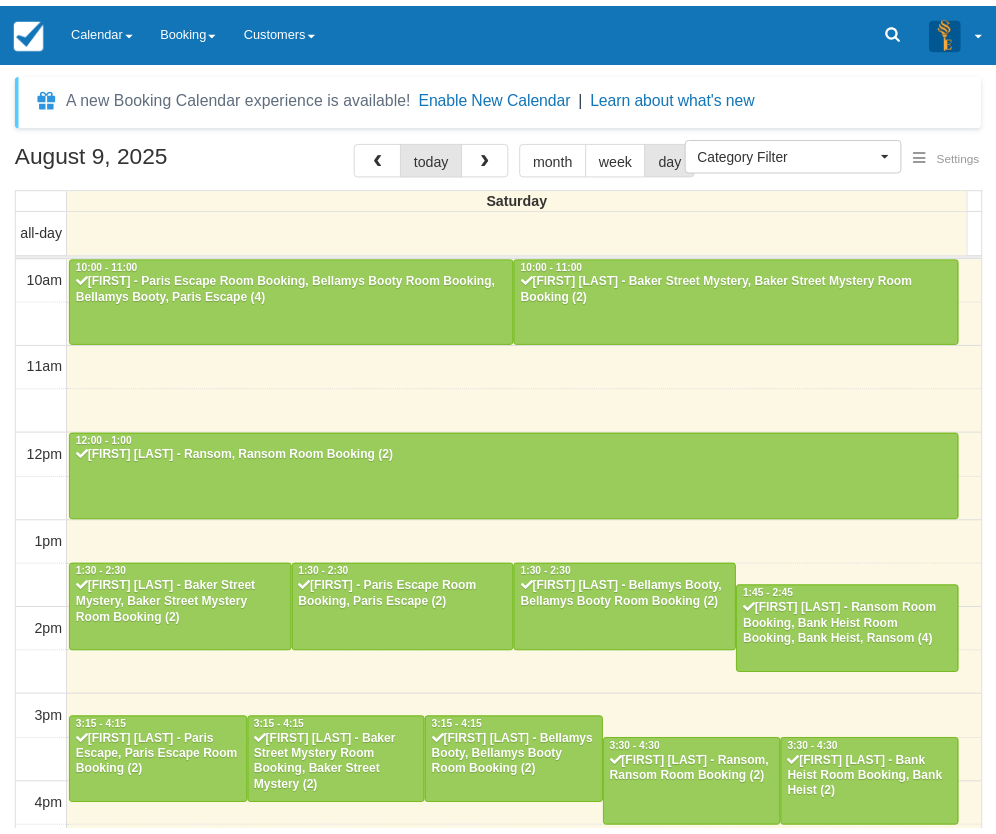 scroll, scrollTop: 0, scrollLeft: 0, axis: both 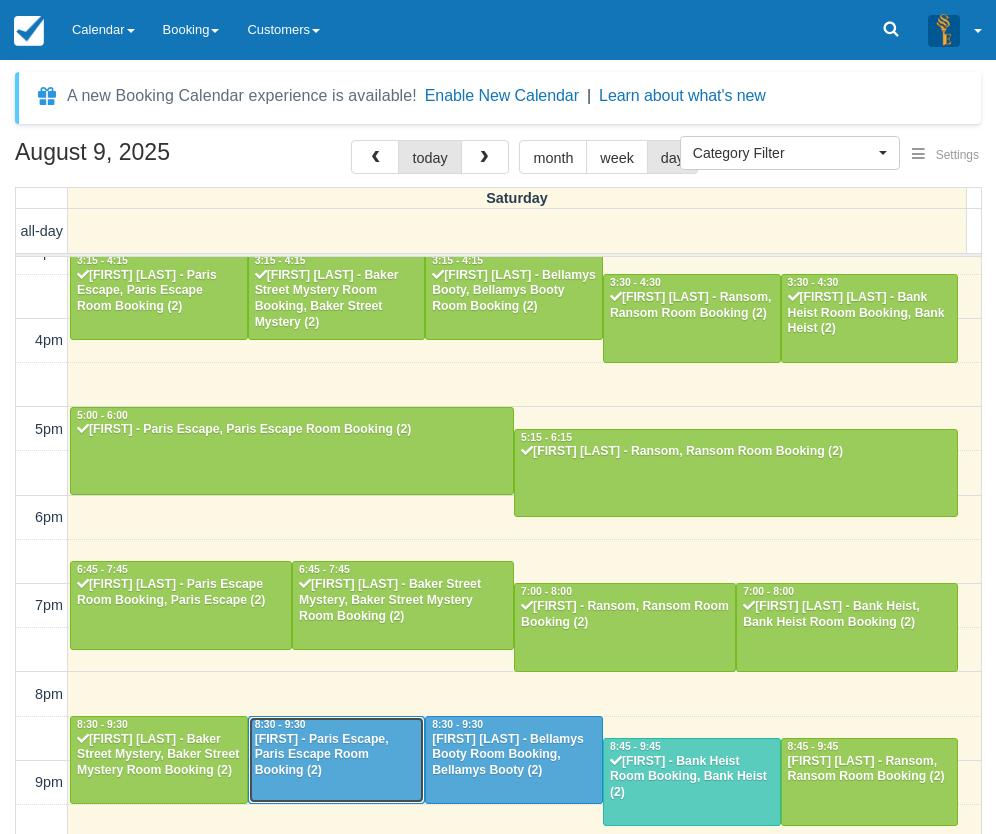 click on "[FIRST] - Paris Escape, Paris Escape Room Booking (2)" at bounding box center (337, 756) 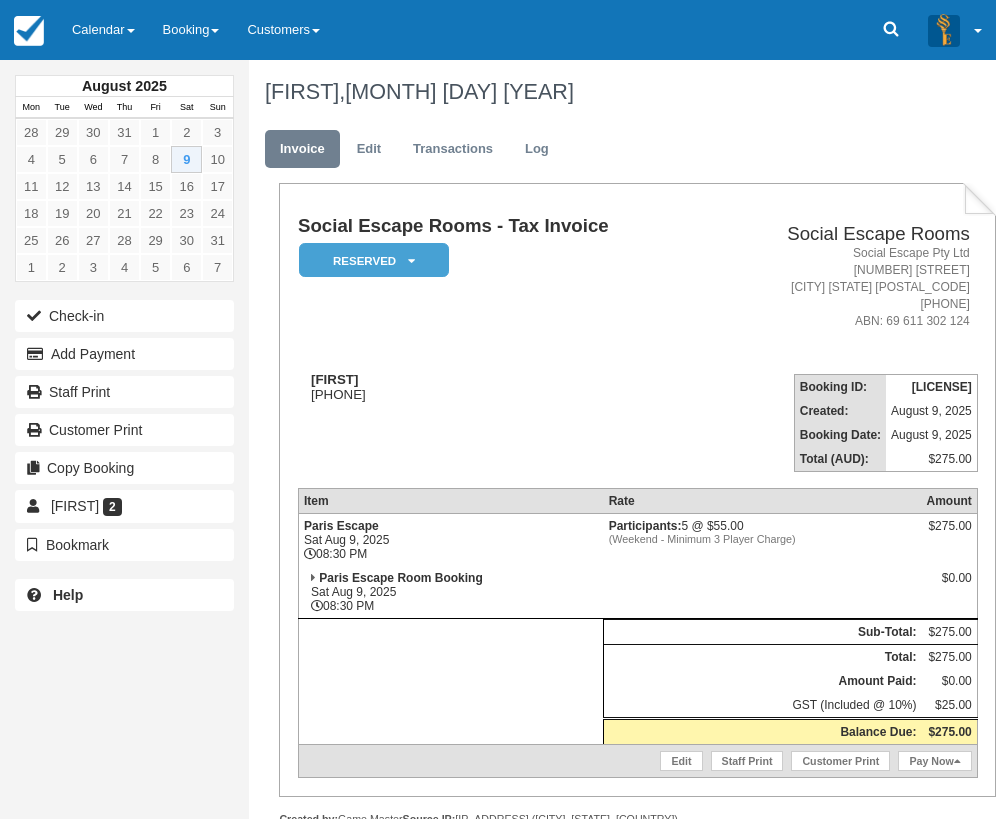 scroll, scrollTop: 0, scrollLeft: 0, axis: both 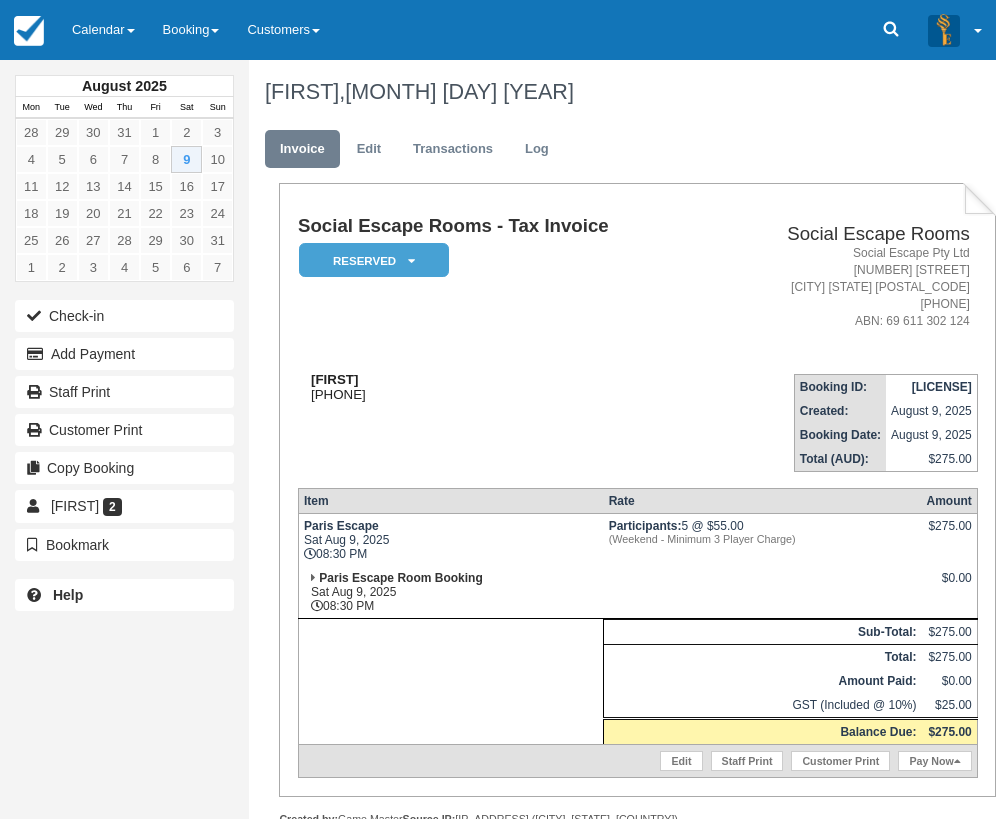drag, startPoint x: 312, startPoint y: 375, endPoint x: 447, endPoint y: 388, distance: 135.62448 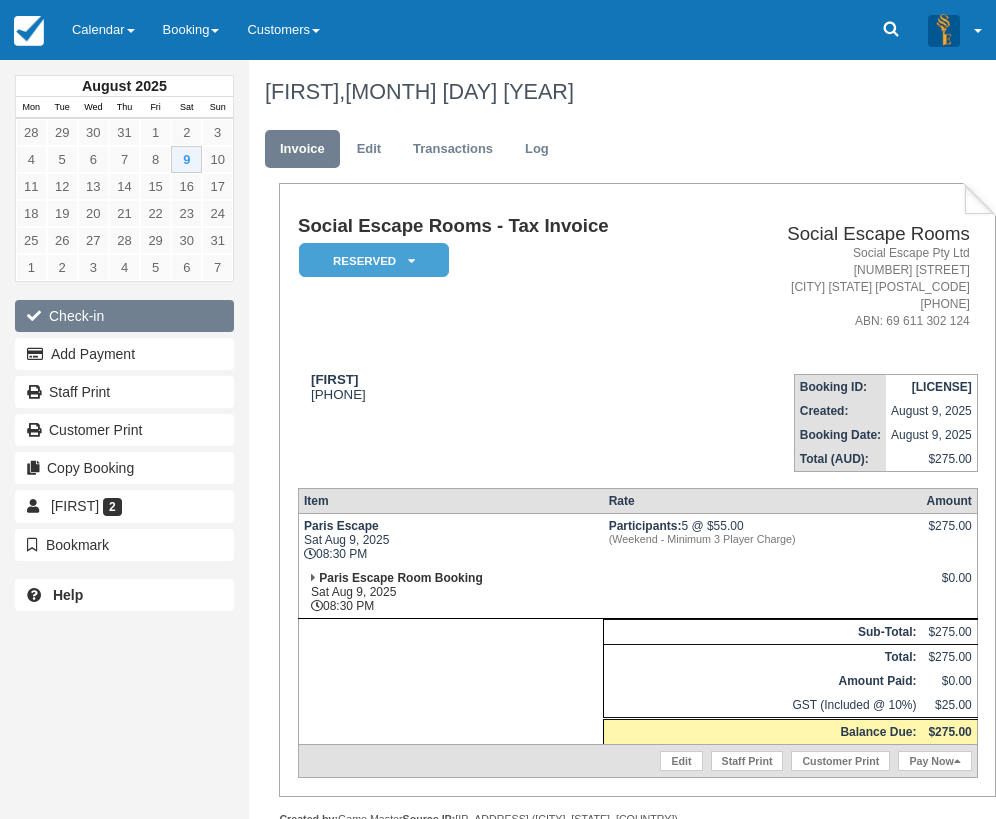 click on "Check-in" at bounding box center [124, 316] 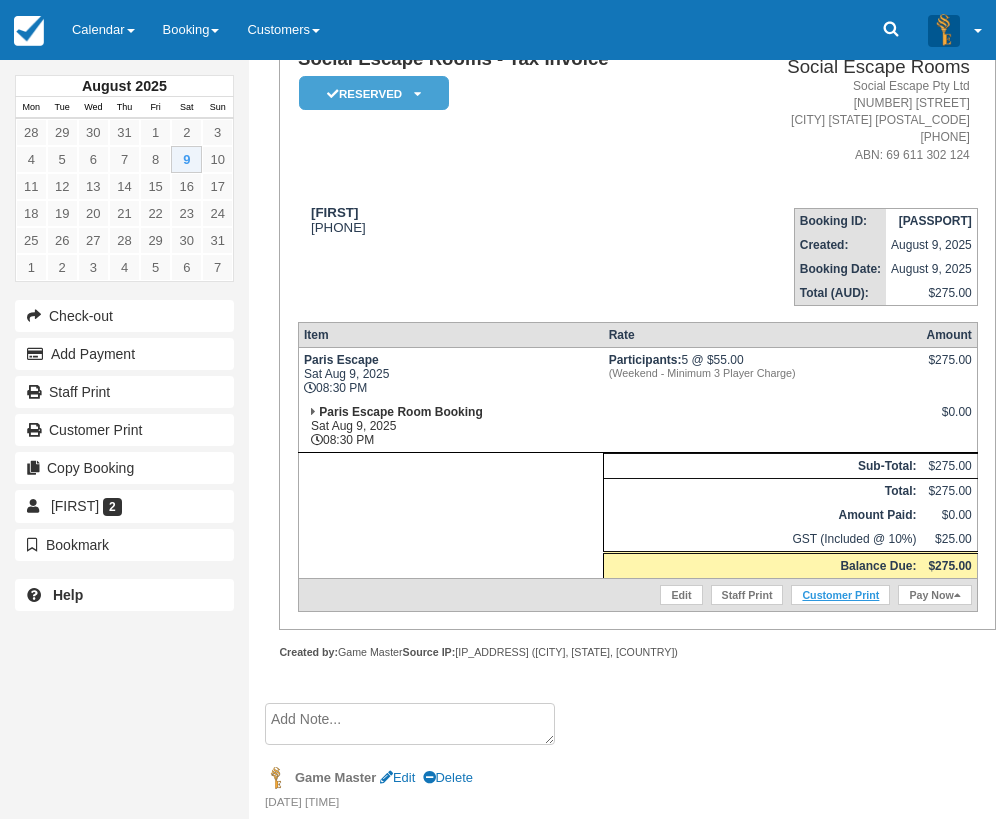 scroll, scrollTop: 300, scrollLeft: 0, axis: vertical 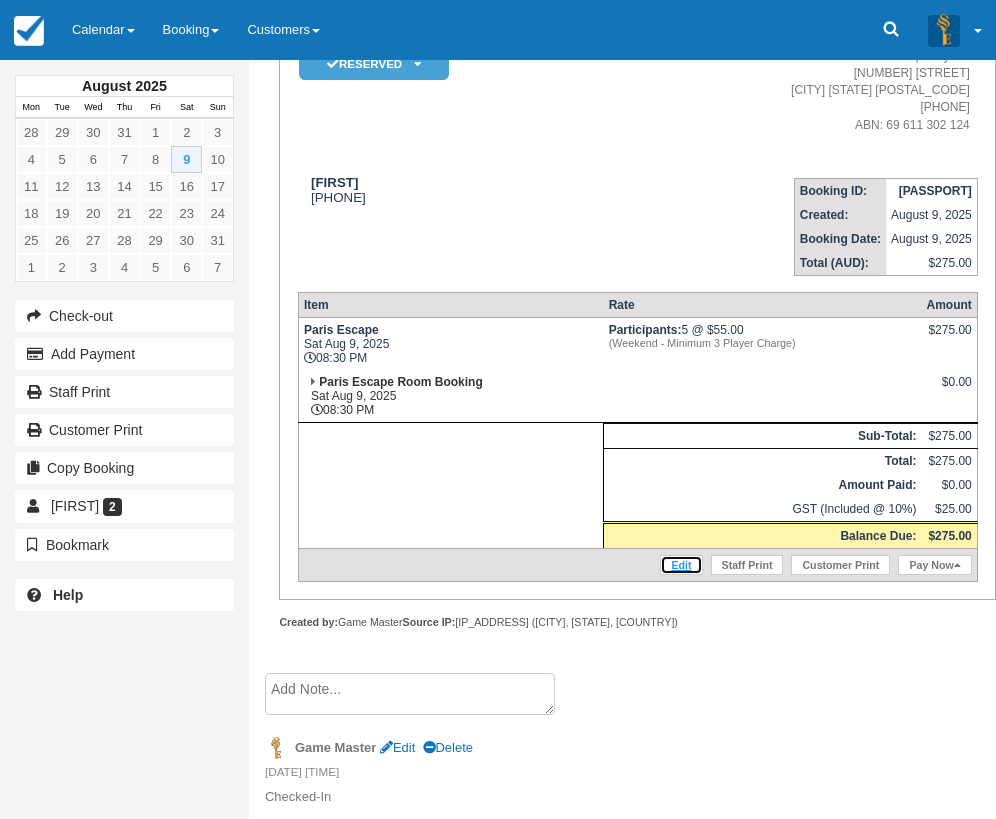 click on "Edit" at bounding box center (681, 565) 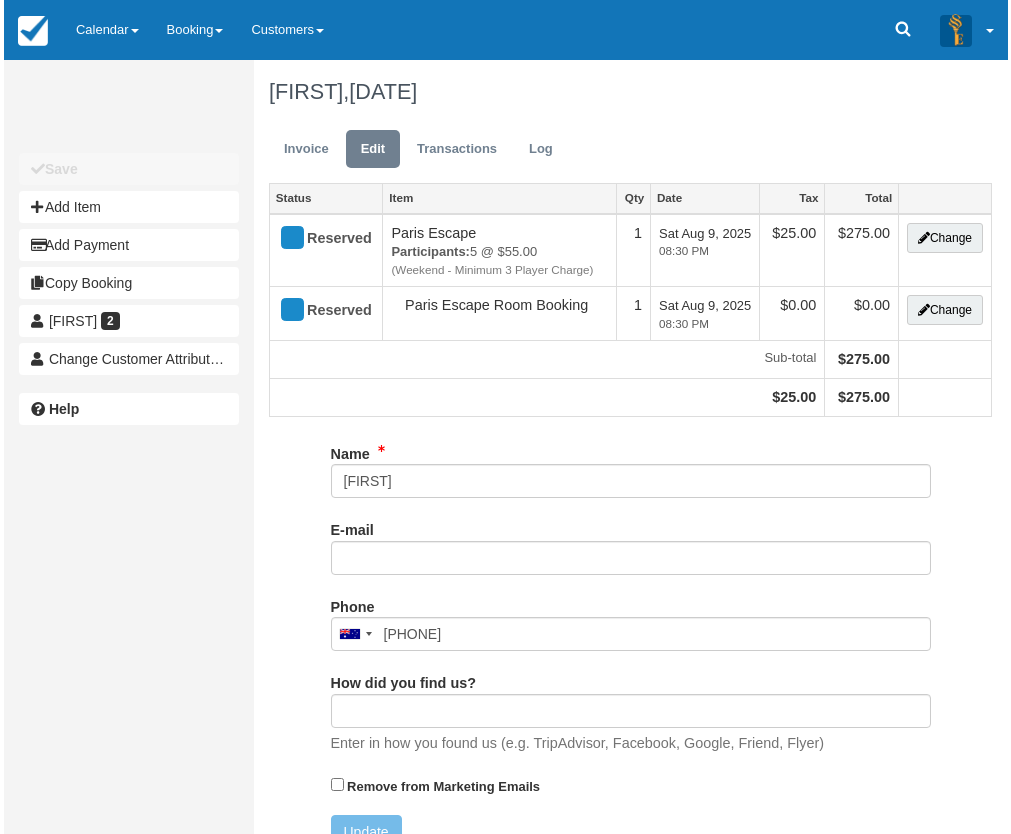 scroll, scrollTop: 0, scrollLeft: 0, axis: both 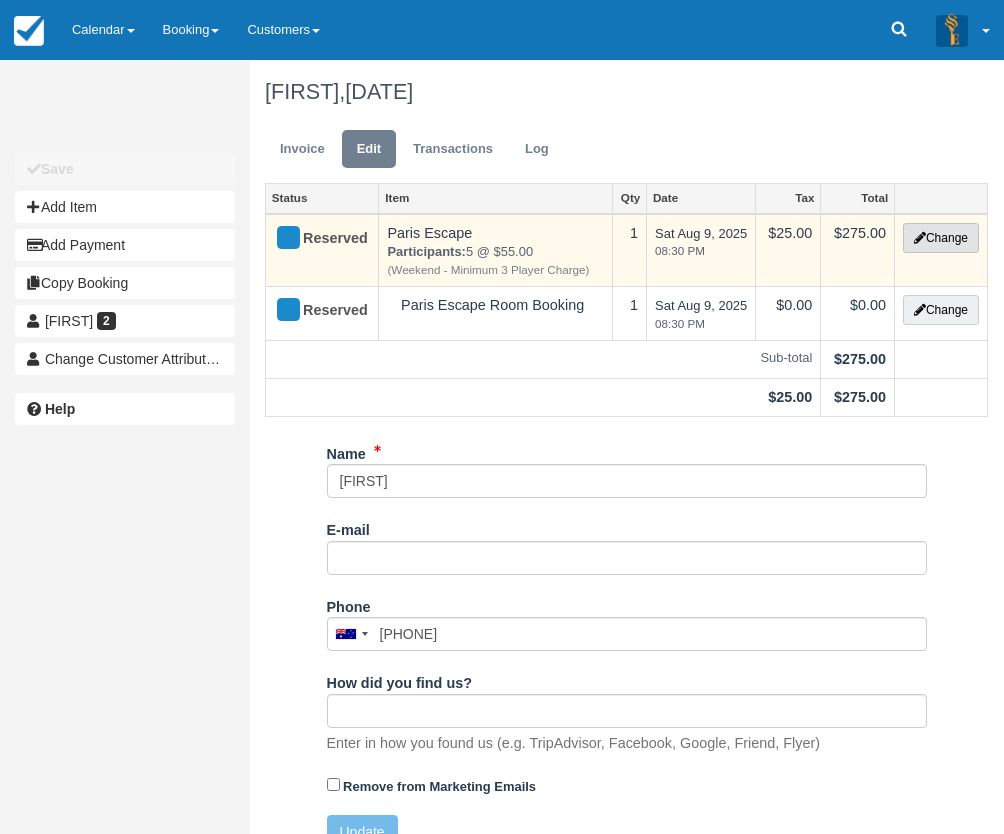 click at bounding box center [920, 238] 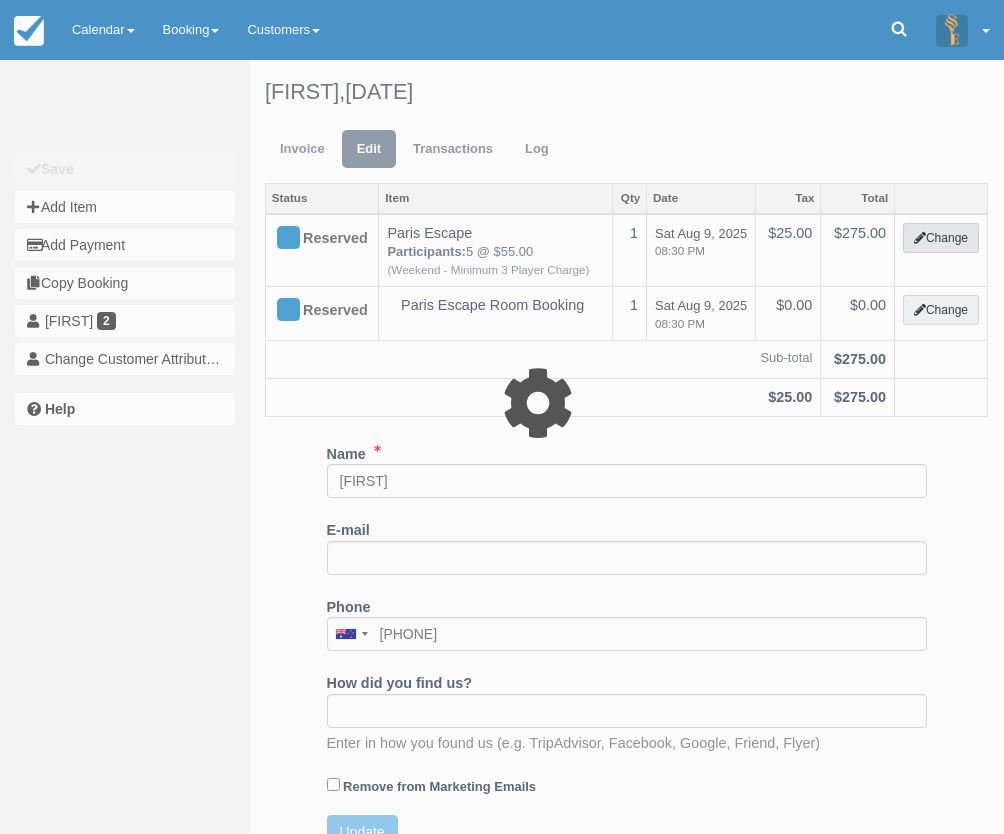 select on "2" 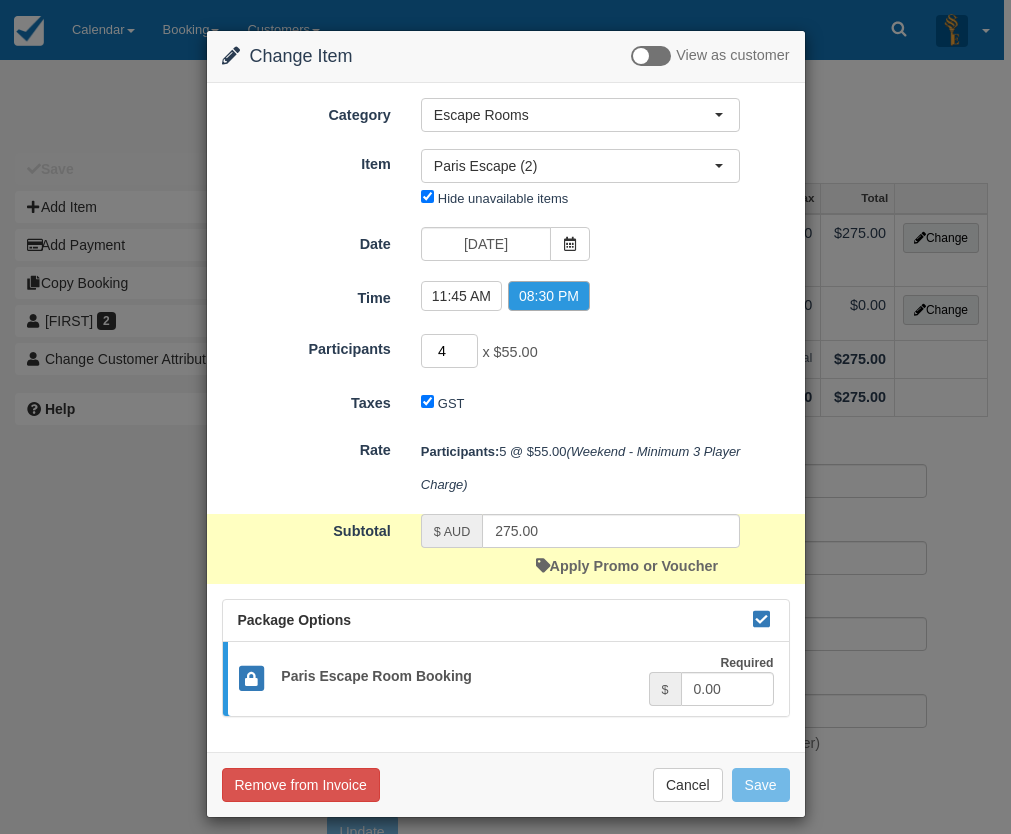 type on "4" 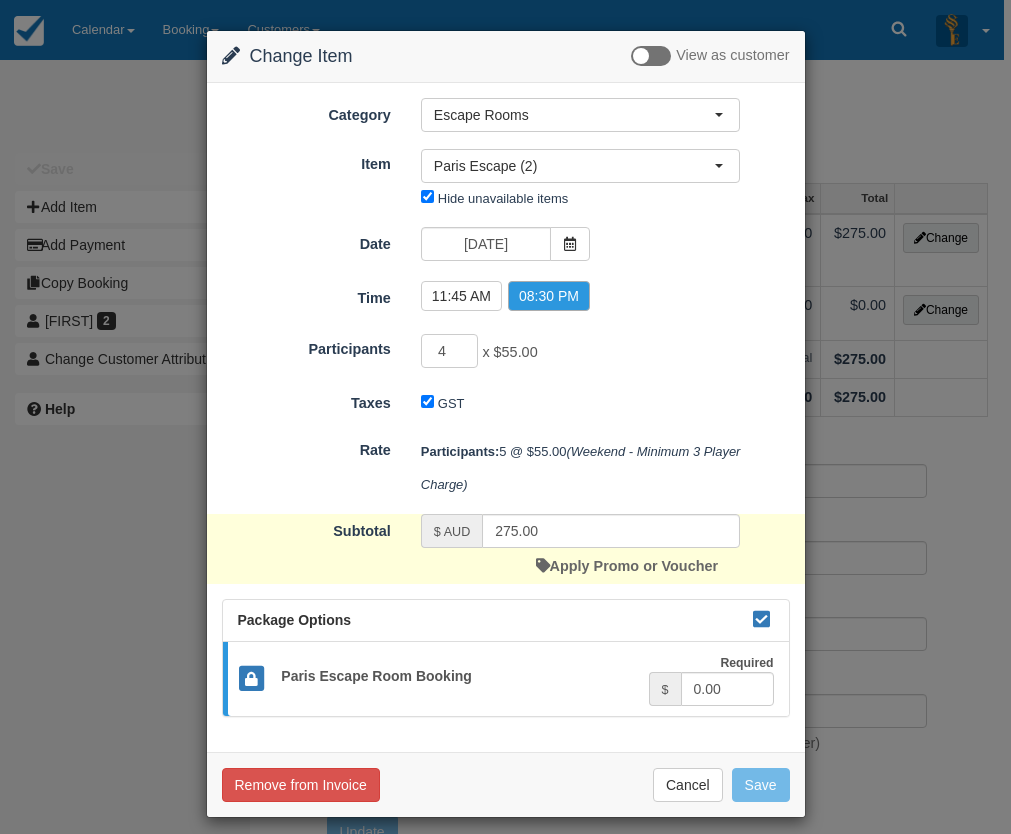 click on "4   x $55.00 Minimum of 2Maximum of 8" at bounding box center (580, 353) 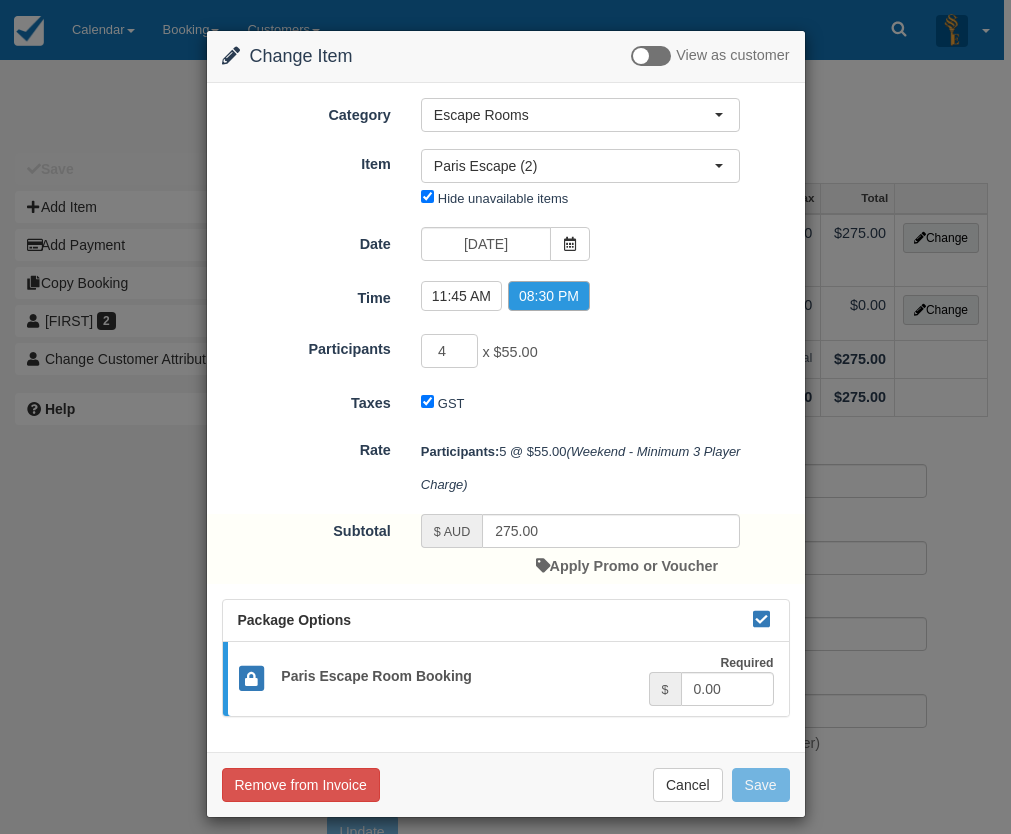 type on "220.00" 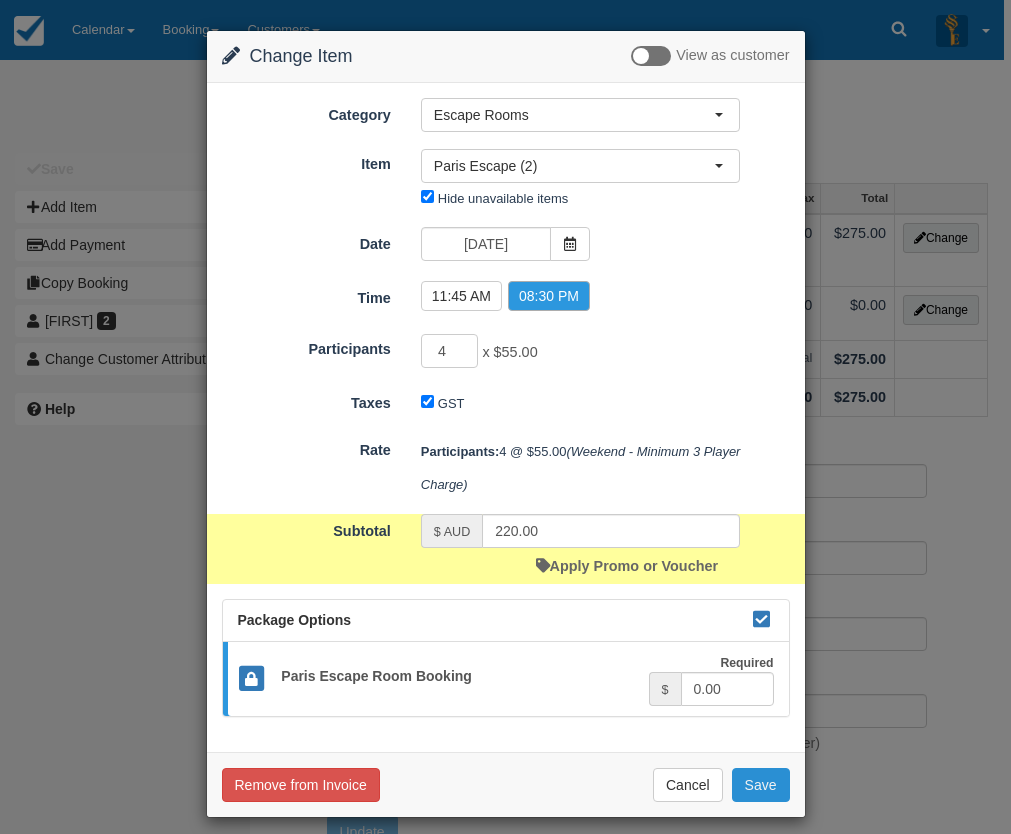click on "Save" at bounding box center (761, 785) 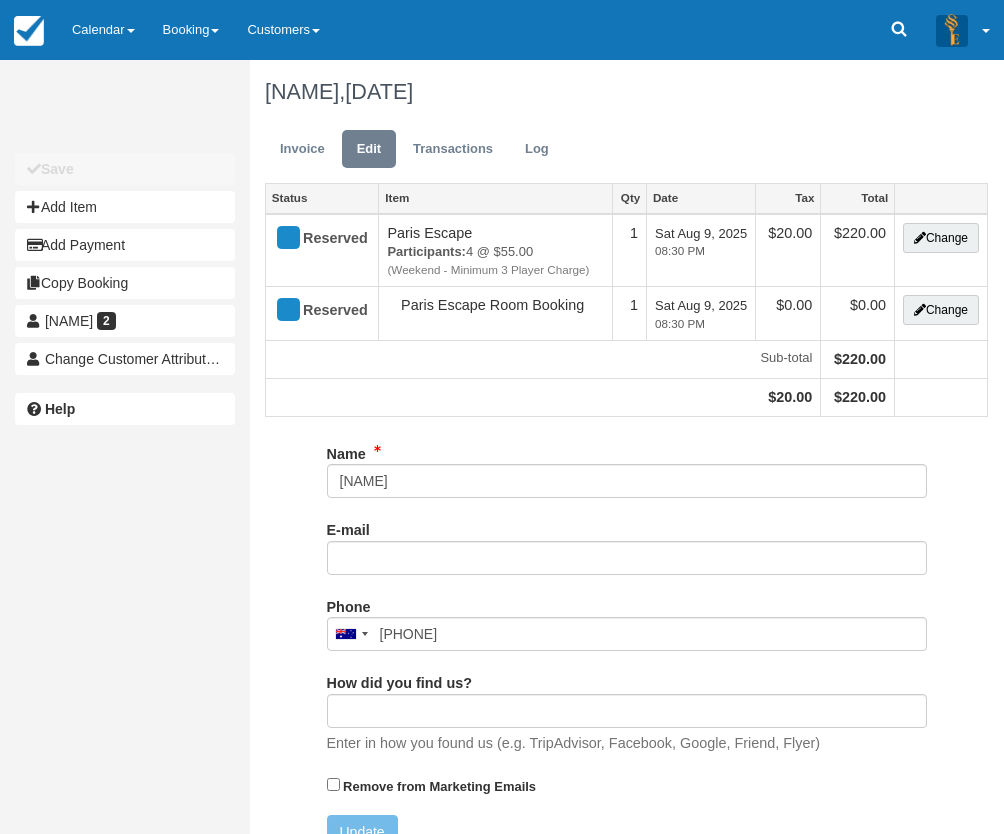scroll, scrollTop: 0, scrollLeft: 0, axis: both 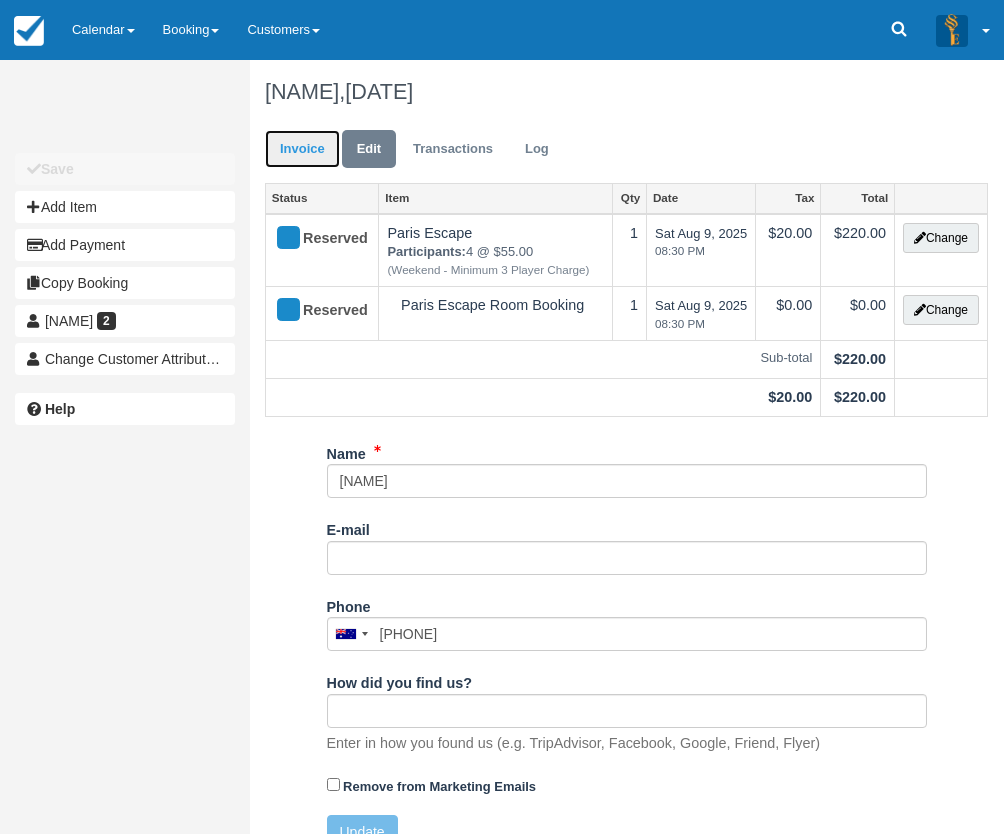 click on "Invoice" at bounding box center (302, 149) 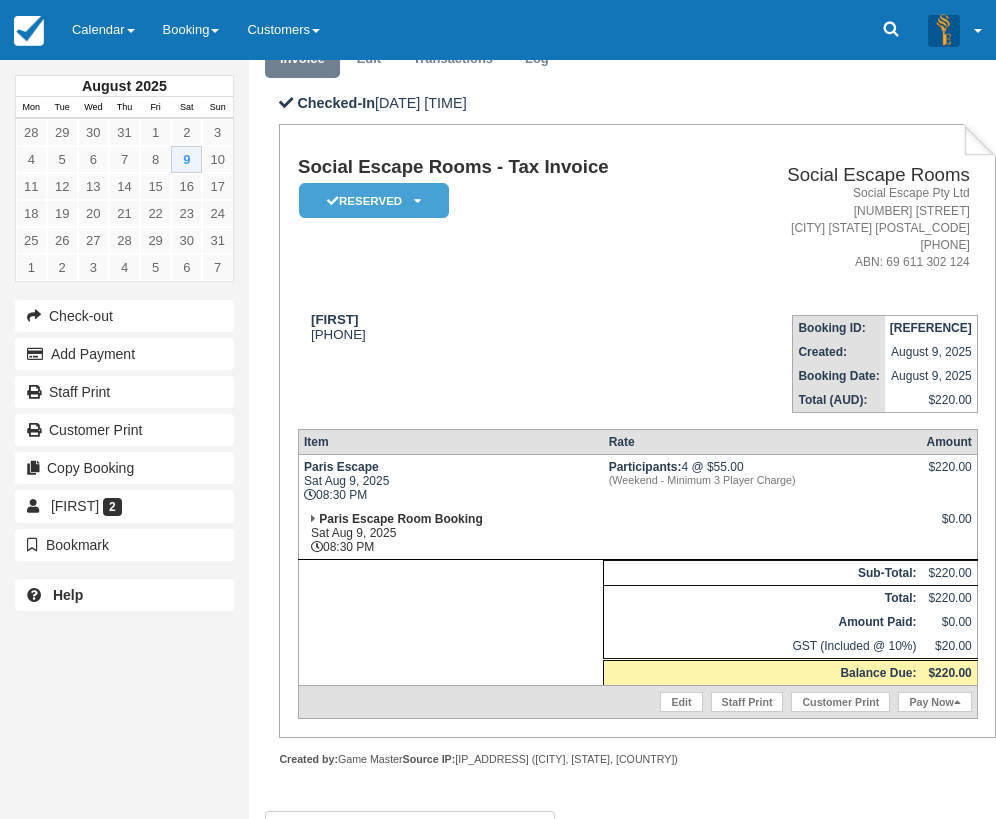 scroll, scrollTop: 200, scrollLeft: 0, axis: vertical 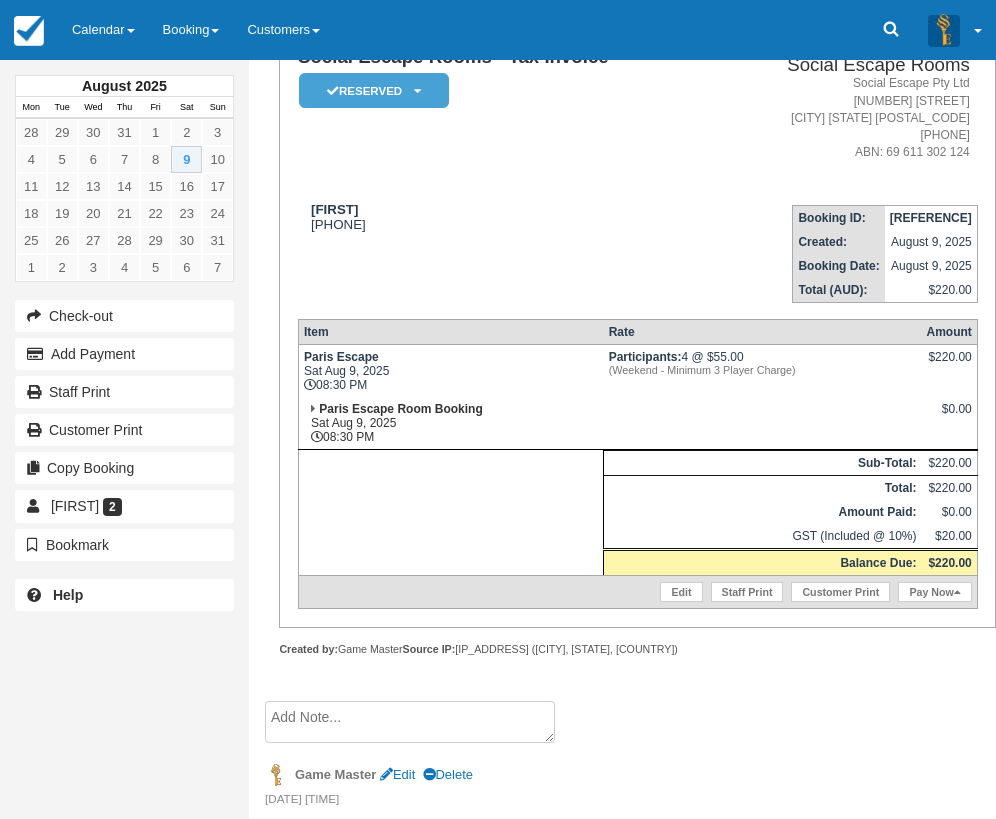 drag, startPoint x: 390, startPoint y: 438, endPoint x: 305, endPoint y: 354, distance: 119.503136 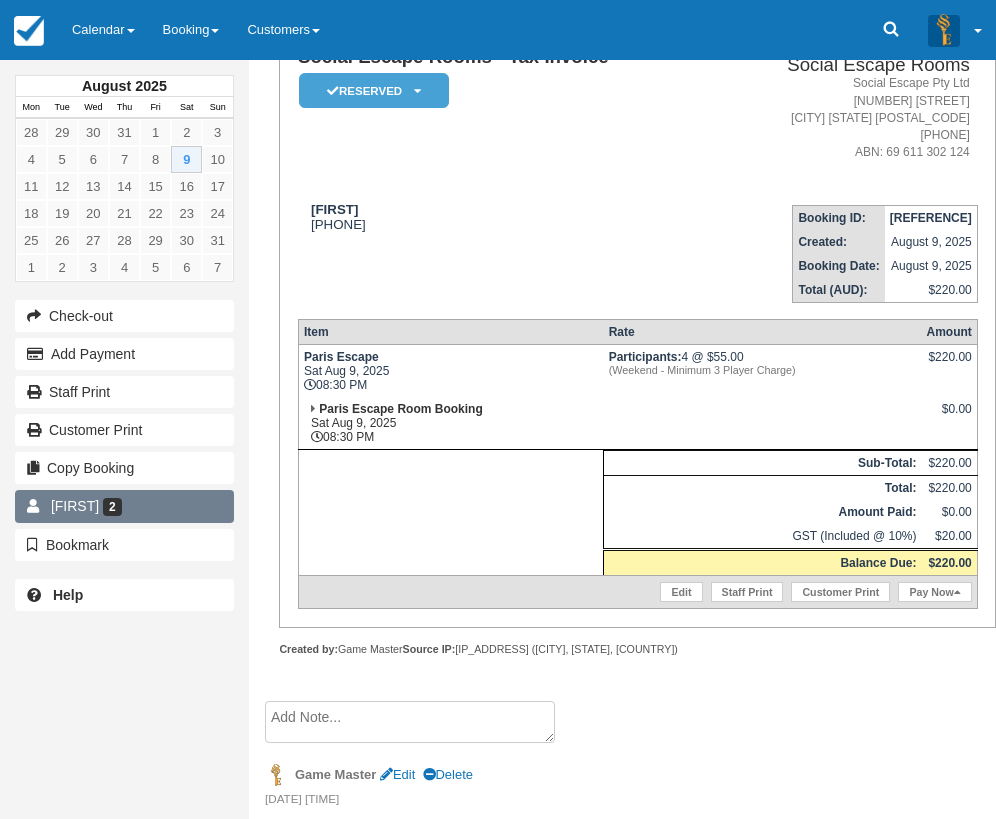 click on "Gabriela   2" at bounding box center [124, 506] 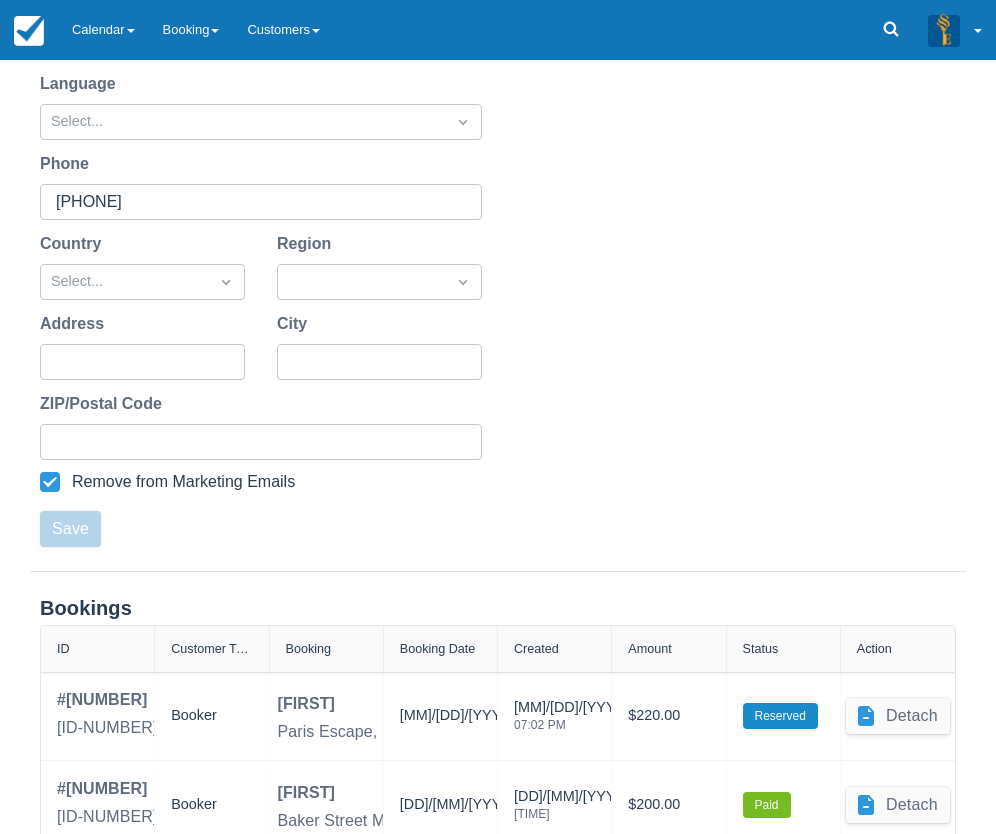 scroll, scrollTop: 445, scrollLeft: 0, axis: vertical 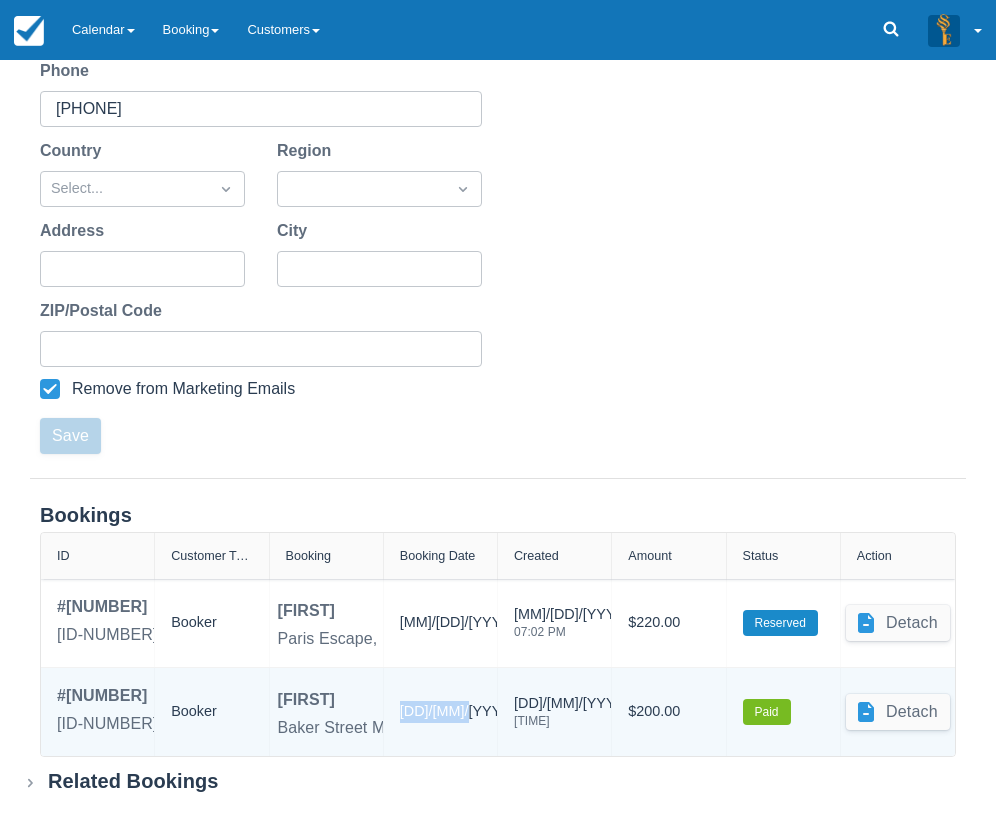 drag, startPoint x: 402, startPoint y: 708, endPoint x: 470, endPoint y: 719, distance: 68.88396 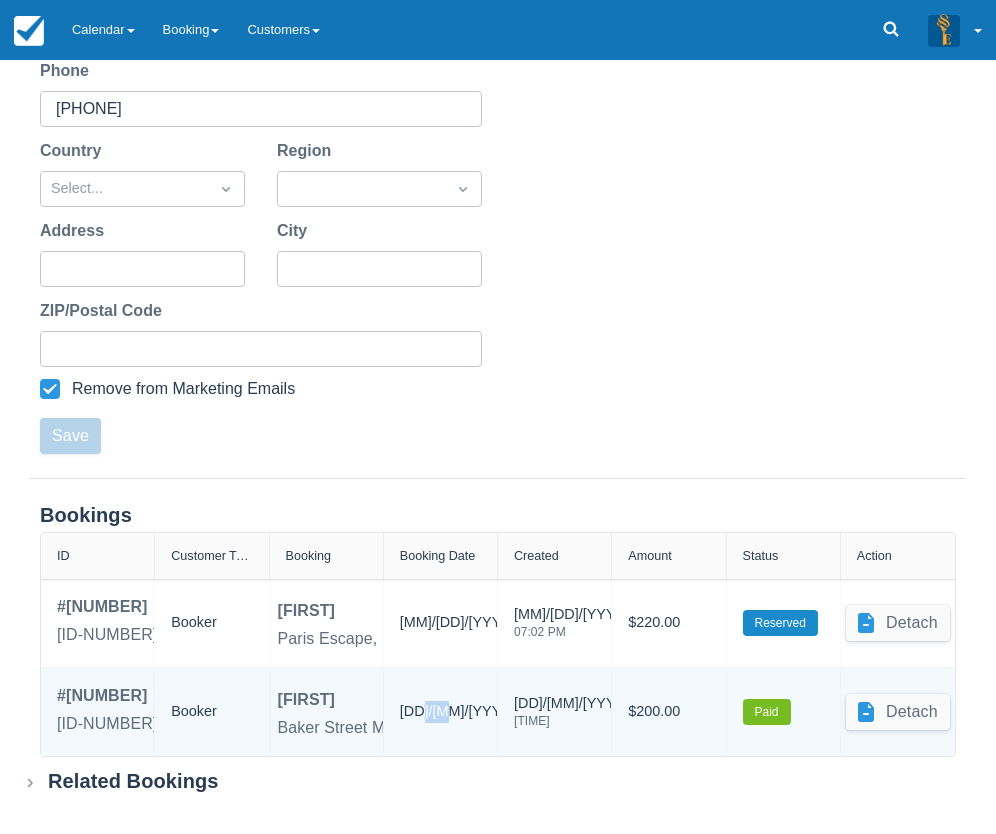 drag, startPoint x: 423, startPoint y: 708, endPoint x: 451, endPoint y: 710, distance: 28.071337 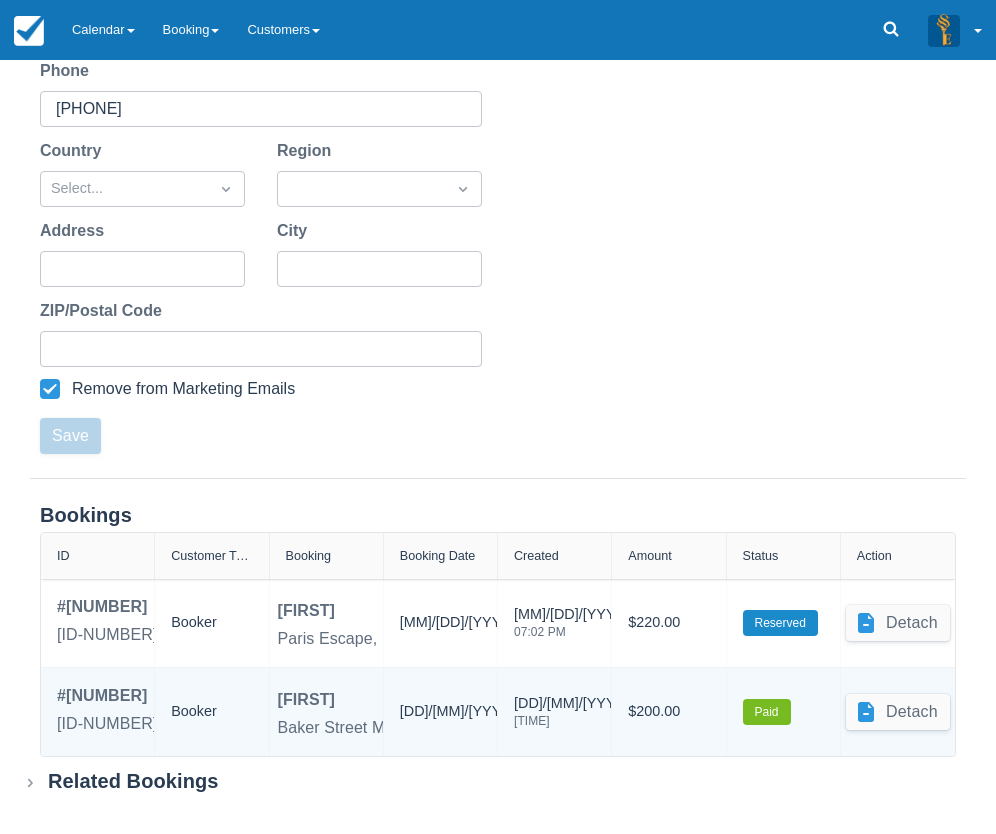 drag, startPoint x: 397, startPoint y: 705, endPoint x: 422, endPoint y: 708, distance: 25.179358 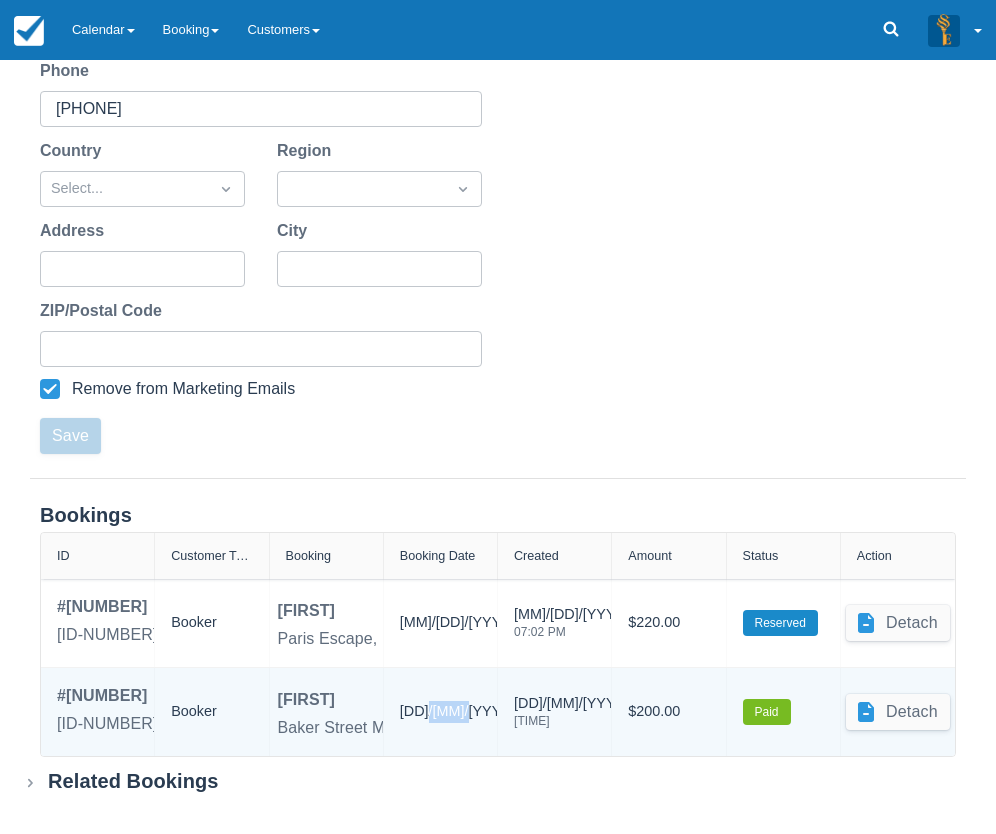 drag, startPoint x: 473, startPoint y: 717, endPoint x: 431, endPoint y: 712, distance: 42.296574 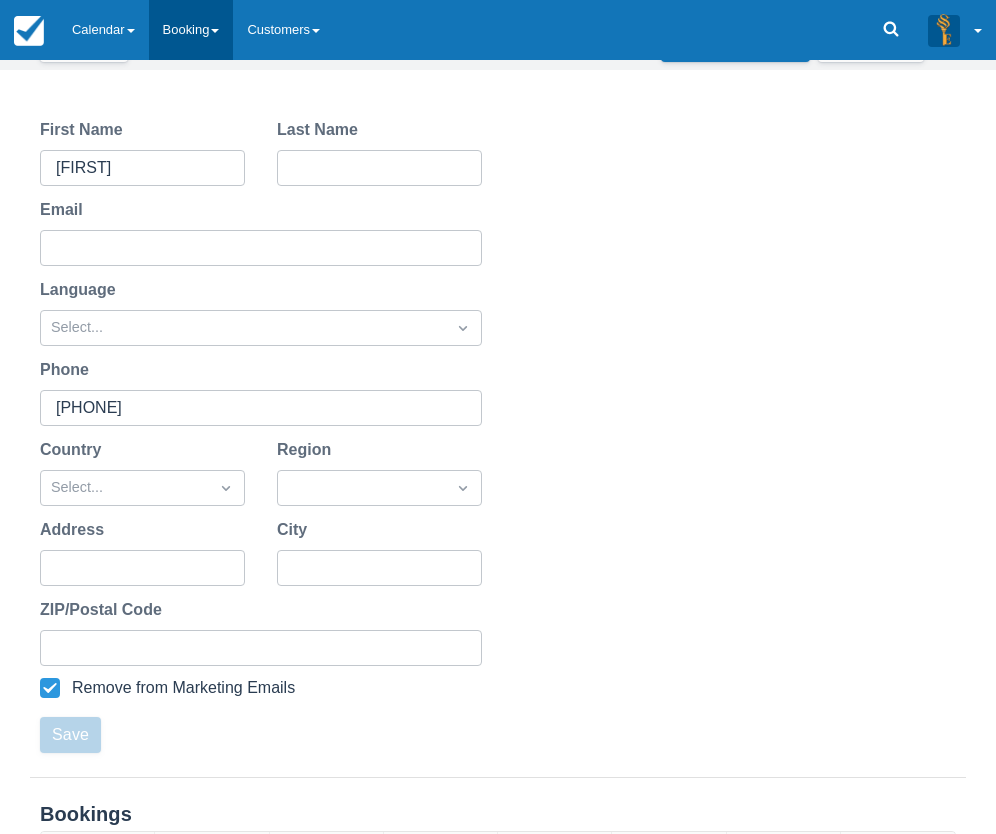 scroll, scrollTop: 145, scrollLeft: 0, axis: vertical 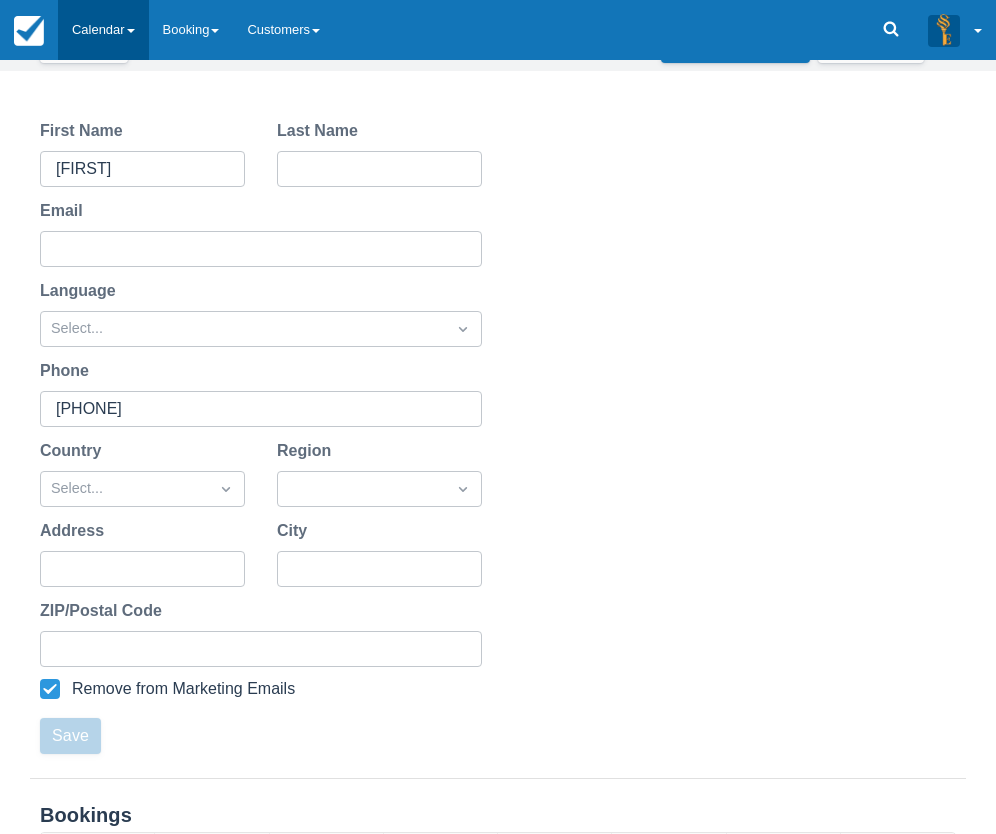 click on "Calendar" at bounding box center (103, 30) 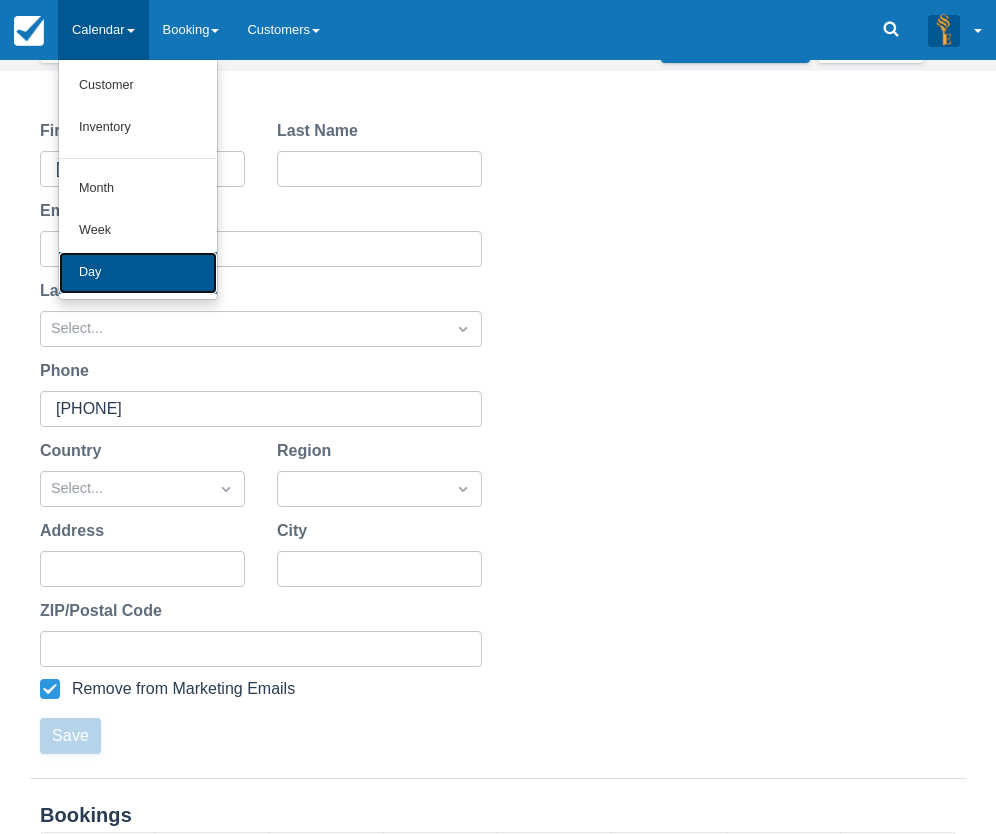 click on "Day" at bounding box center (138, 273) 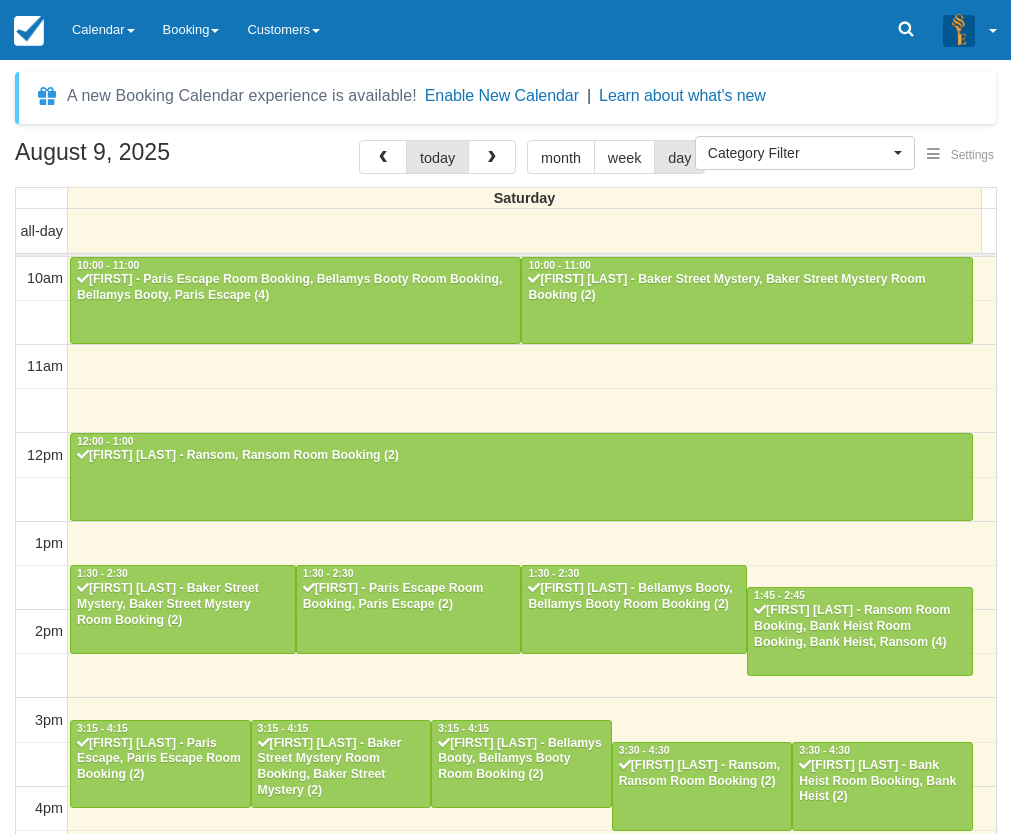 select 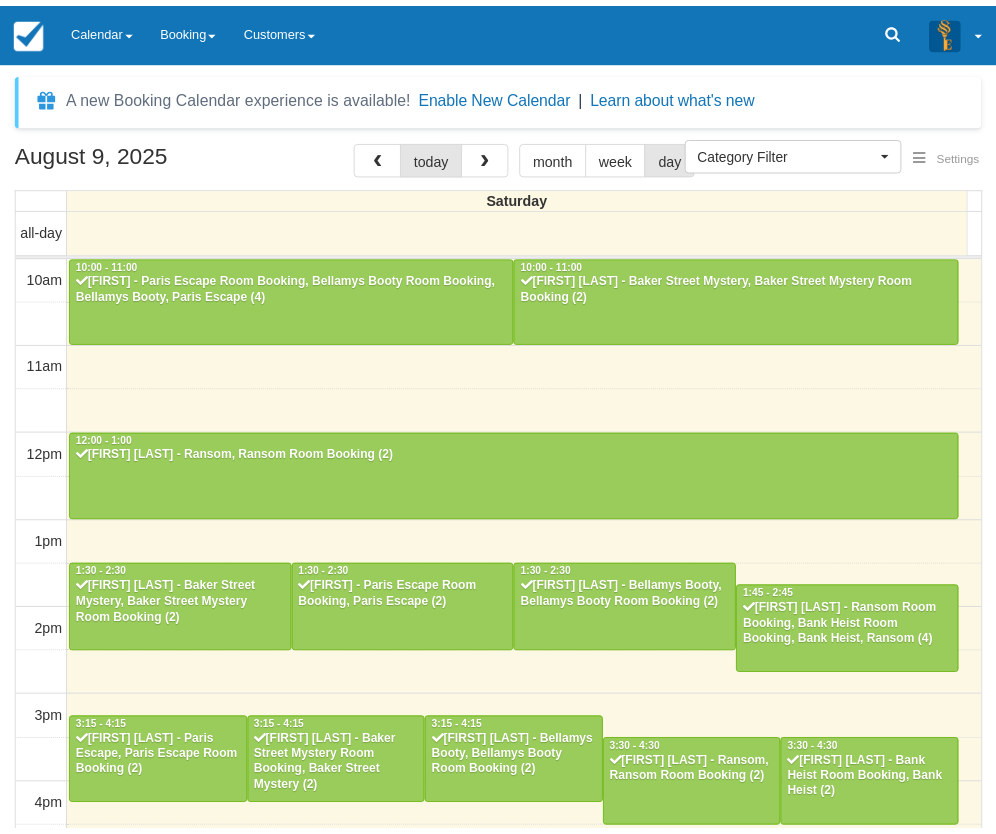 scroll, scrollTop: 0, scrollLeft: 0, axis: both 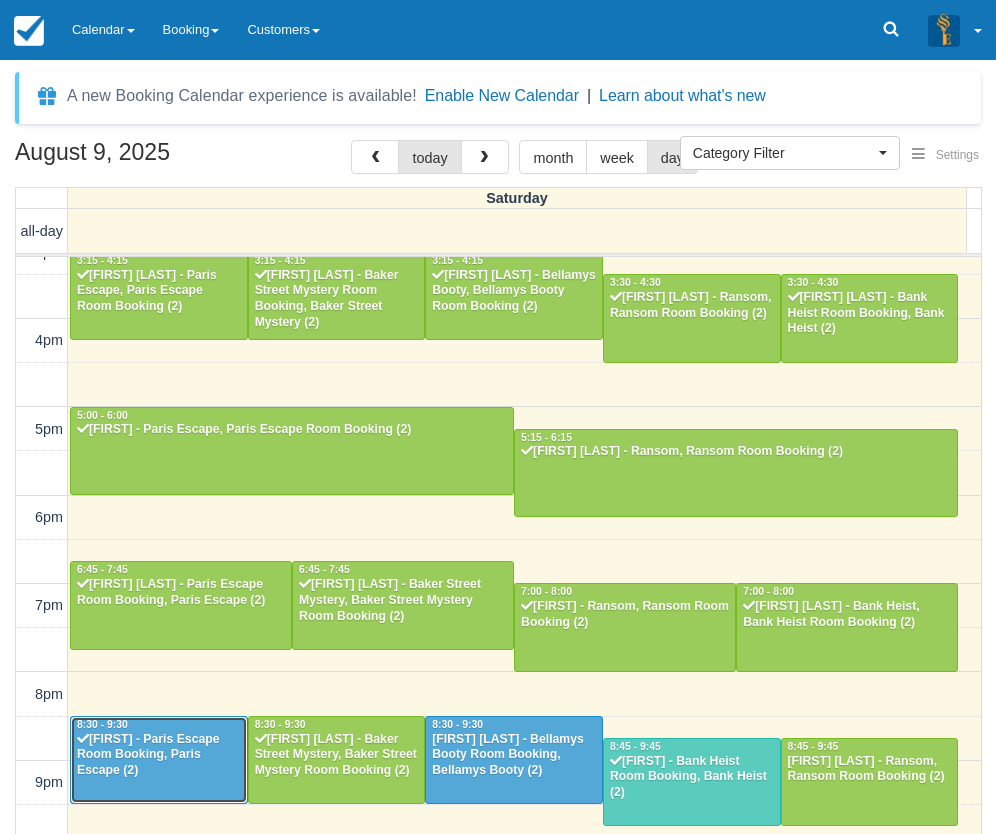 click on "[FIRST] - Paris Escape Room Booking, Paris Escape (2)" at bounding box center [159, 756] 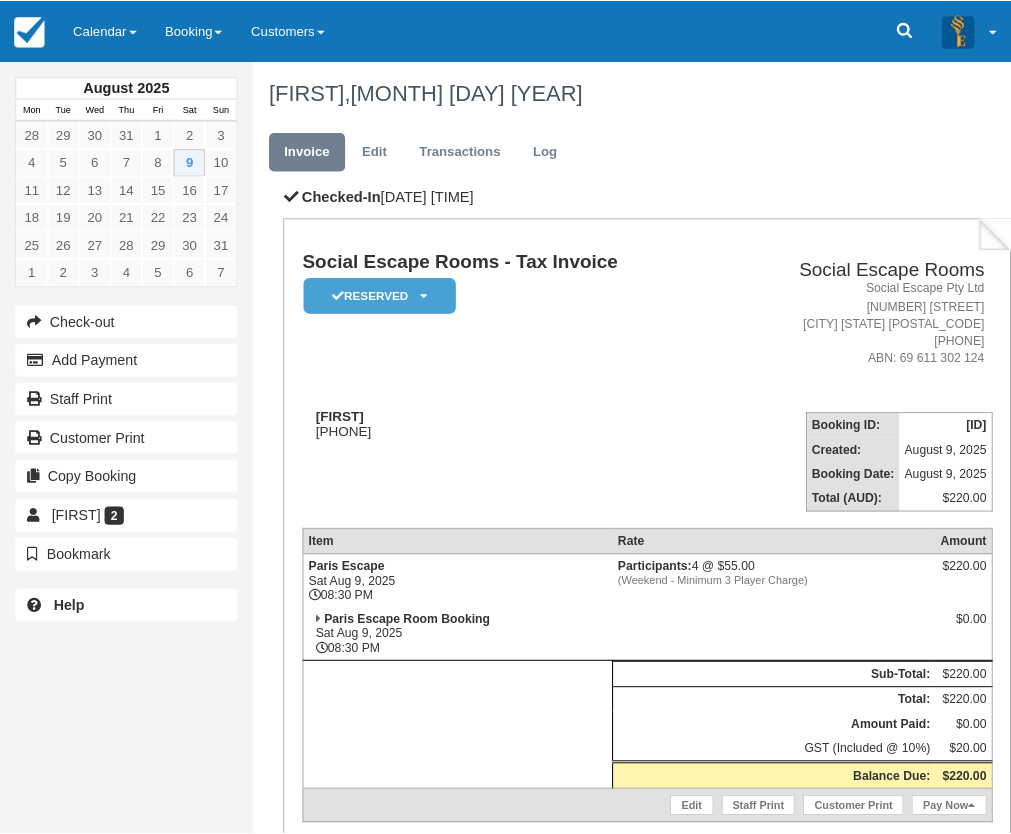 scroll, scrollTop: 0, scrollLeft: 0, axis: both 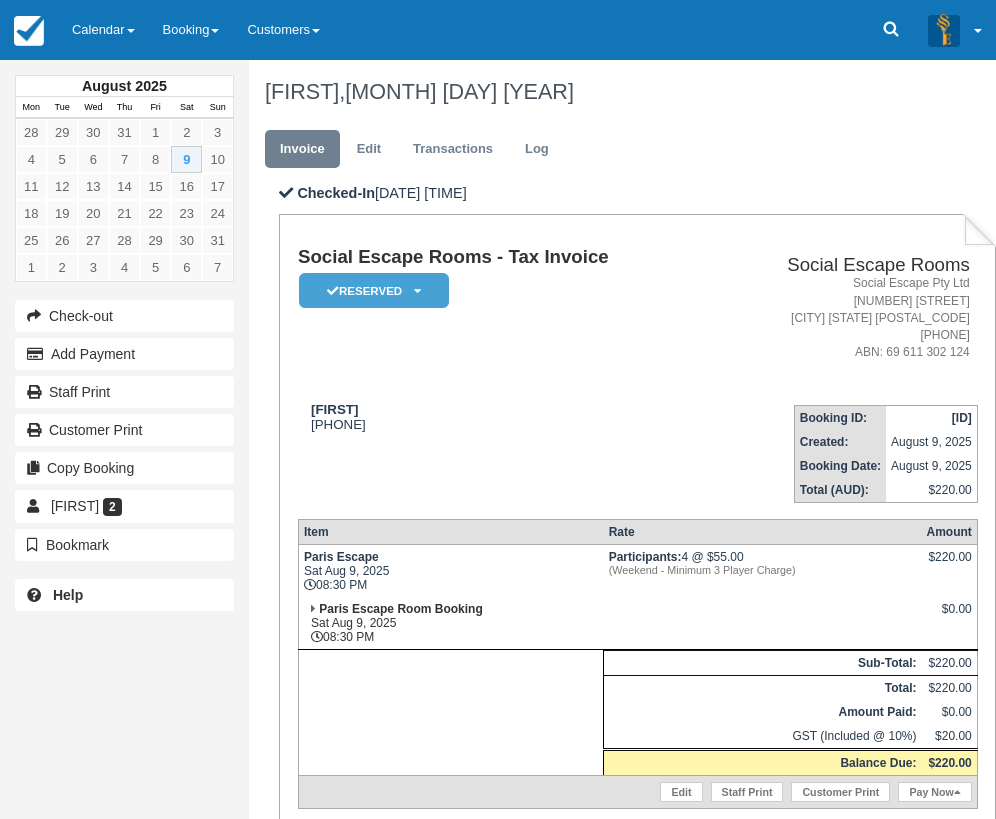click on "[FIRST] [PHONE]" at bounding box center (505, 446) 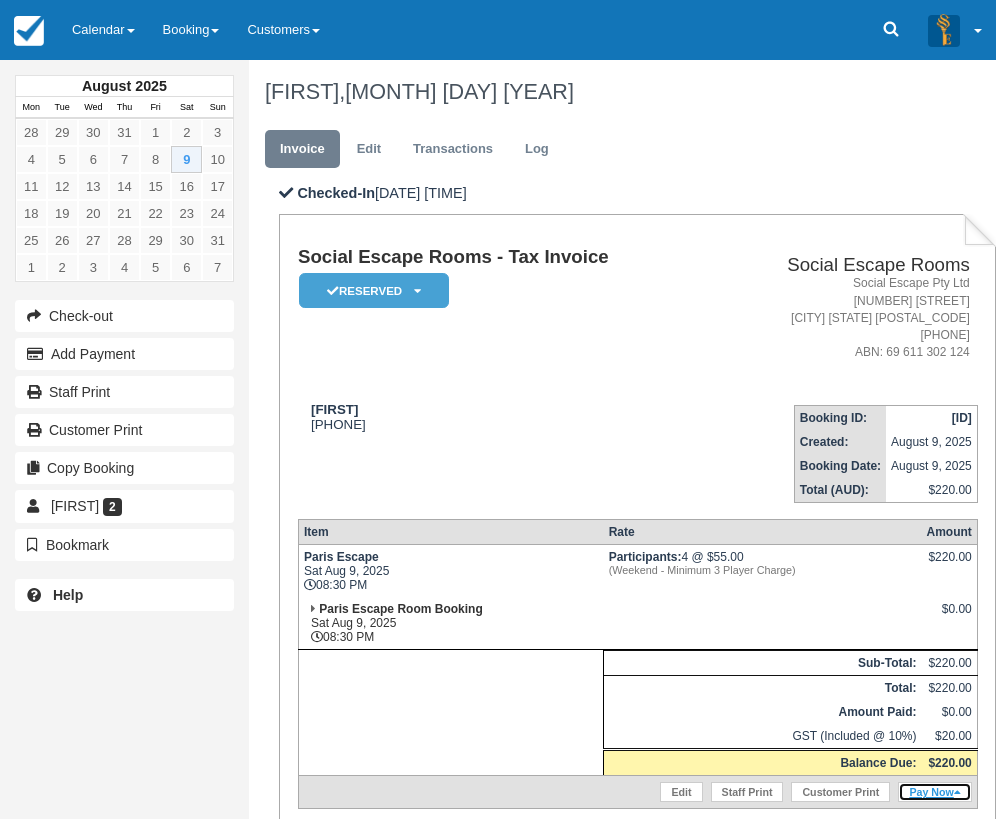 click on "Pay Now" at bounding box center [934, 792] 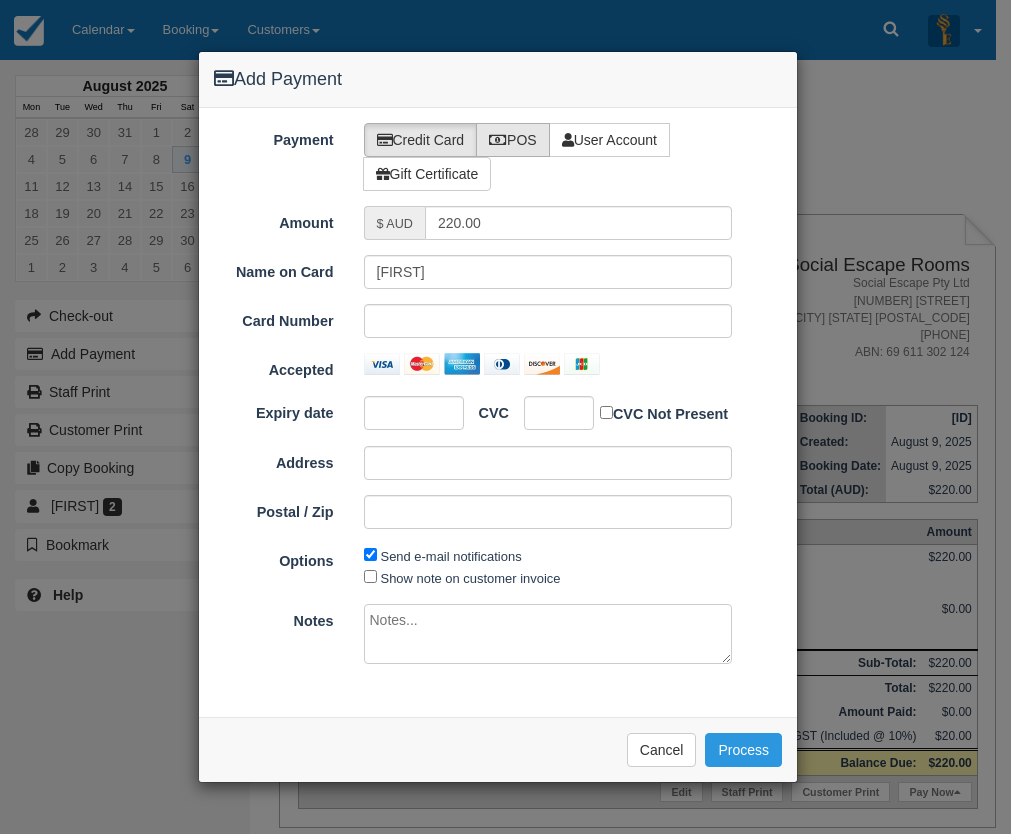 click on "POS" at bounding box center (513, 140) 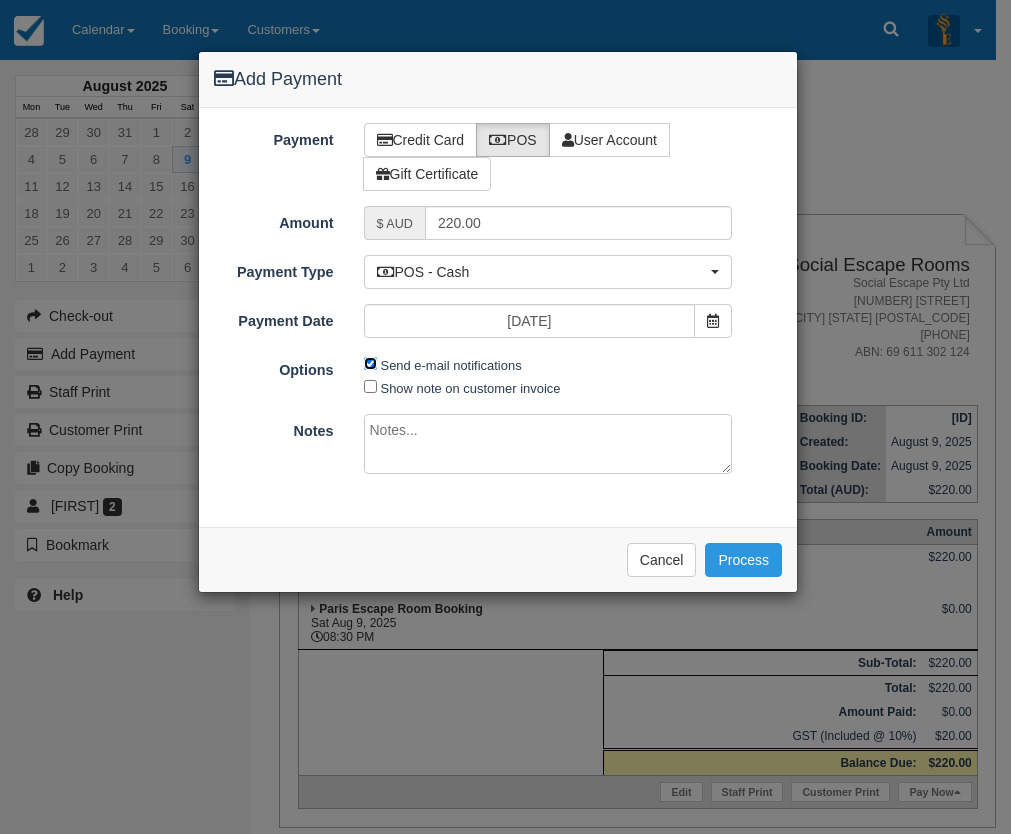 click on "Send e-mail notifications" at bounding box center (370, 363) 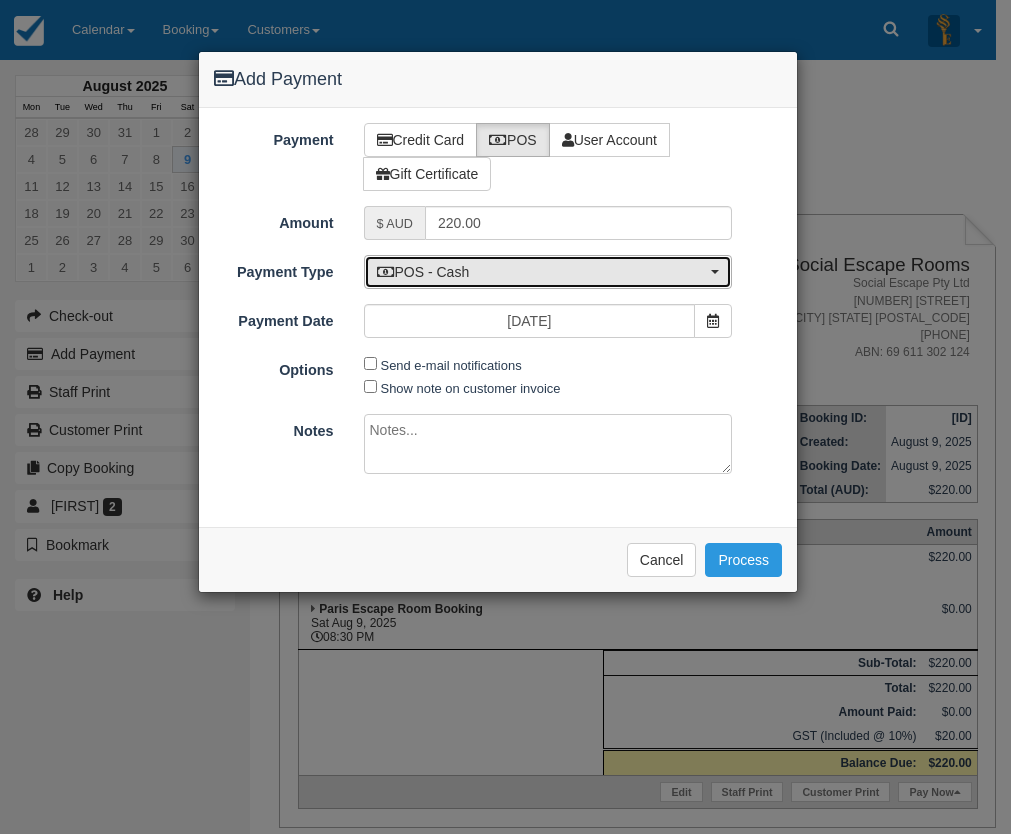 click on "POS - Cash" at bounding box center [542, 272] 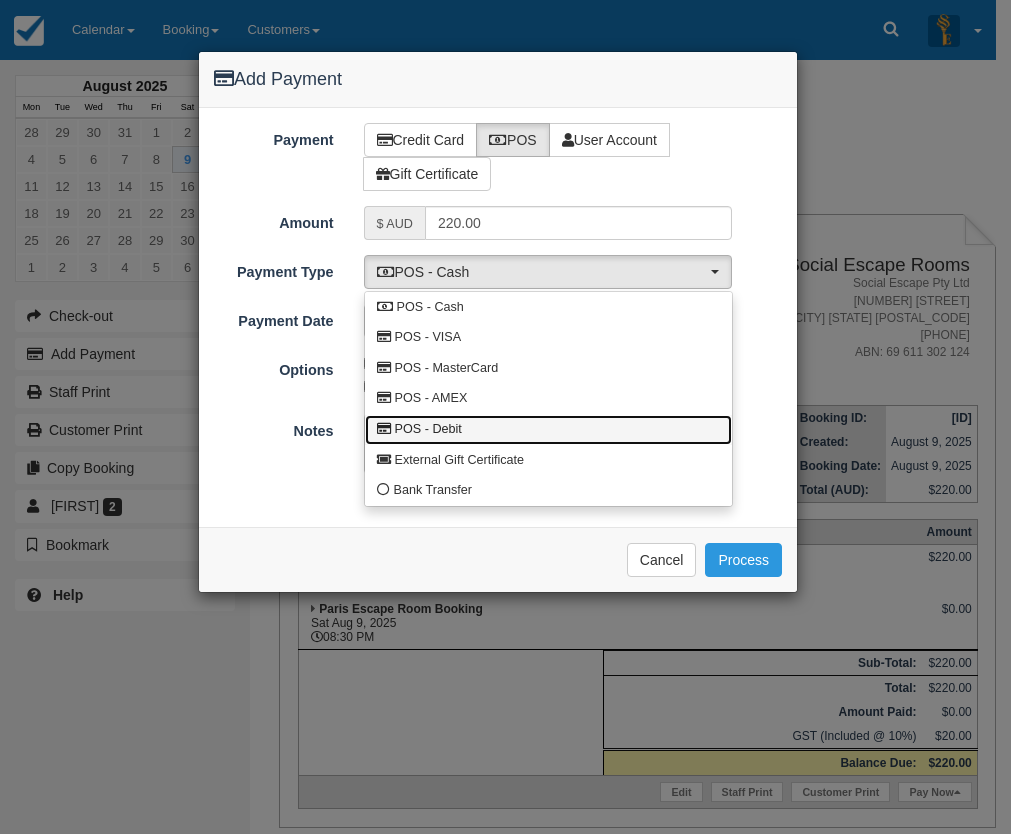 click on "POS - Debit" at bounding box center [548, 430] 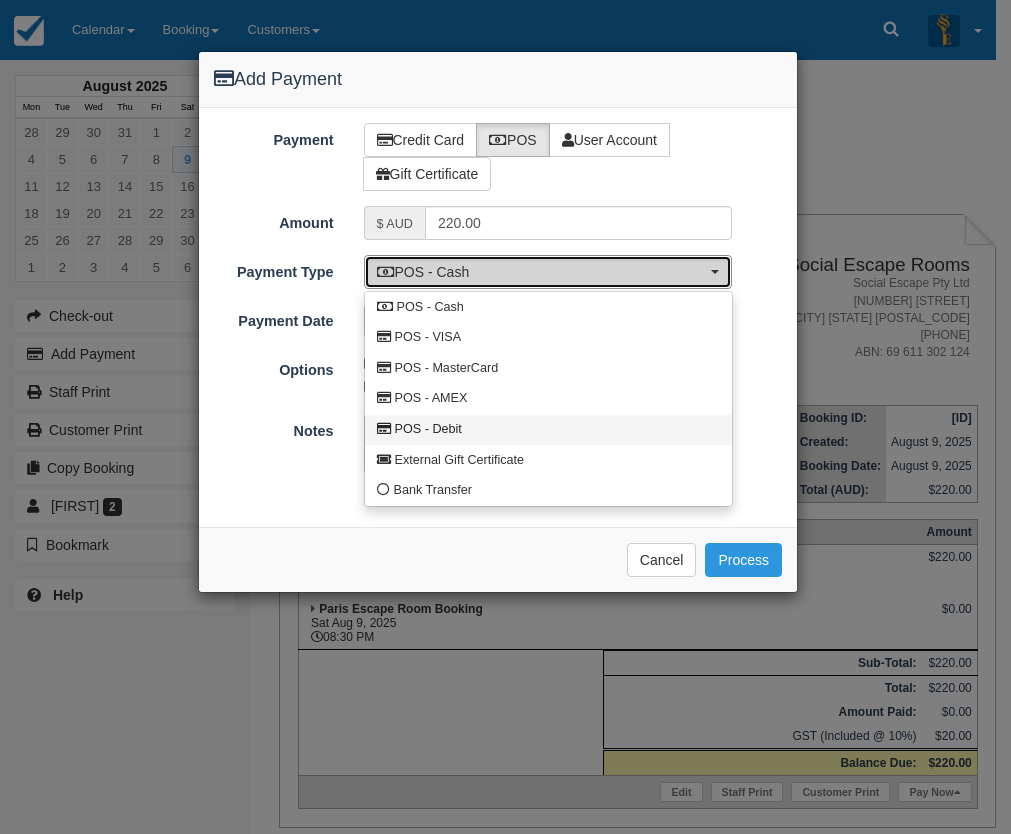 select on "DEBIT" 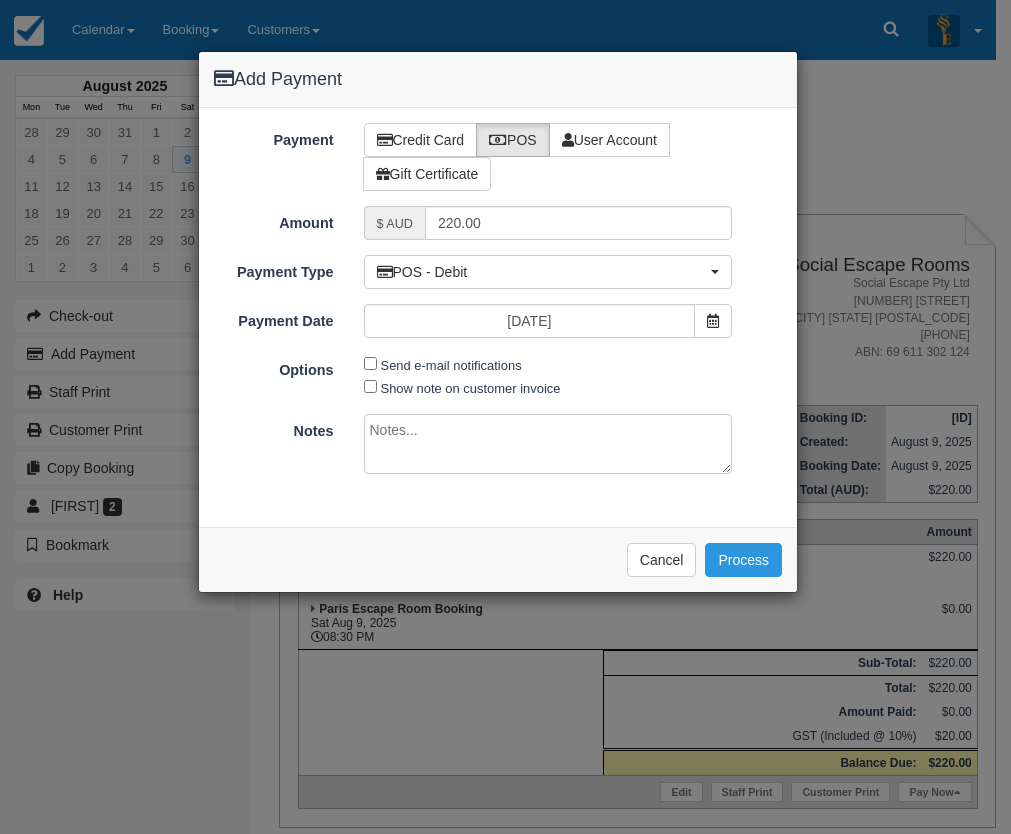 click on "Please wait while the payment is processed				...
Cancel
Process" at bounding box center [498, 559] 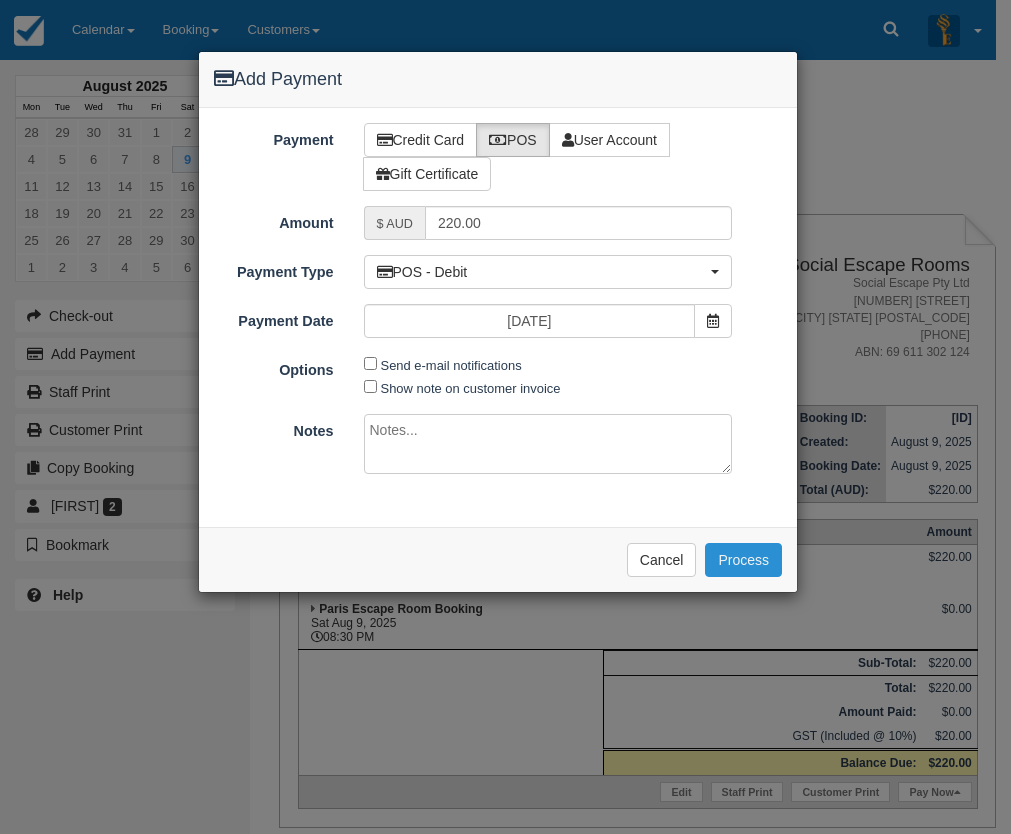click on "Process" at bounding box center [743, 560] 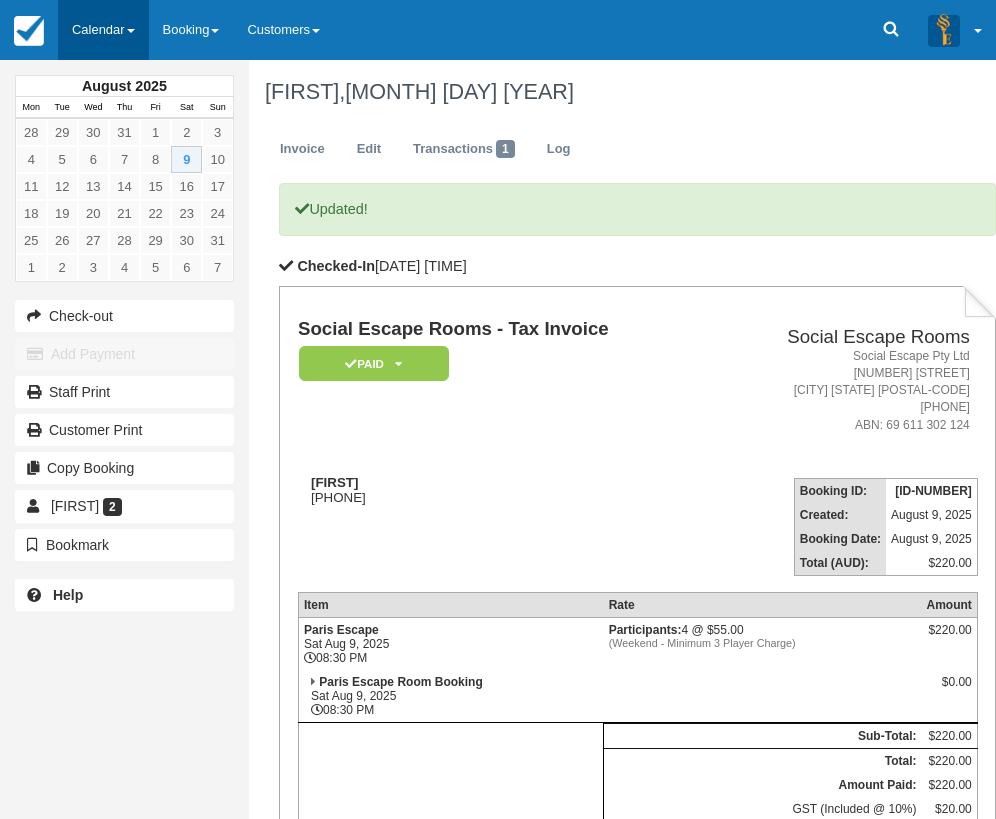 scroll, scrollTop: 0, scrollLeft: 0, axis: both 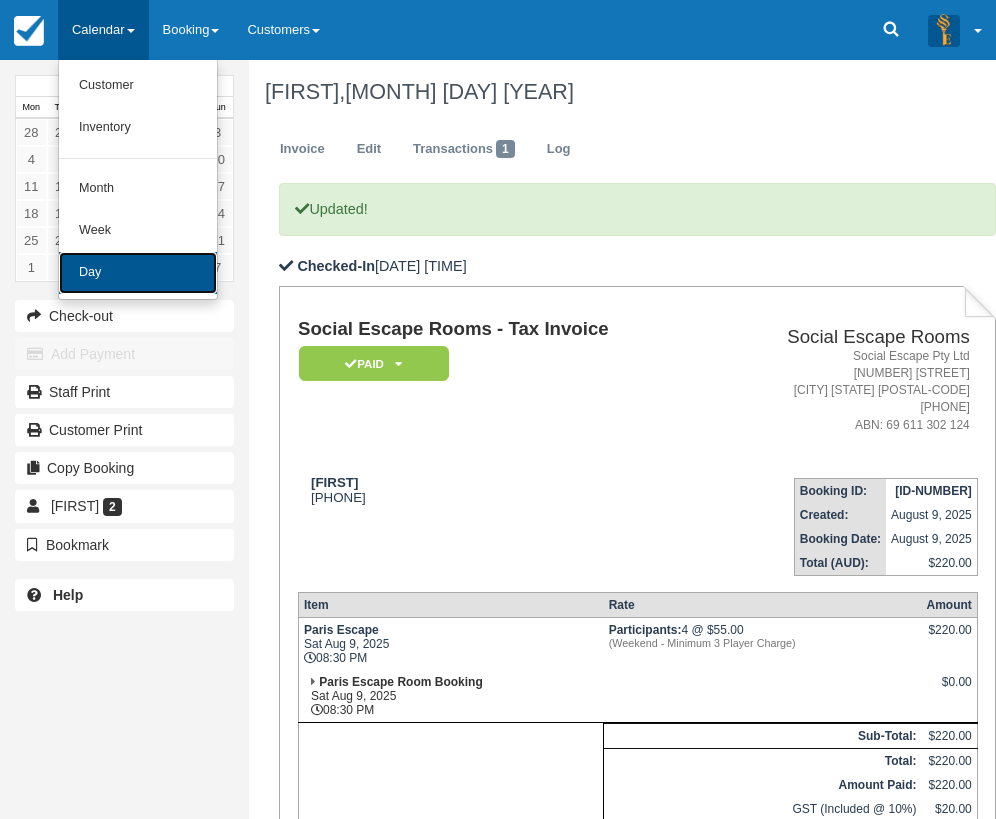 click on "Day" at bounding box center [138, 273] 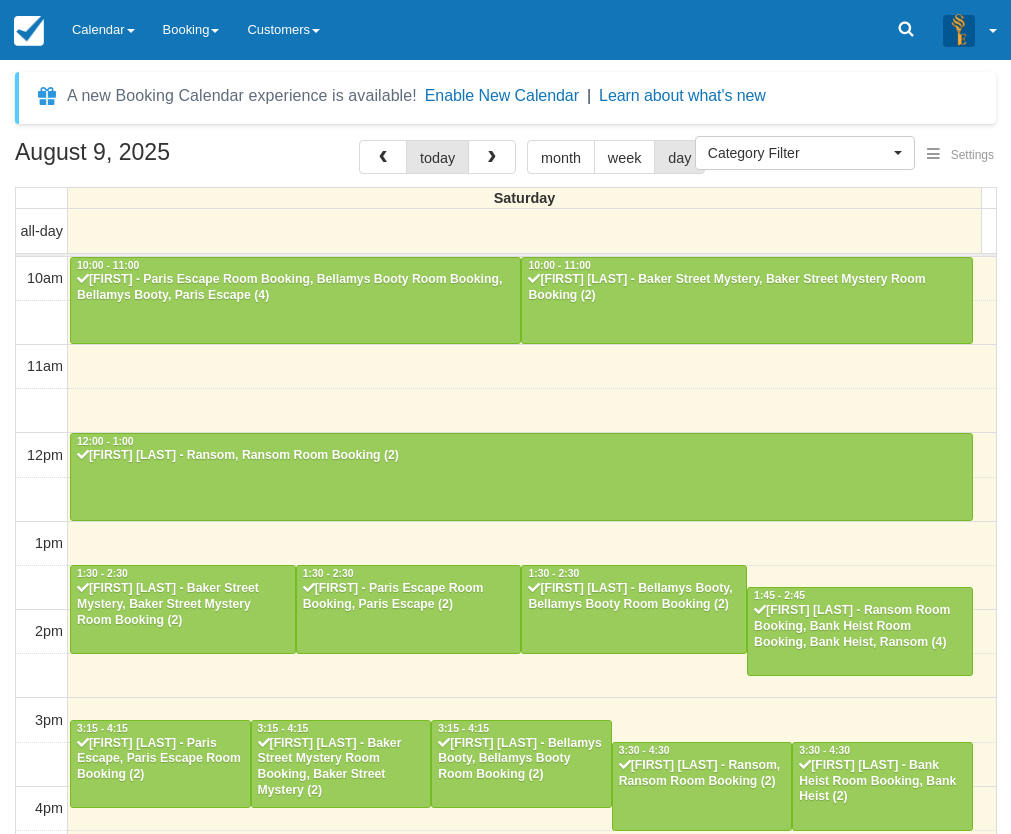 select 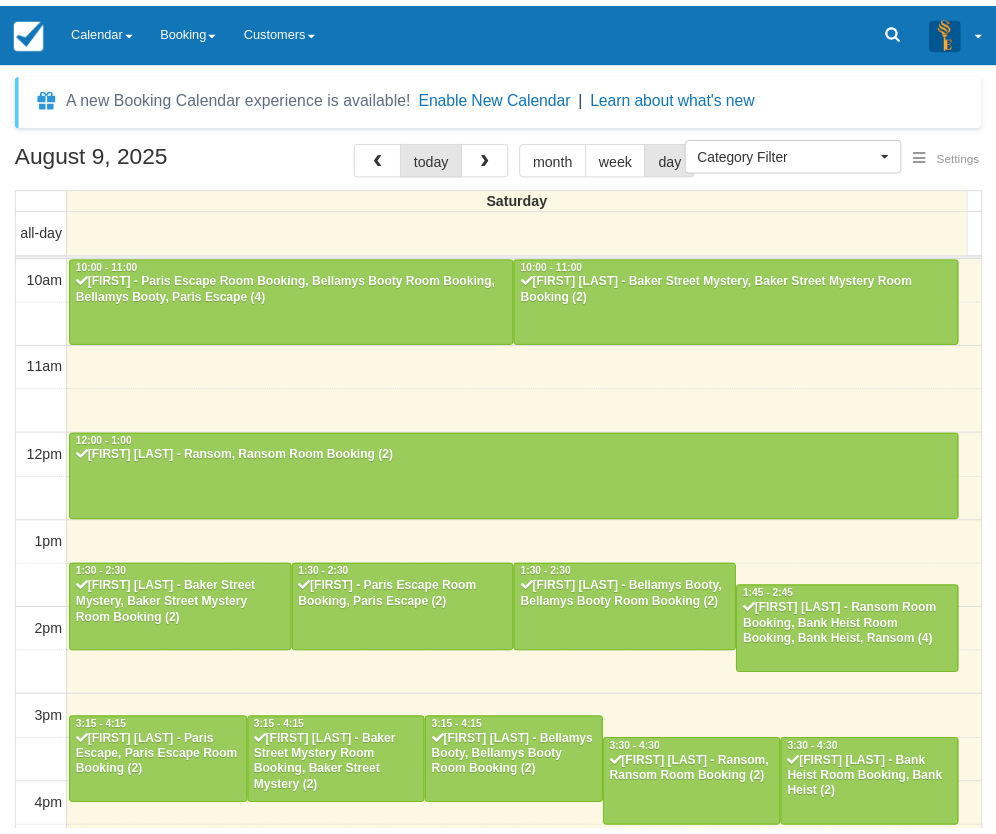 scroll, scrollTop: 0, scrollLeft: 0, axis: both 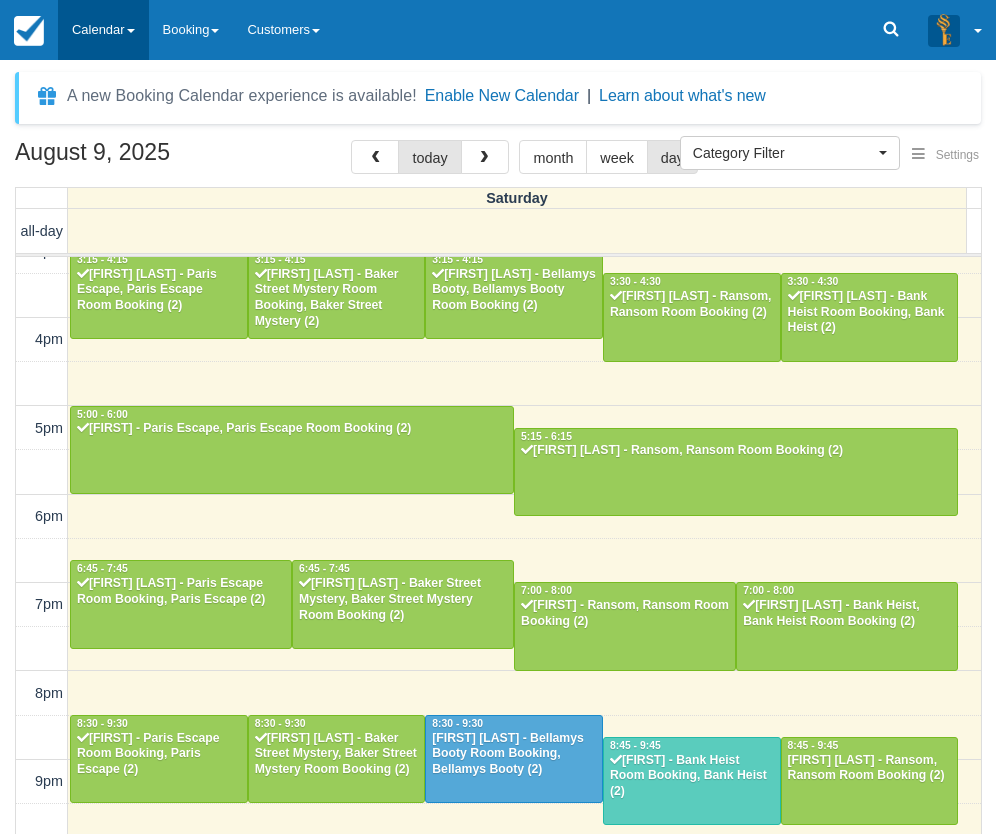 click on "Calendar" at bounding box center (103, 30) 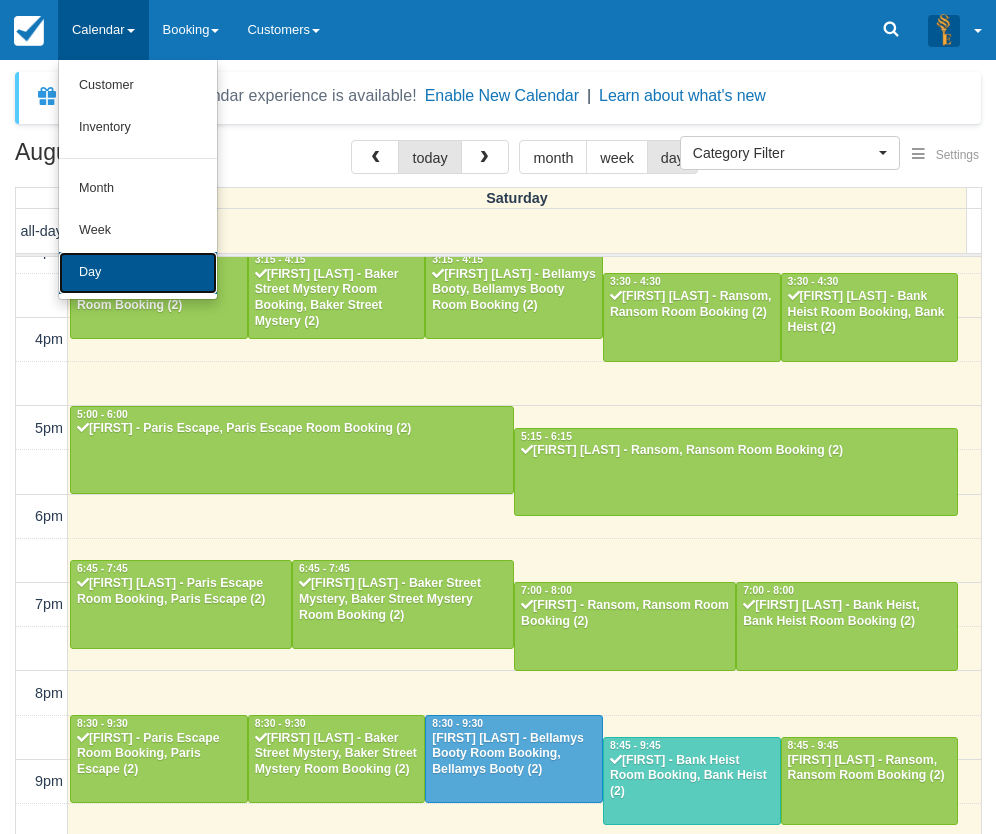 click on "Day" at bounding box center (138, 273) 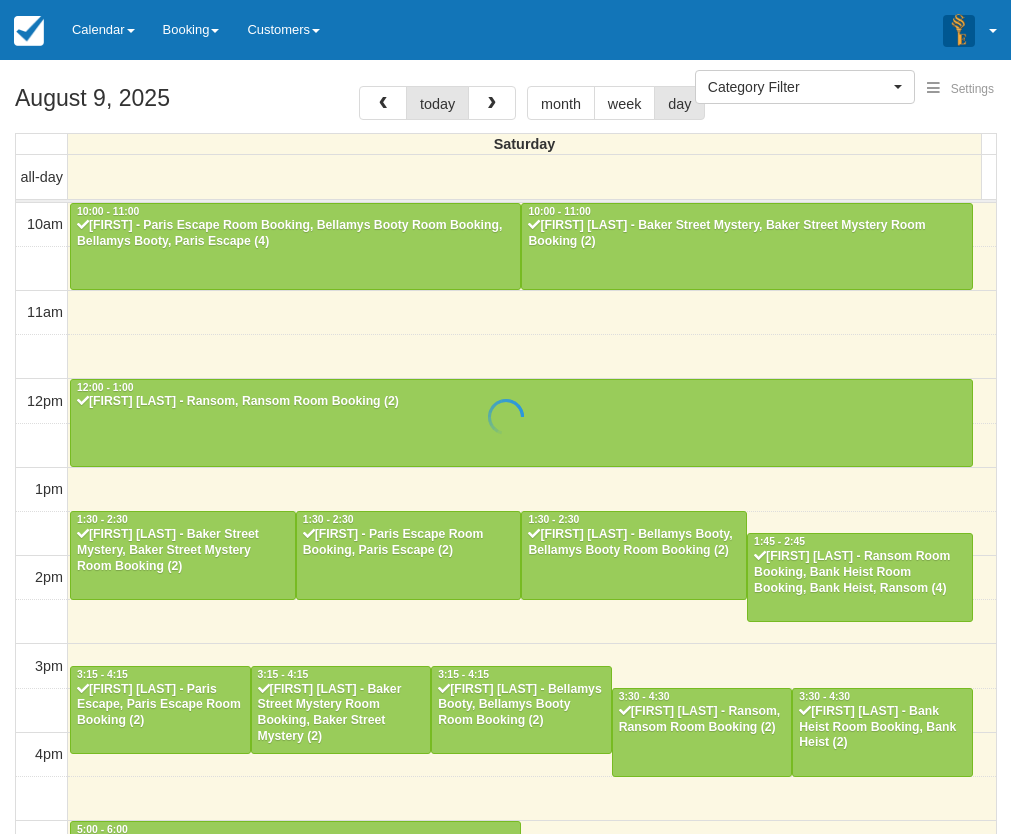 select 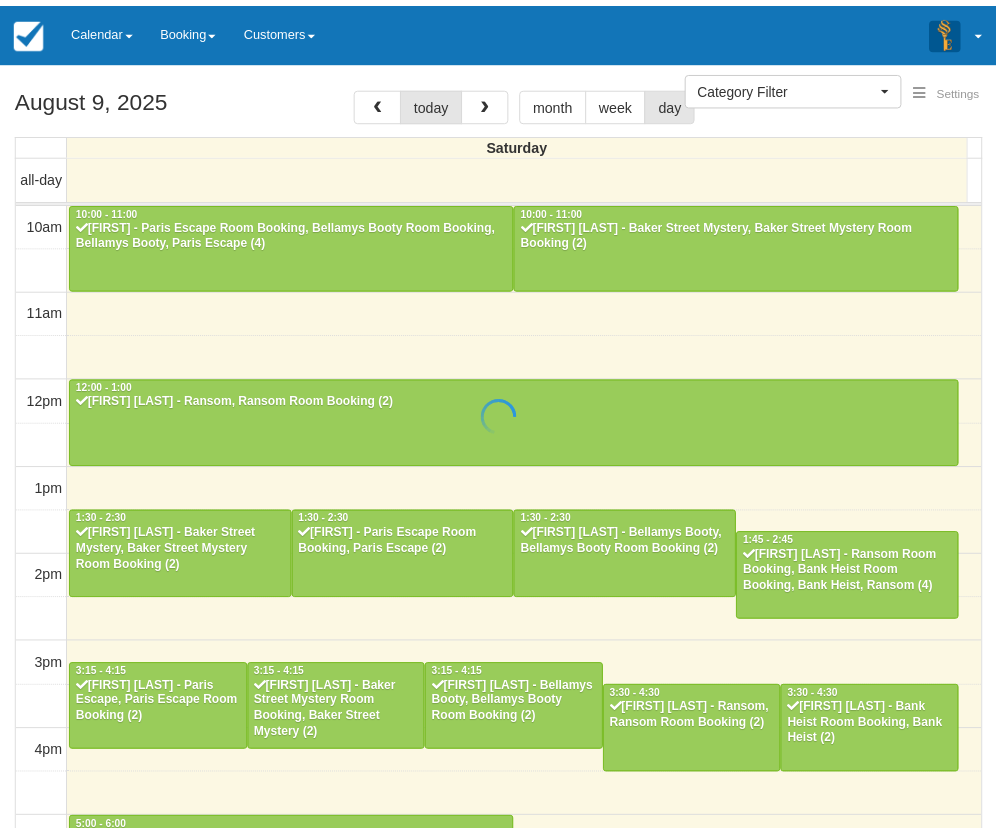 scroll, scrollTop: 0, scrollLeft: 0, axis: both 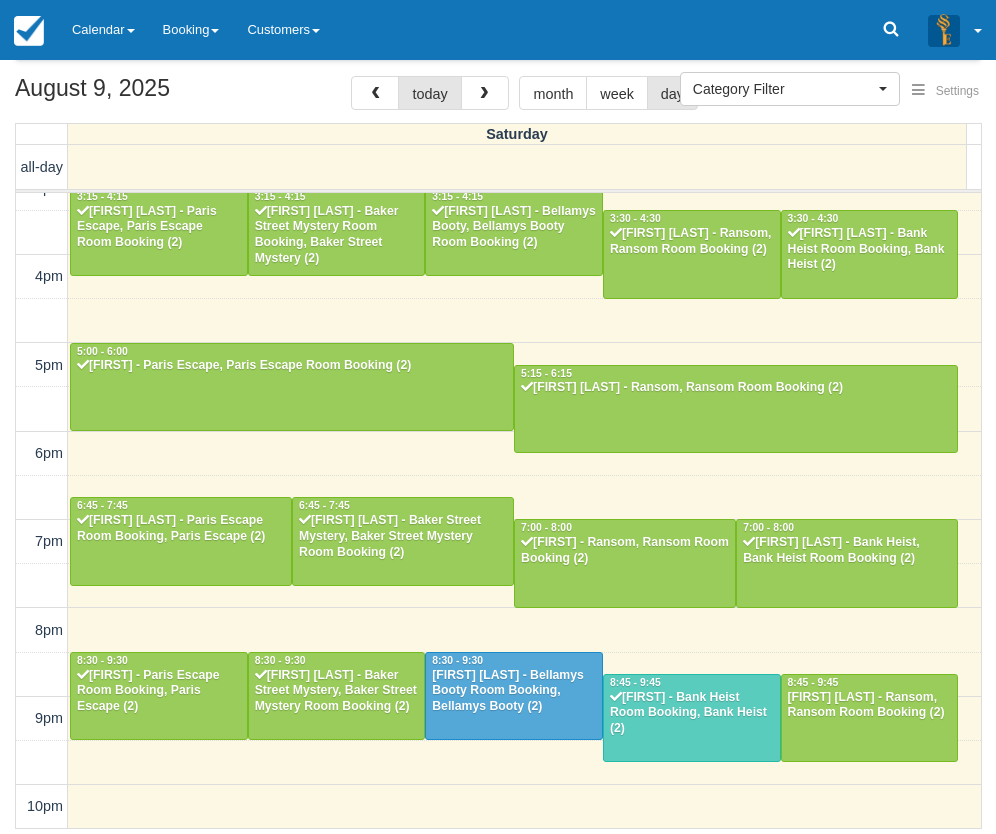 click on "[DATE] today month week day Saturday all-day 10am 11am 12pm 1pm 2pm 3pm 4pm 5pm 6pm 7pm 8pm 9pm 10pm 10:00 - 11:00  [FIRST] - Paris Escape Room Booking, Bellamys Booty Room Booking, Bellamys Booty, Paris Escape (4) 10:00 - 11:00  [FIRST] [LAST] - Baker Street Mystery, Baker Street Mystery Room Booking (2) 12:00 - 1:00  [FIRST] [LAST] - Ransom, Ransom Room Booking (2) 1:30 - 2:30  [FIRST] [LAST] - Baker Street Mystery, Baker Street Mystery Room Booking (2) 1:30 - 2:30  [FIRST] - Paris Escape Room Booking, Paris Escape (2) 1:30 - 2:30  [FIRST] [LAST] - Bellamys Booty, Bellamys Booty Room Booking (2) 1:45 - 2:45  [FIRST] [LAST] - Ransom Room Booking, Bank Heist Room Booking, Bank Heist, Ransom (4) 3:15 - 4:15  [FIRST] [LAST] - Paris Escape, Paris Escape Room Booking (2) 3:15 - 4:15  [FIRST] [LAST] - Baker Street Mystery Room Booking, Baker Street Mystery (2) 3:15 - 4:15  [FIRST] [LAST] - Bellamys Booty, Bellamys Booty Room Booking (2) 3:30 - 4:30  [FIRST] [LAST] - Ransom, Ransom Room Booking (2) 3:30 - 4:30 5:00 - 6:00" at bounding box center [498, 452] 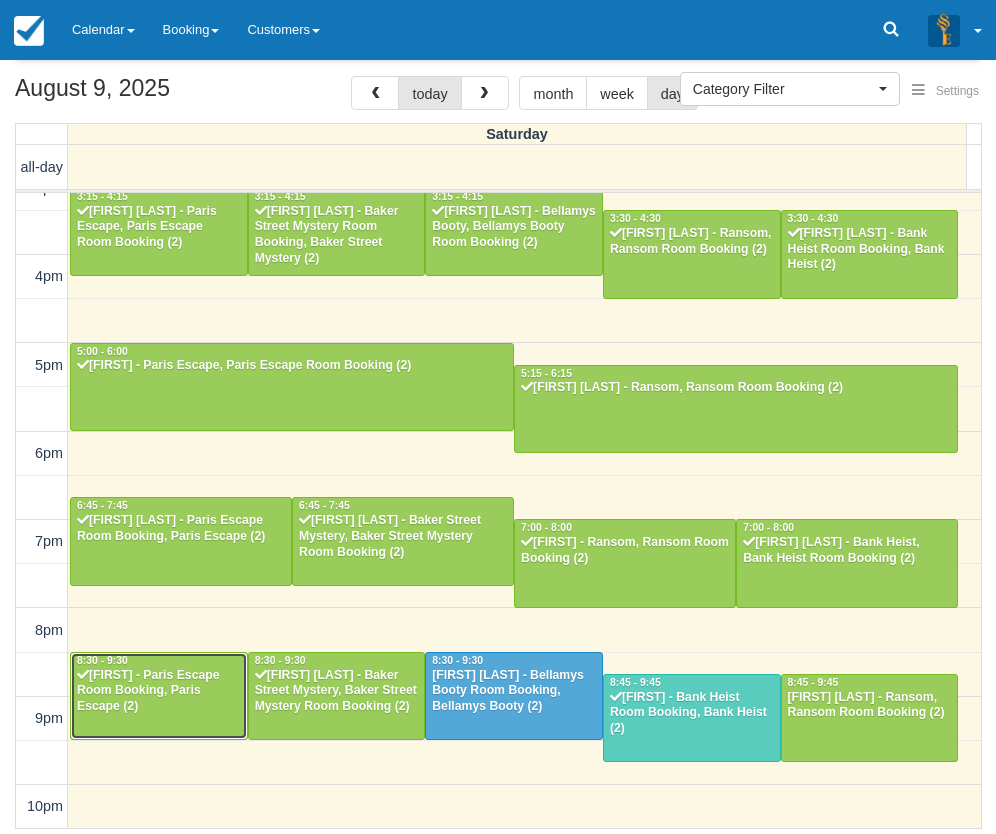 click at bounding box center [159, 696] 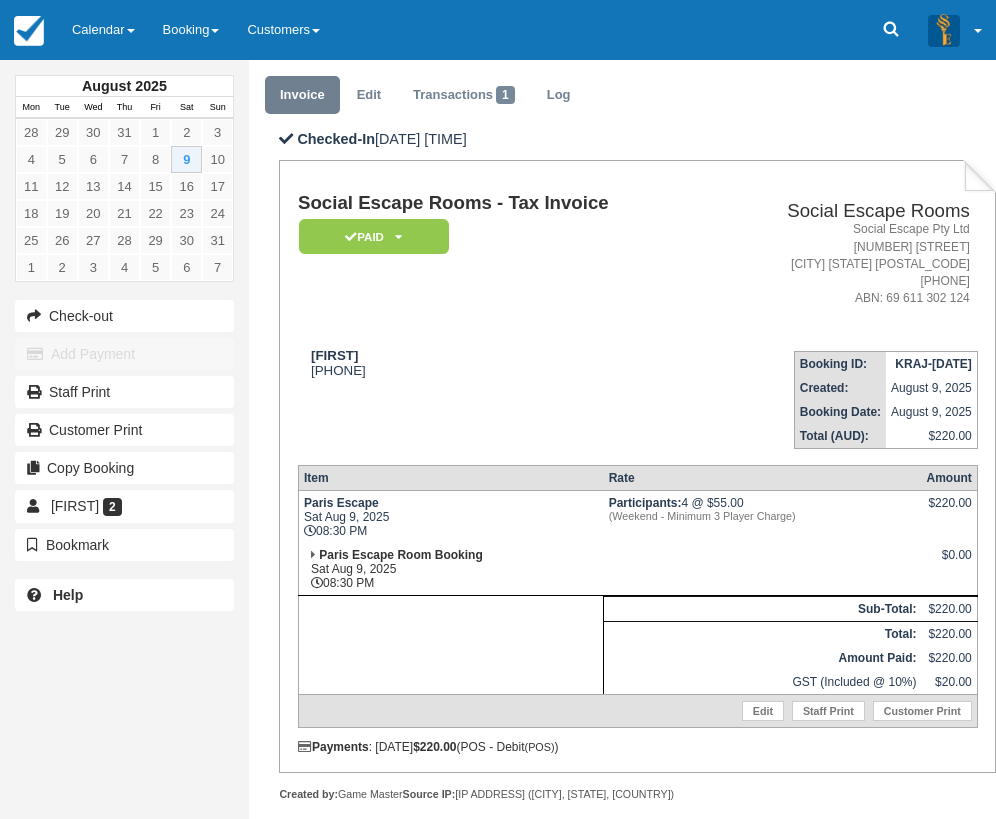 scroll, scrollTop: 100, scrollLeft: 0, axis: vertical 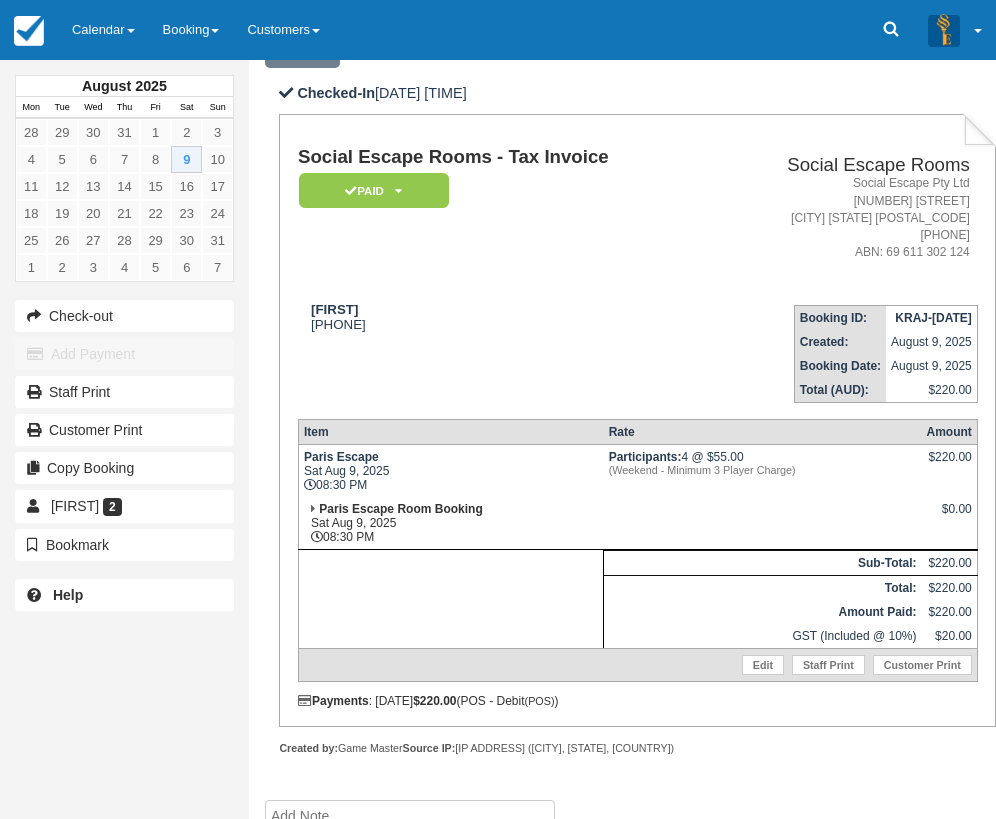 drag, startPoint x: 383, startPoint y: 542, endPoint x: 302, endPoint y: 460, distance: 115.260574 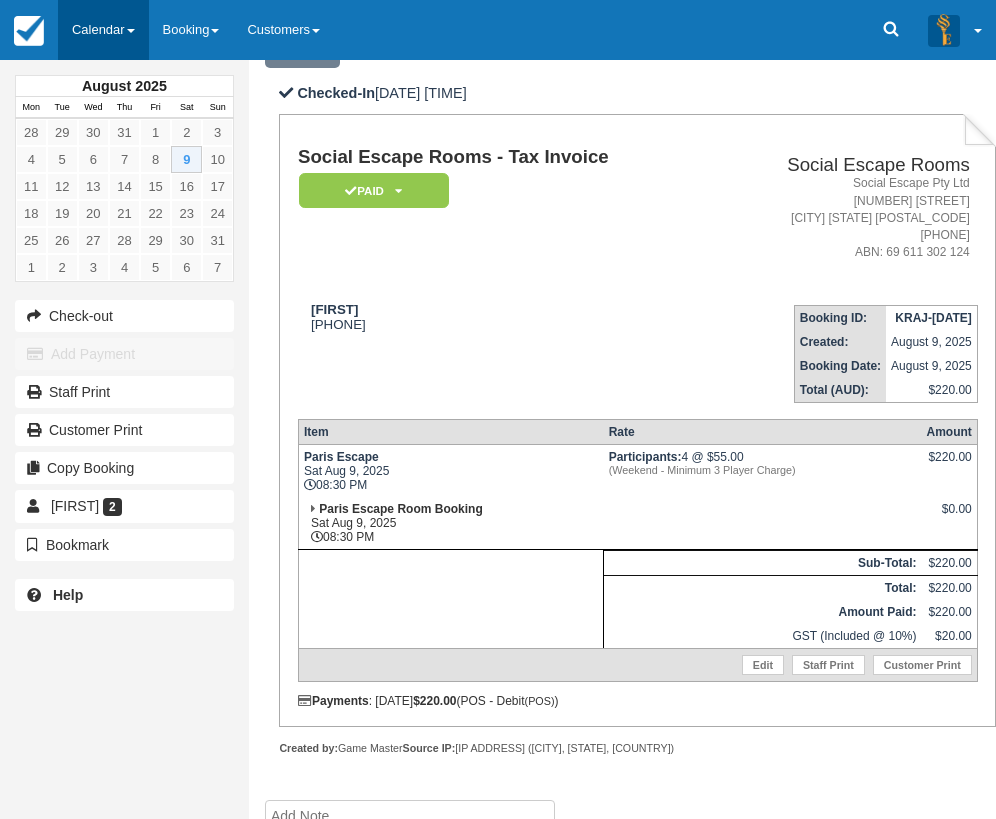 click on "Calendar" at bounding box center (103, 30) 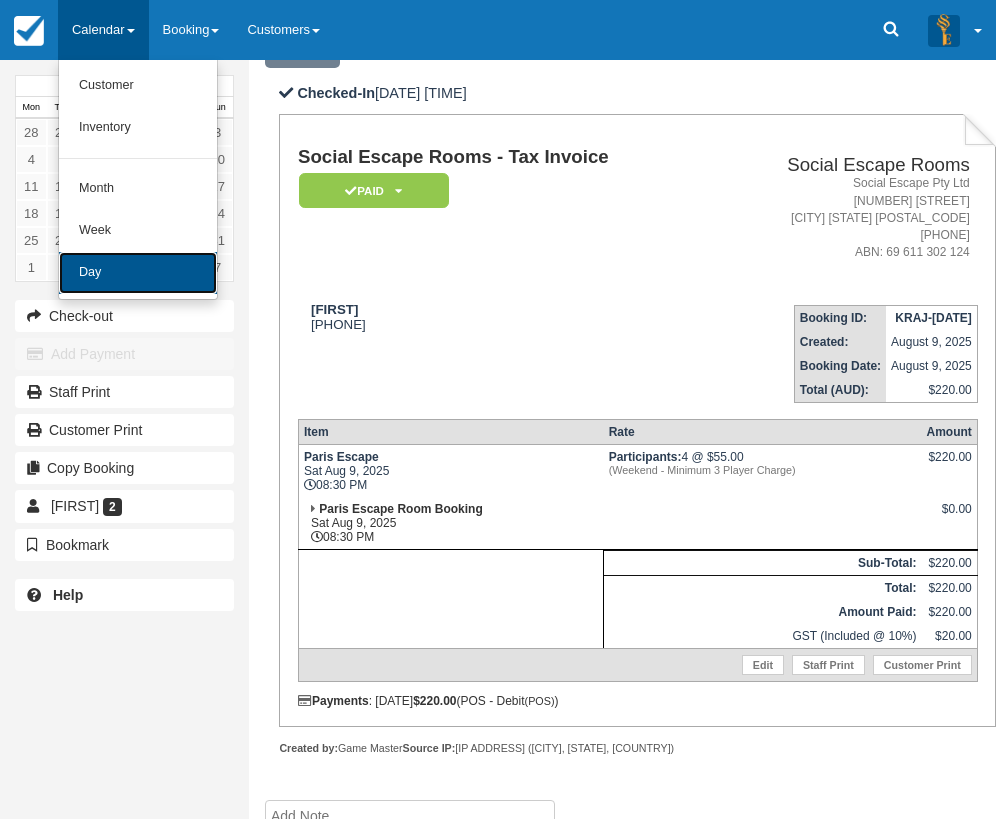 click on "Day" at bounding box center [138, 273] 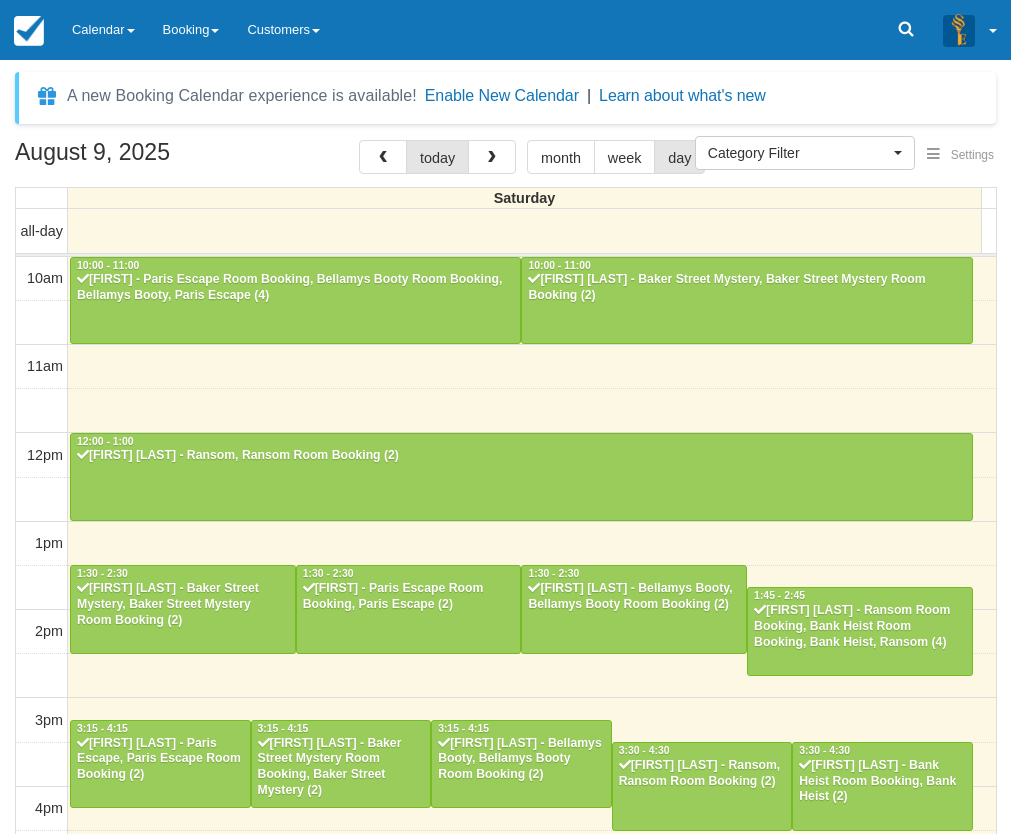 select 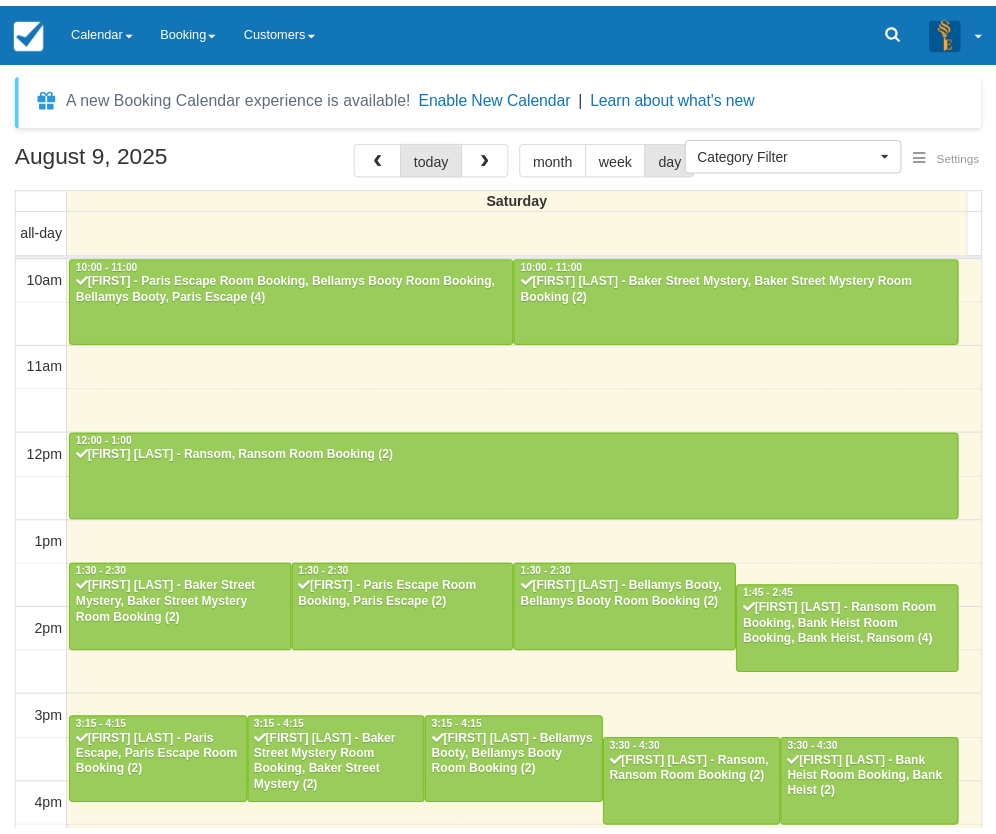 scroll, scrollTop: 0, scrollLeft: 0, axis: both 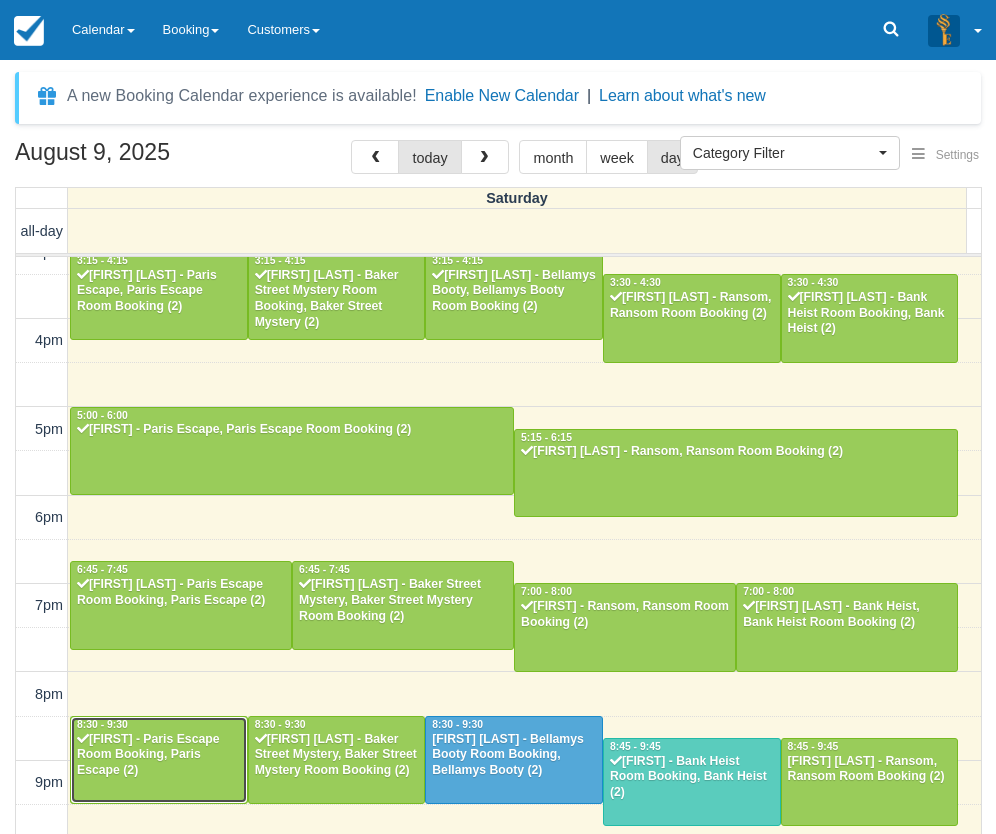 click on "[FIRST] - Paris Escape Room Booking, Paris Escape (2)" at bounding box center [159, 756] 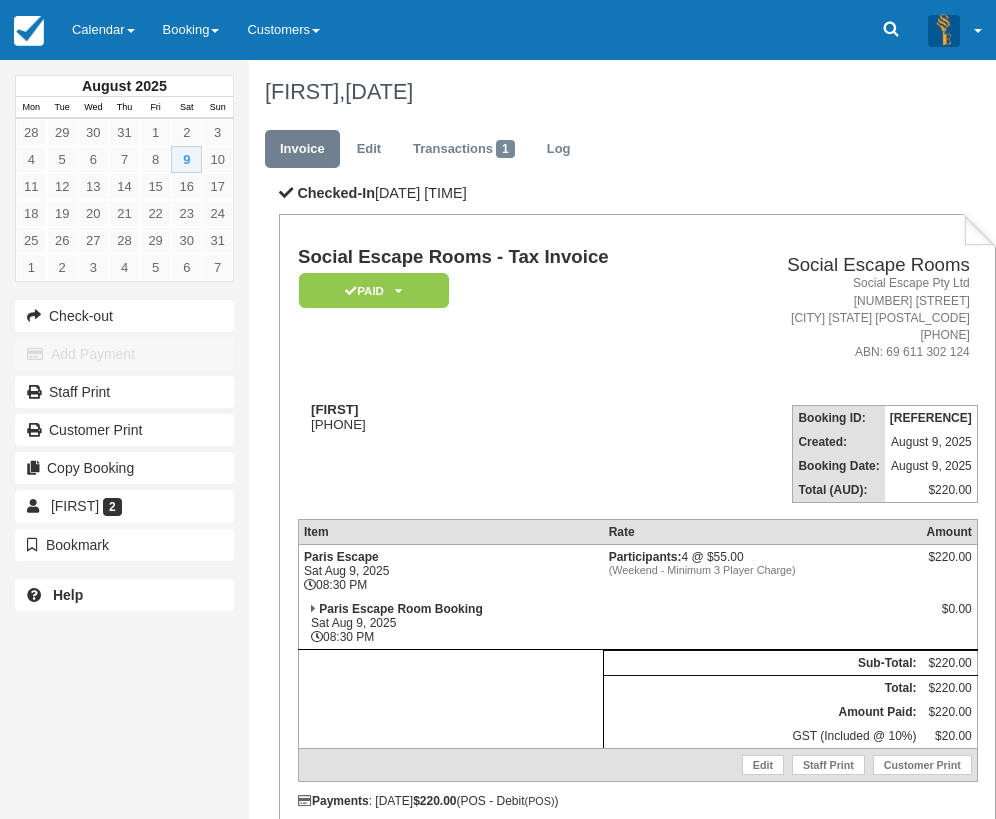 scroll, scrollTop: 0, scrollLeft: 0, axis: both 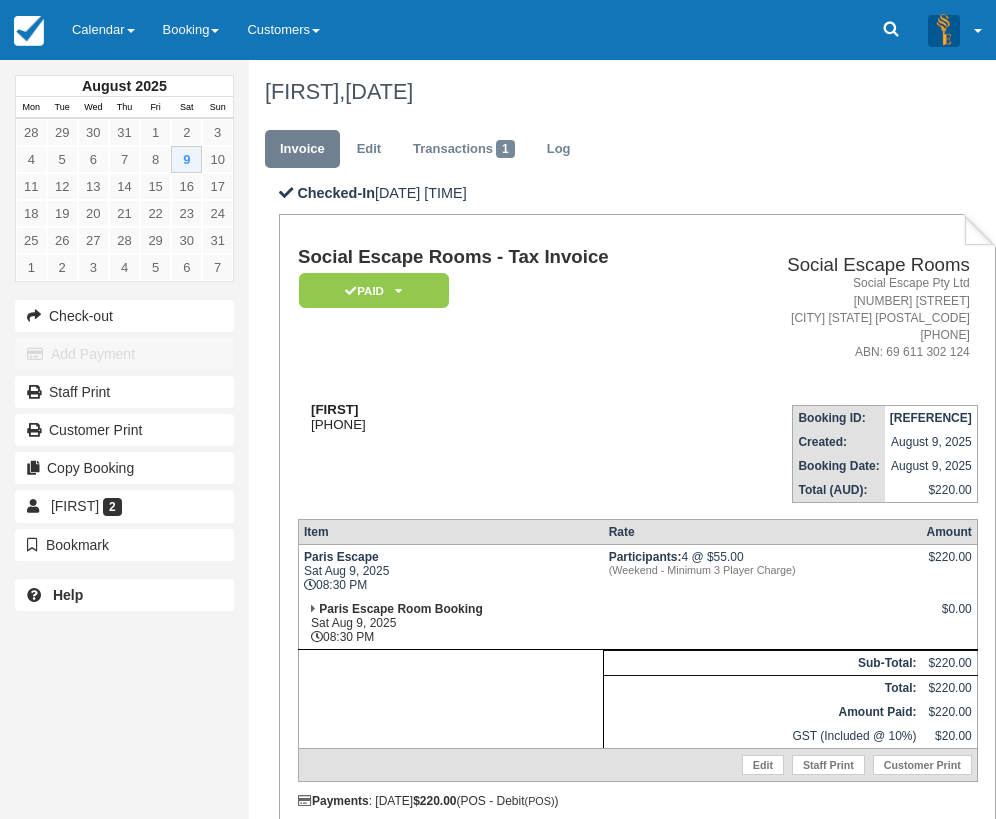drag, startPoint x: 399, startPoint y: 427, endPoint x: 309, endPoint y: 402, distance: 93.40771 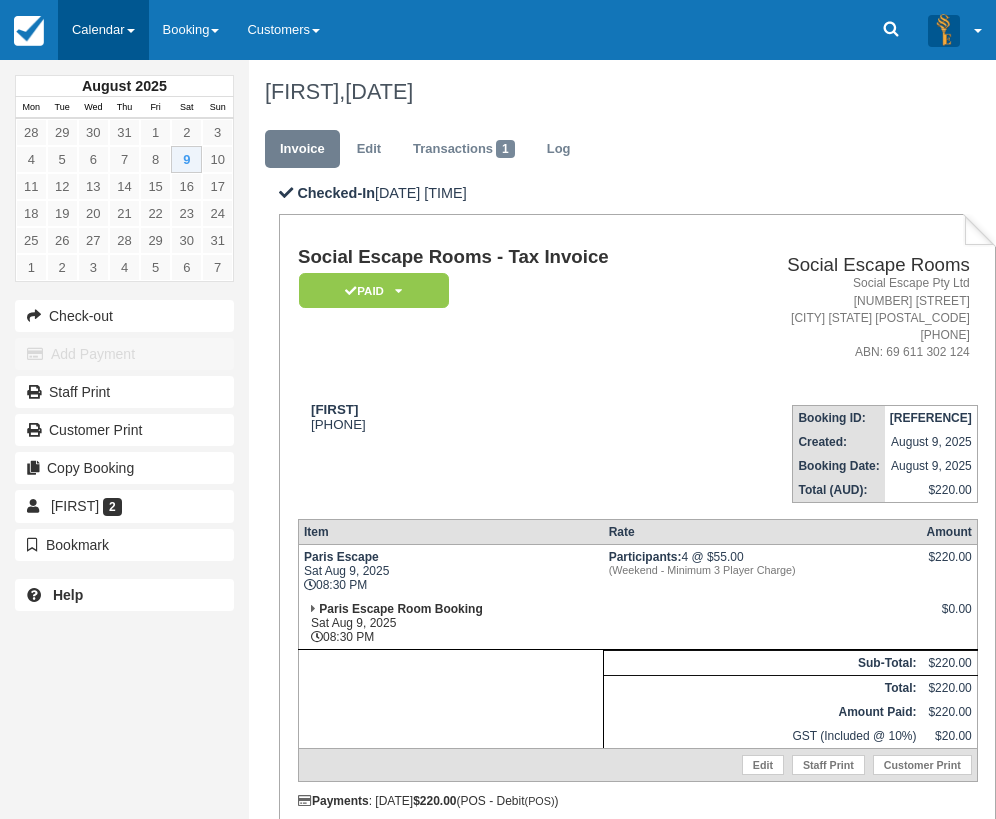 click on "Calendar" at bounding box center (103, 30) 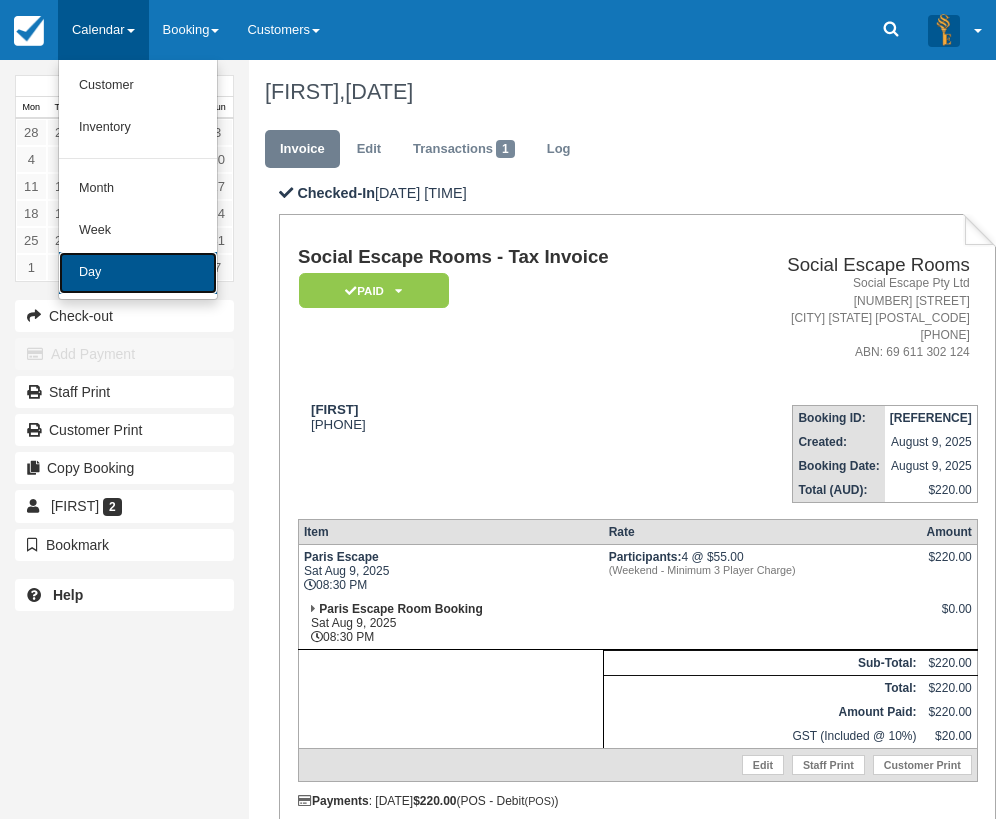 click on "Day" at bounding box center (138, 273) 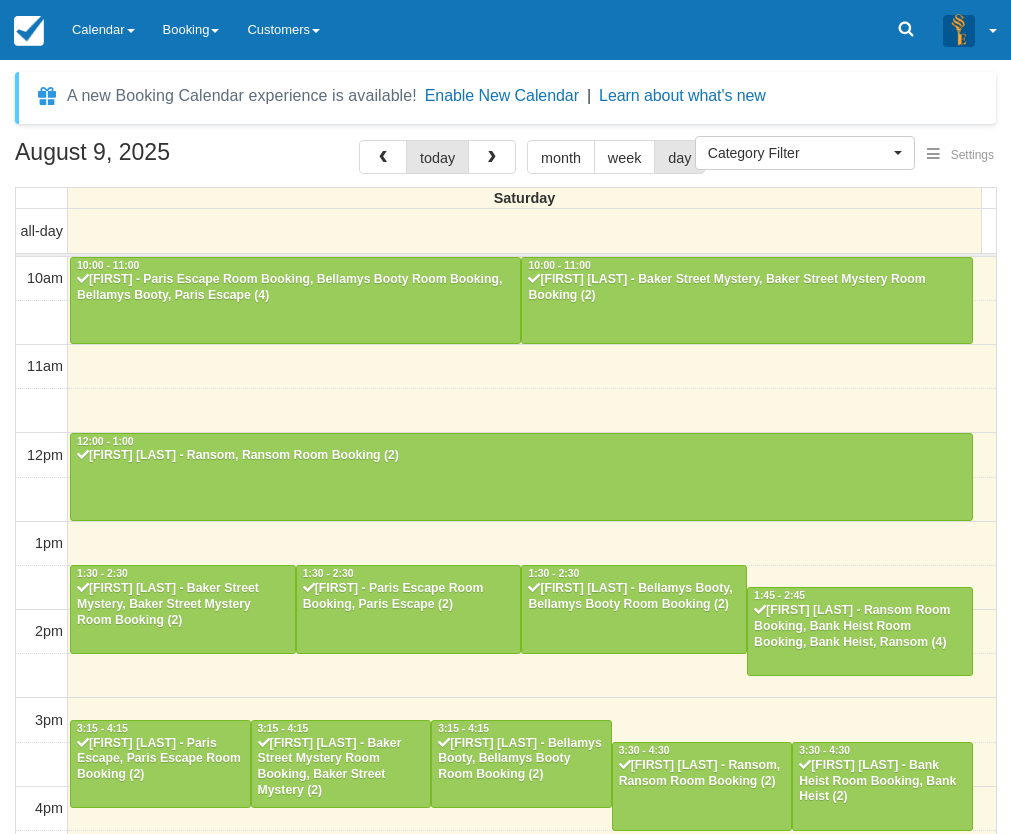 select 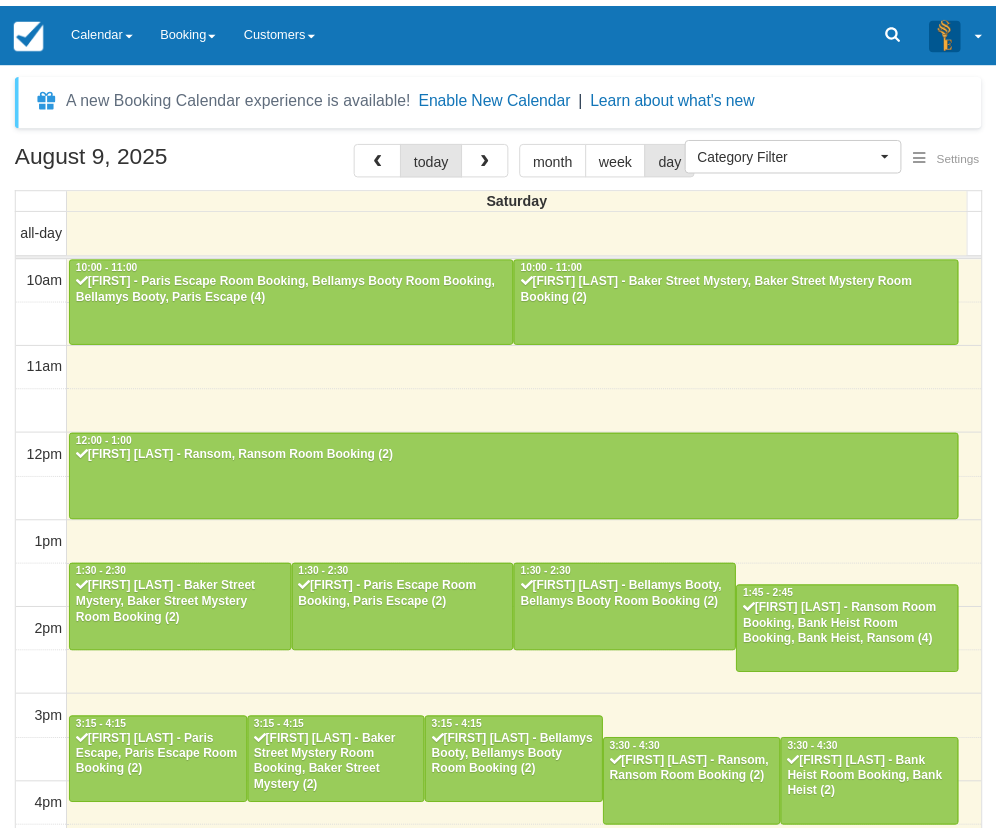 scroll, scrollTop: 0, scrollLeft: 0, axis: both 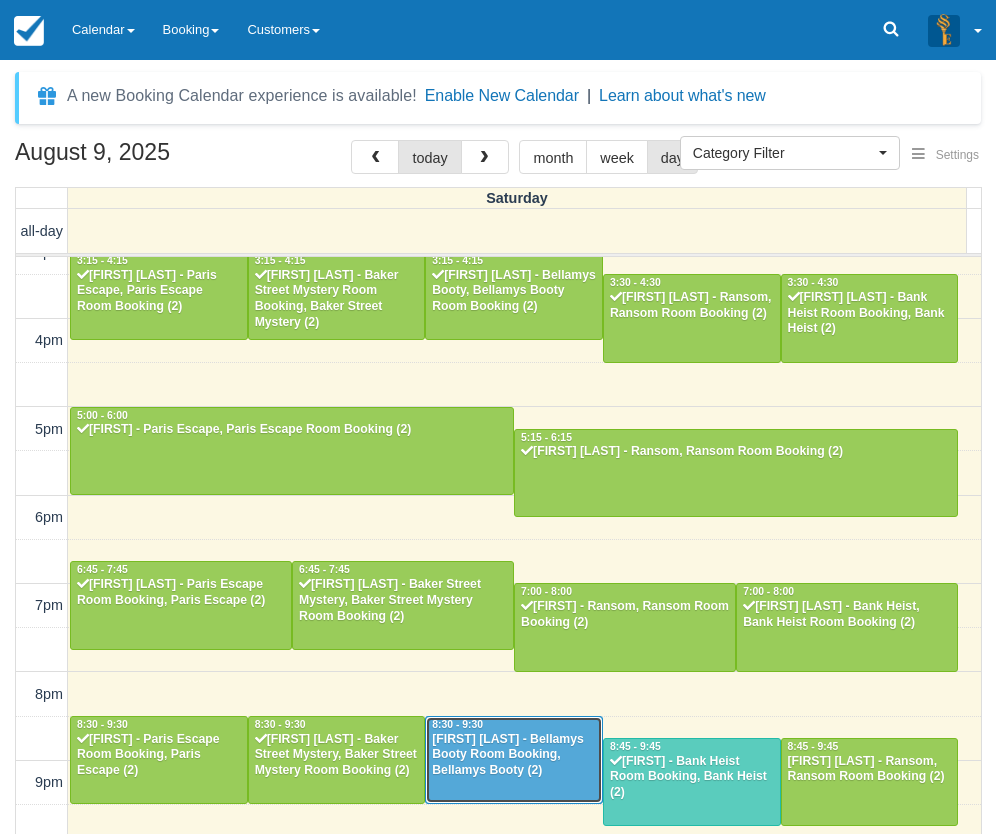 click on "Jonny Wermut - Bellamys Booty Room Booking, Bellamys Booty (2)" at bounding box center (514, 756) 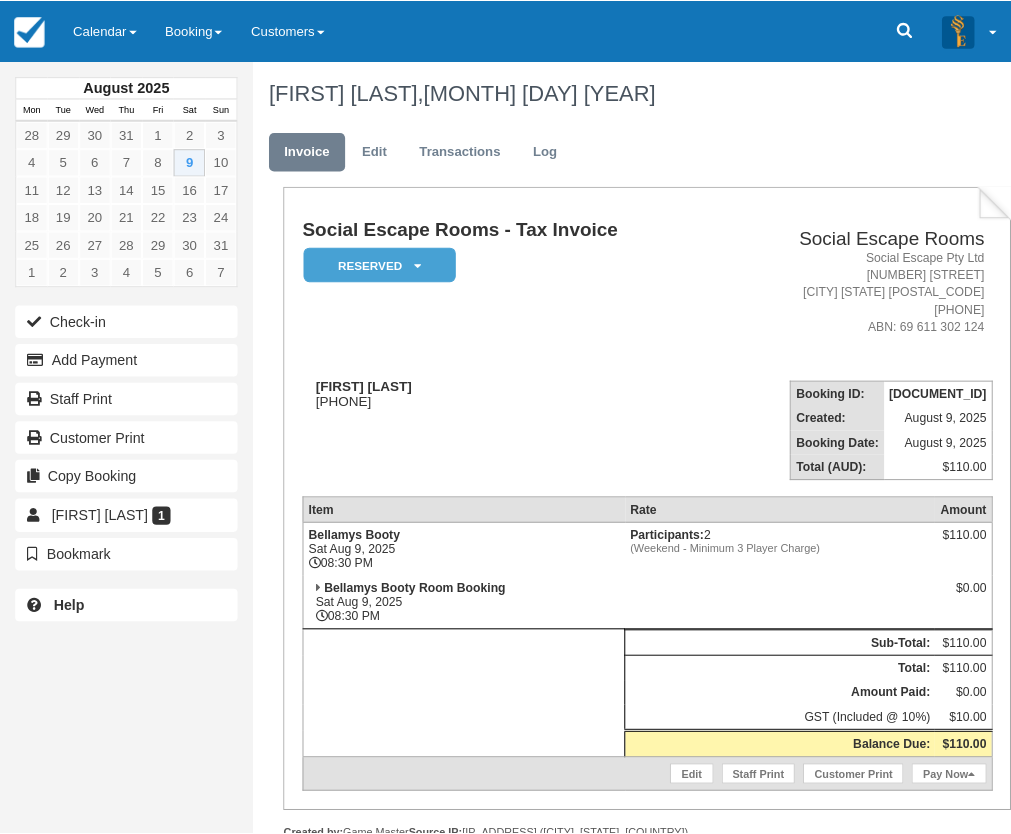 scroll, scrollTop: 0, scrollLeft: 0, axis: both 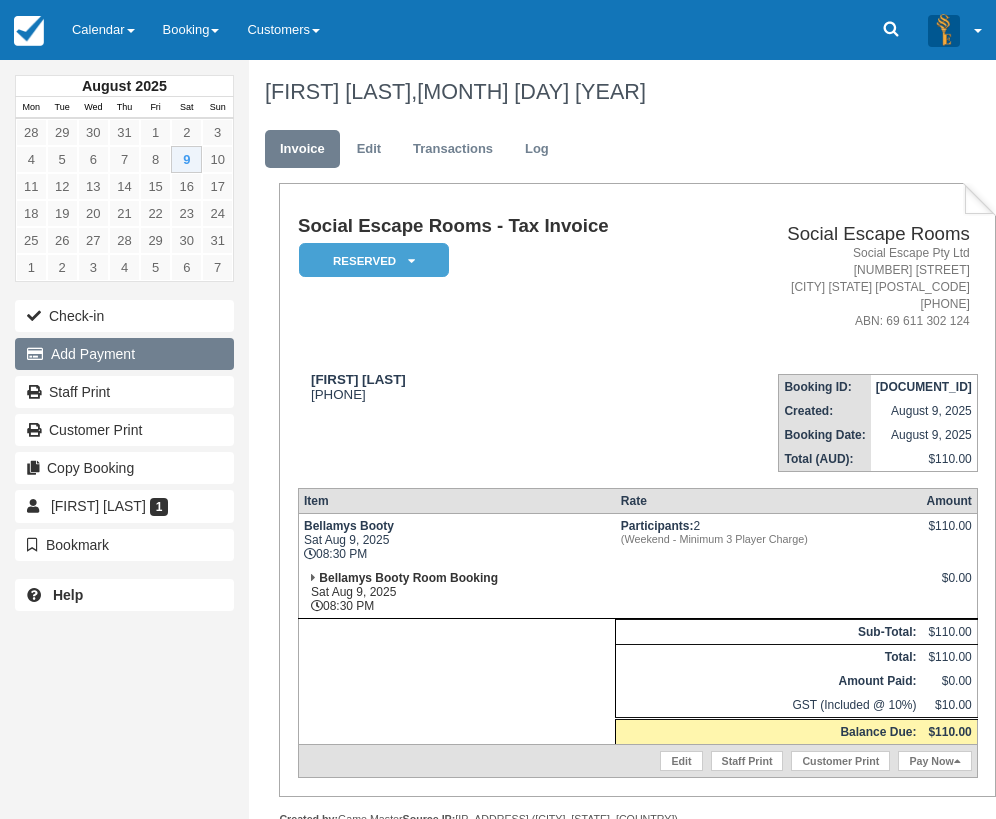 click on "Add Payment" at bounding box center (124, 354) 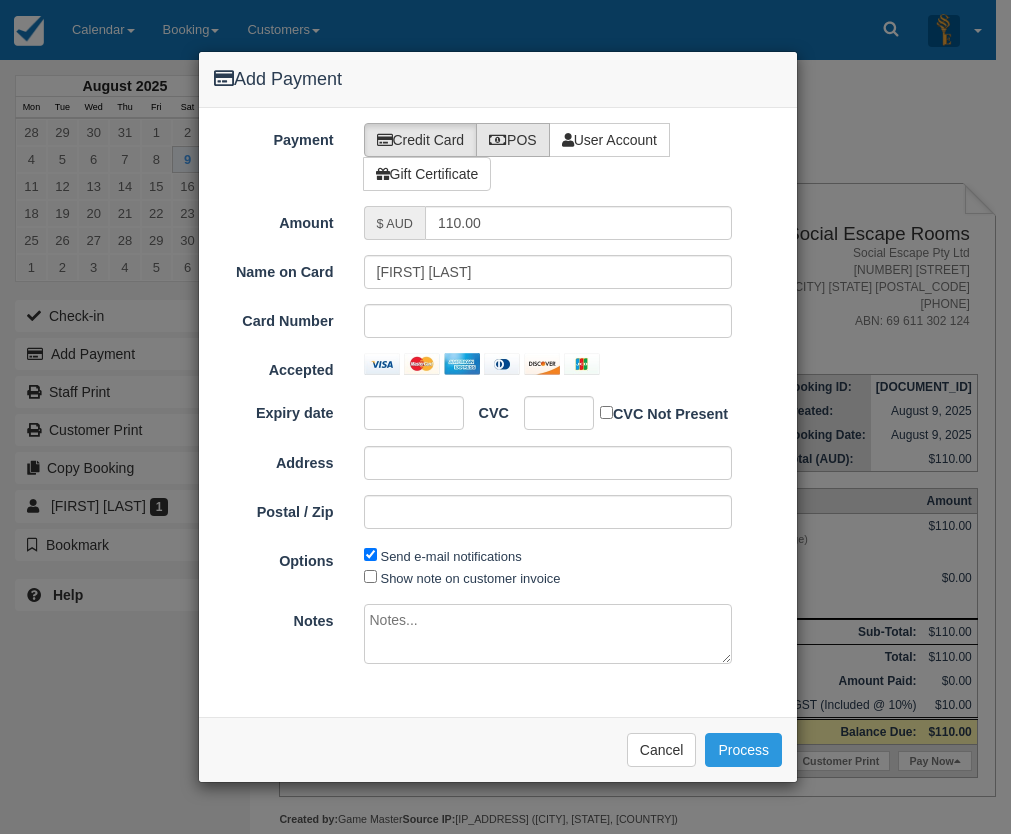 click at bounding box center [498, 140] 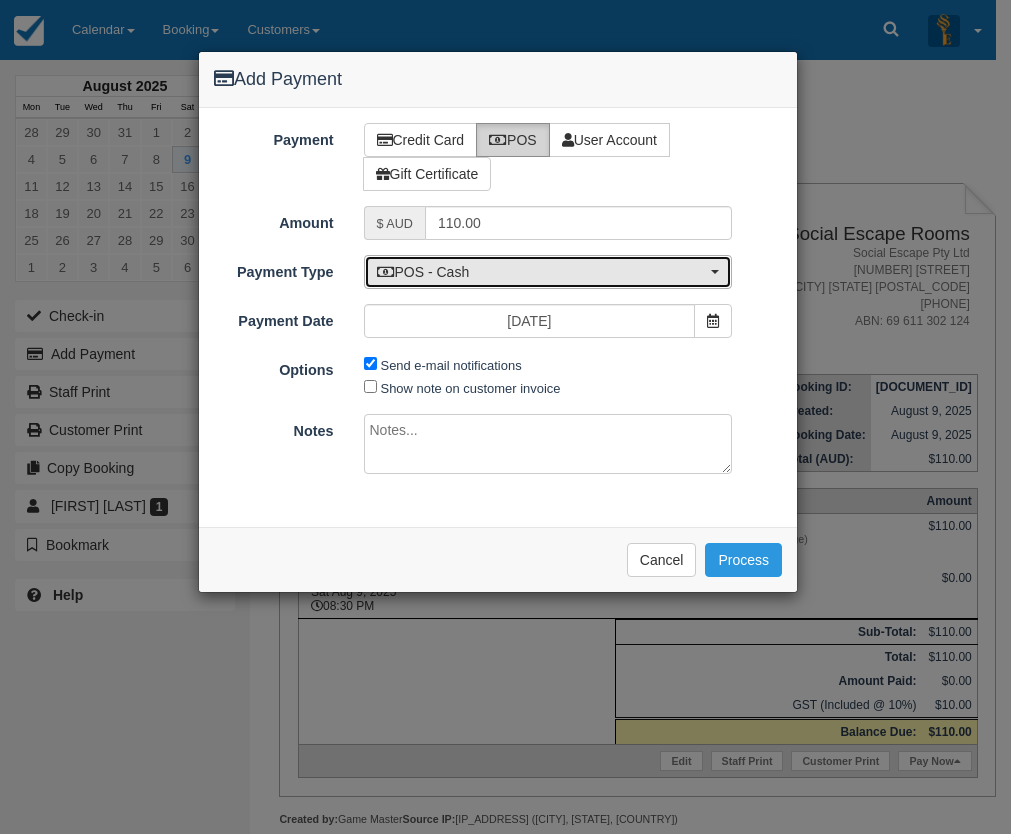 click on "POS - Cash" at bounding box center (542, 272) 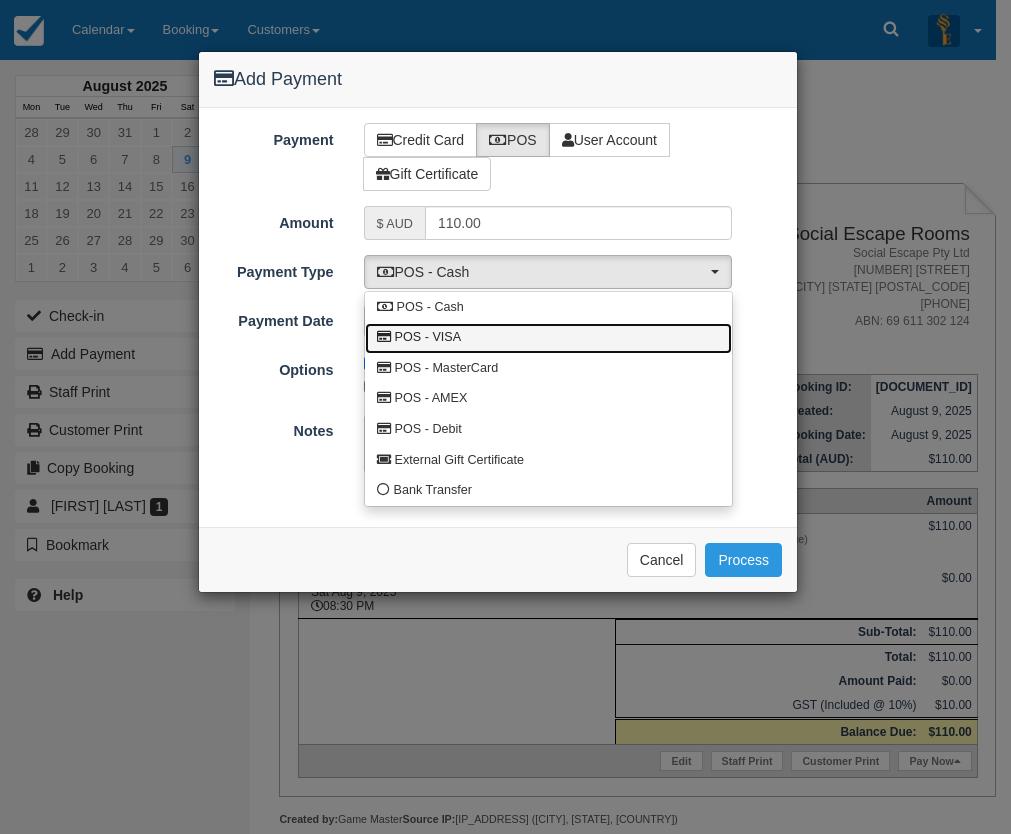 click on "POS - VISA" at bounding box center [428, 338] 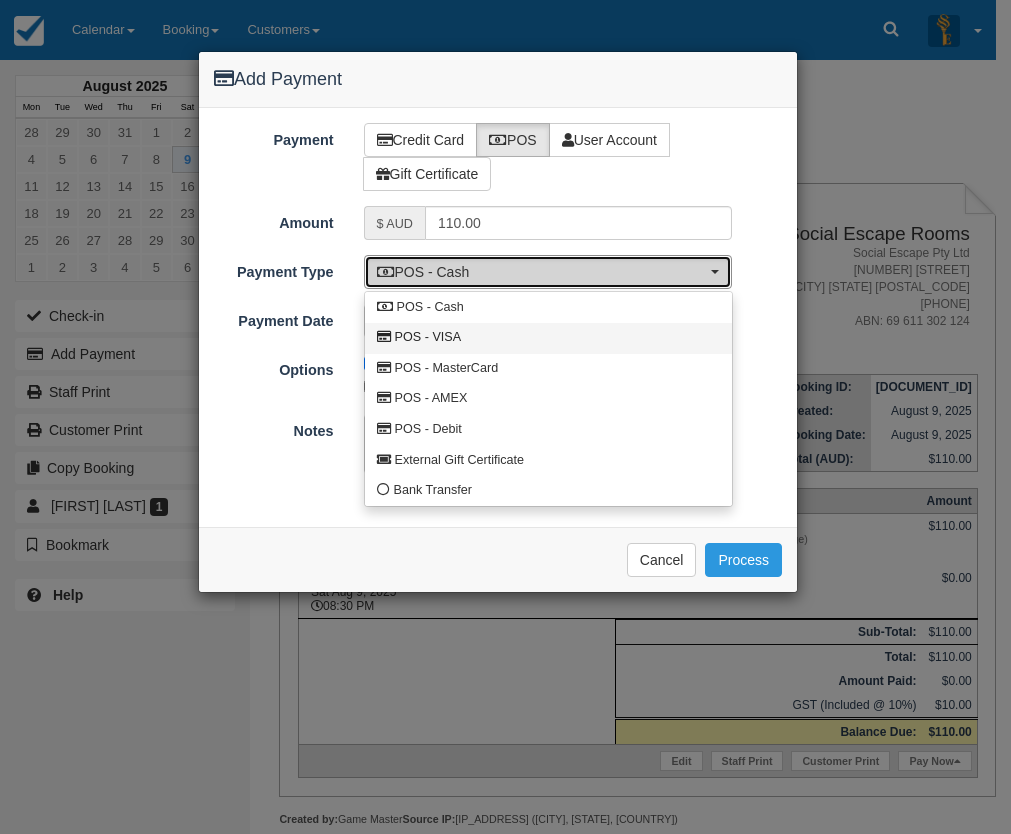 select on "VISA" 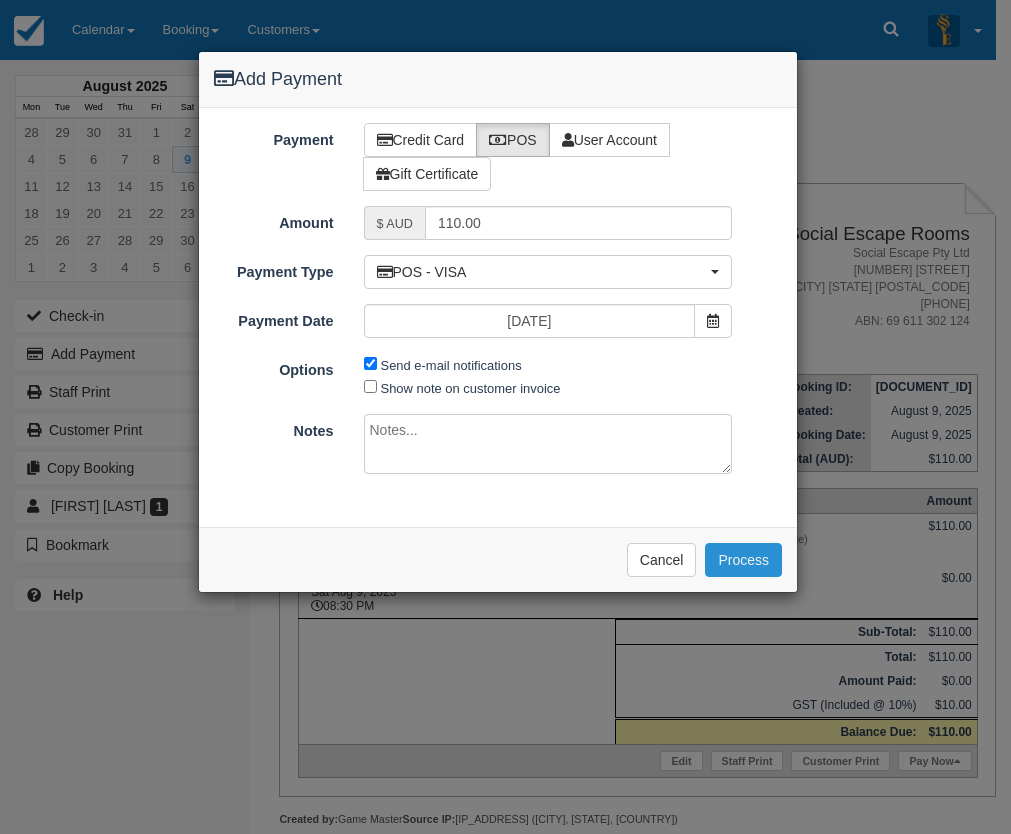 click on "Process" at bounding box center (743, 560) 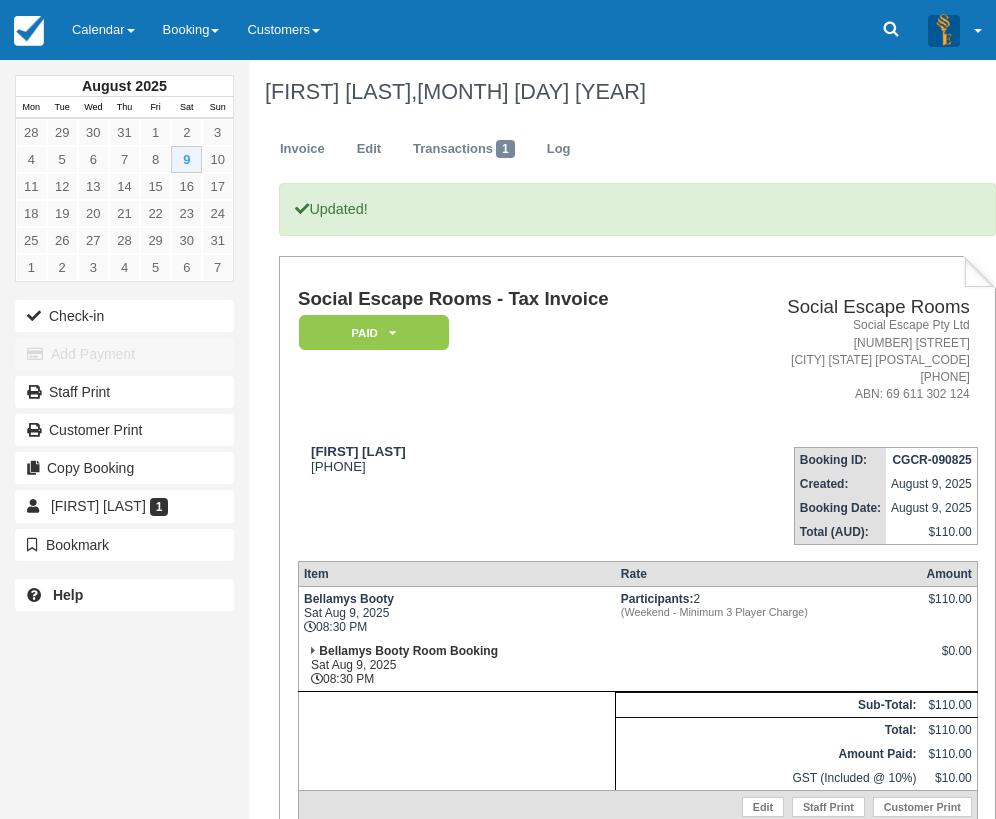 scroll, scrollTop: 0, scrollLeft: 0, axis: both 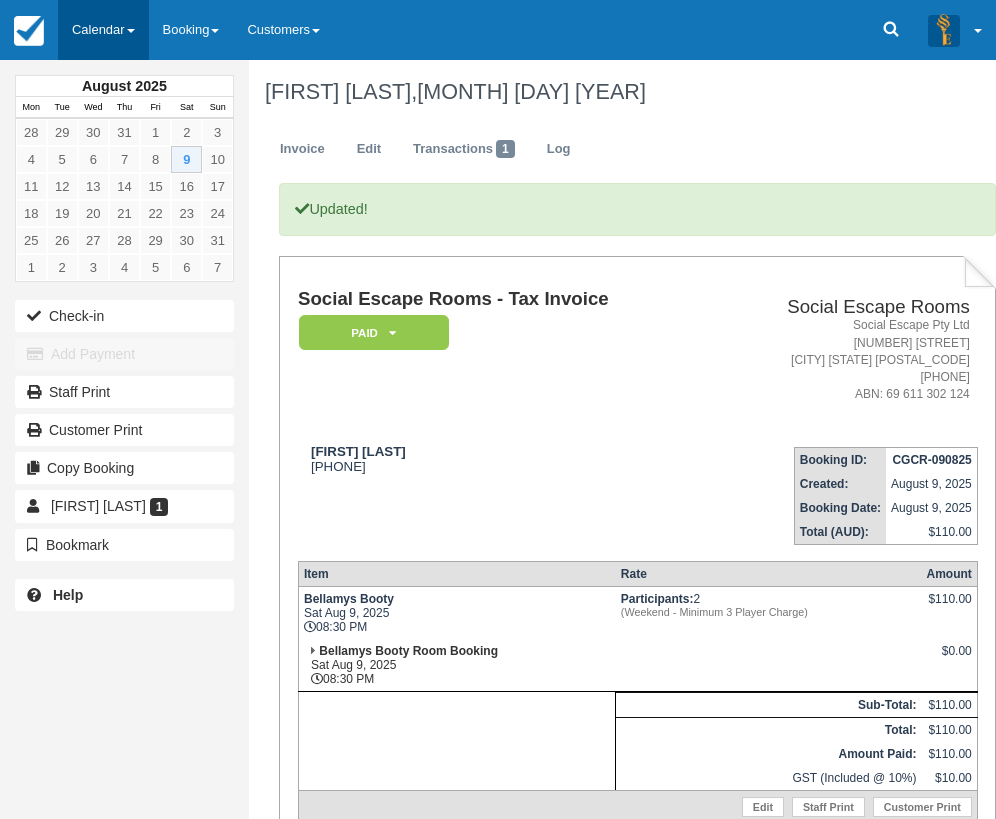 click on "Calendar" at bounding box center [103, 30] 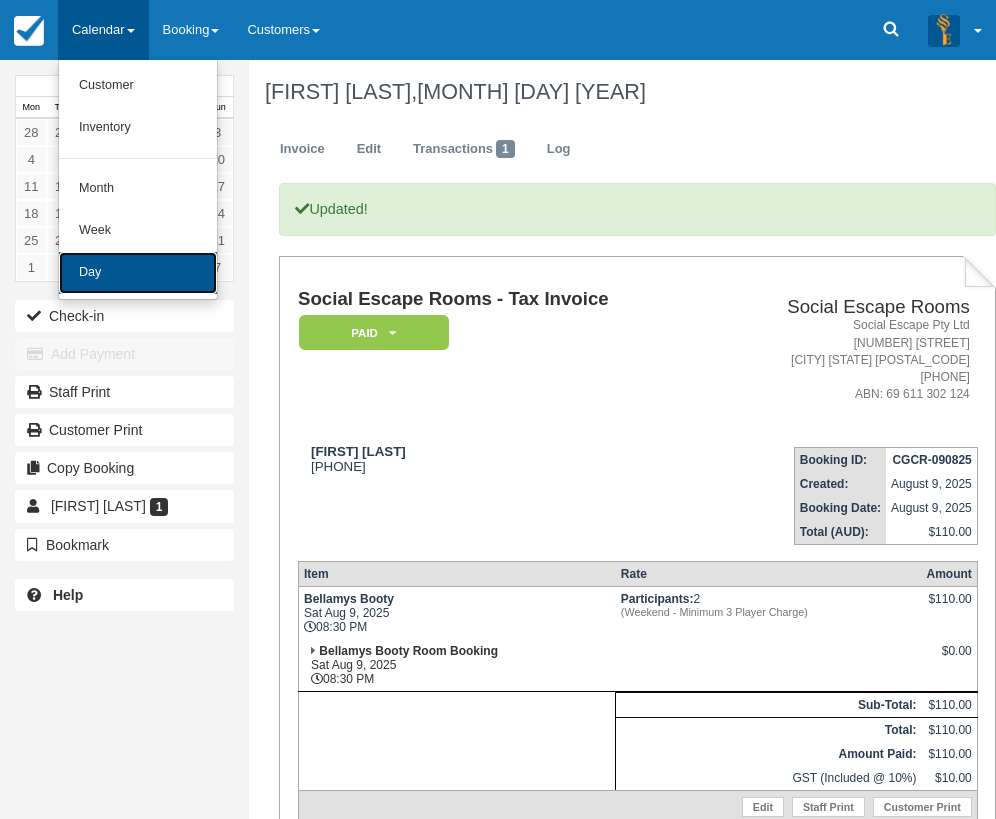 click on "Day" at bounding box center (138, 273) 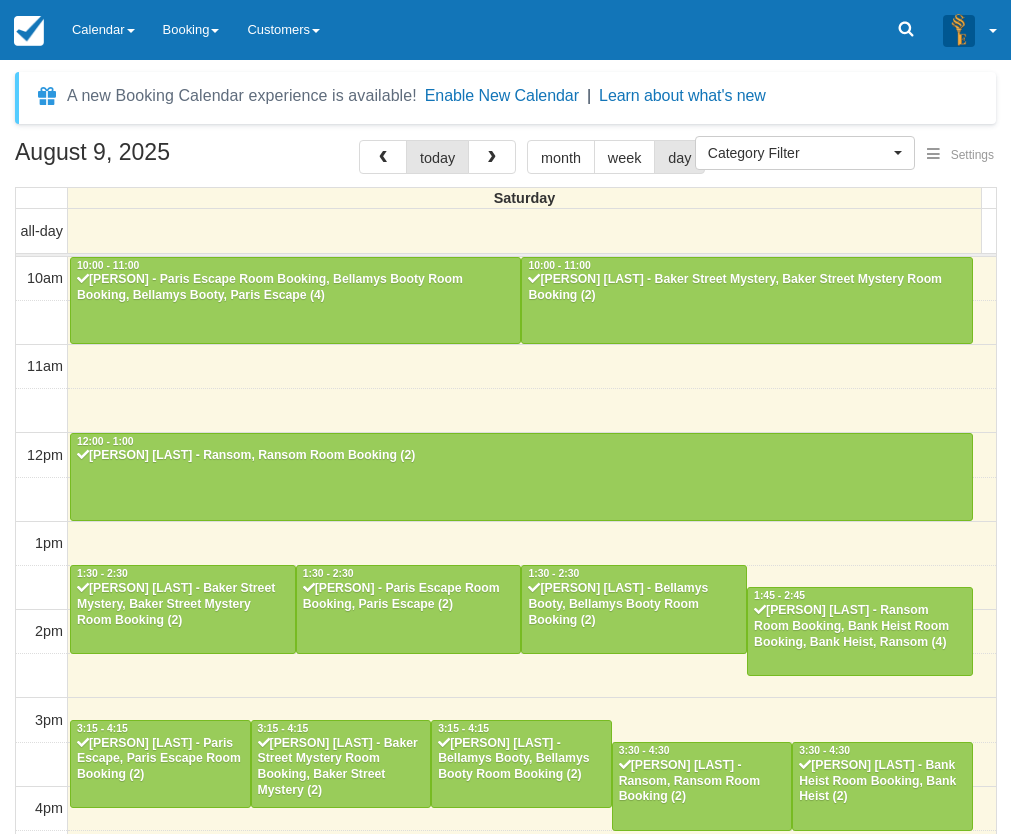 select 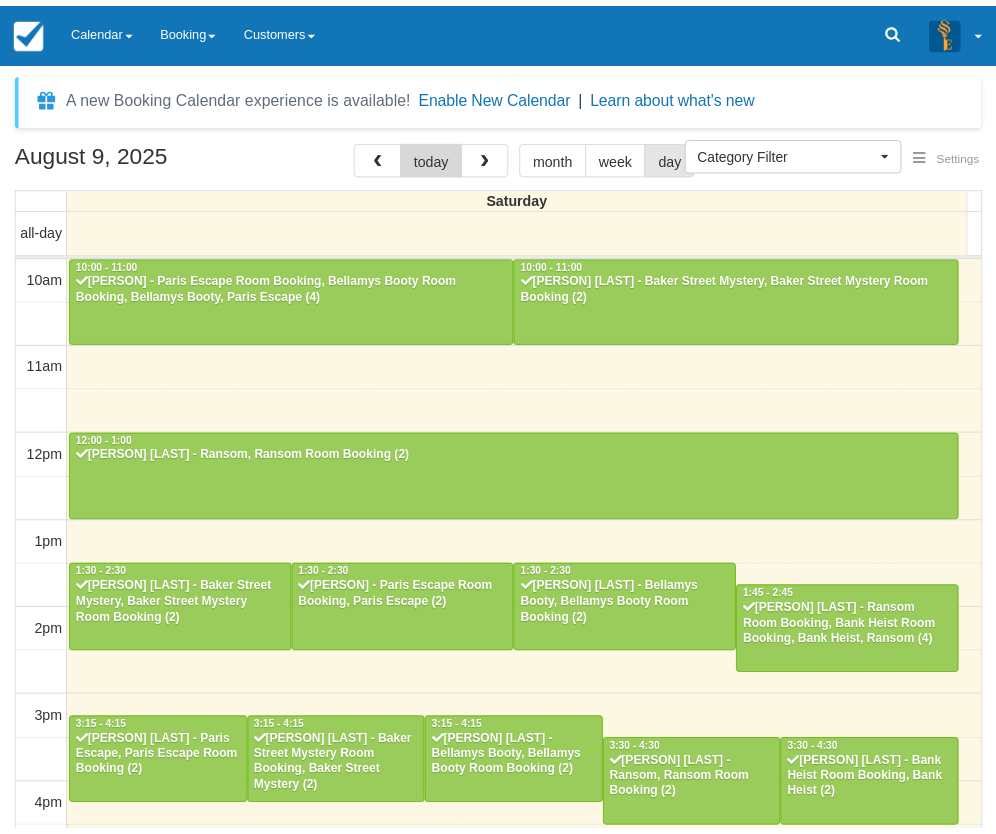 scroll, scrollTop: 0, scrollLeft: 0, axis: both 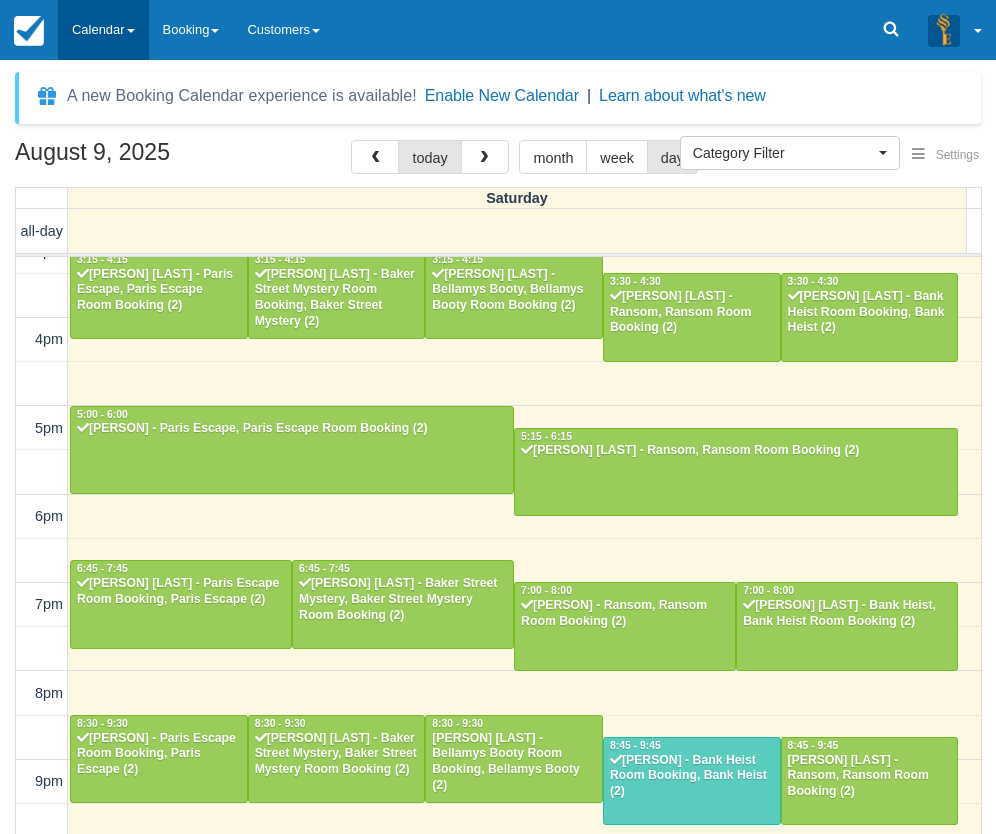 click on "Calendar" at bounding box center [103, 30] 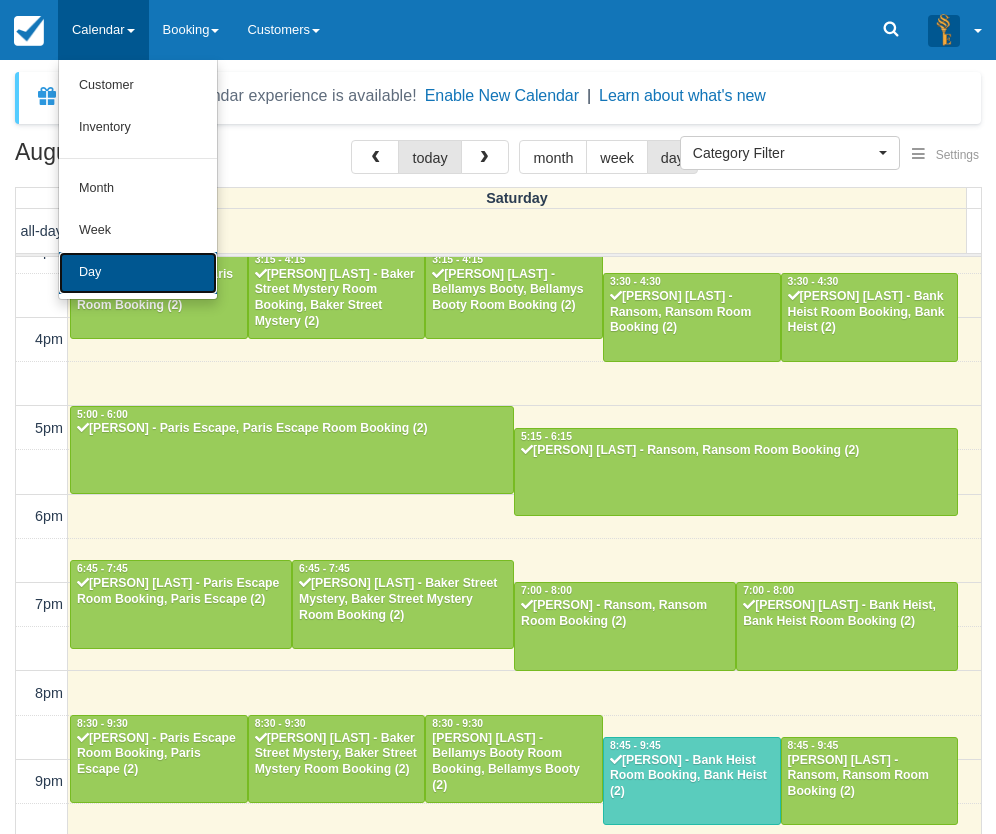 click on "Day" at bounding box center (138, 273) 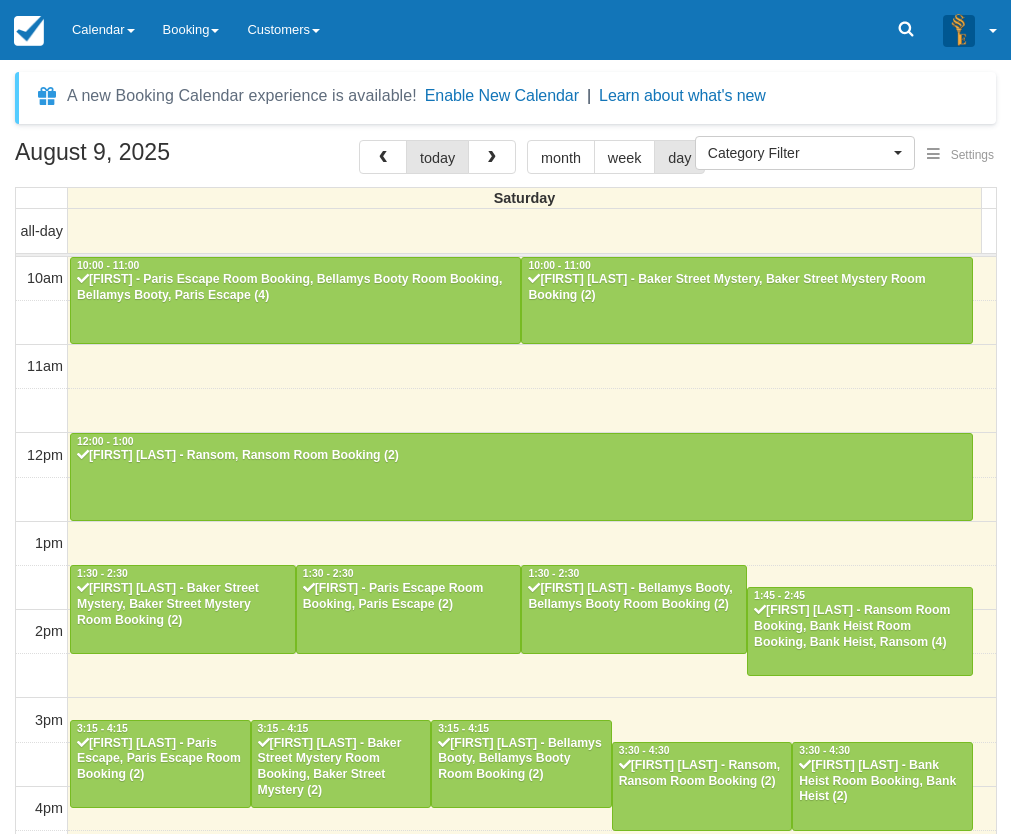select 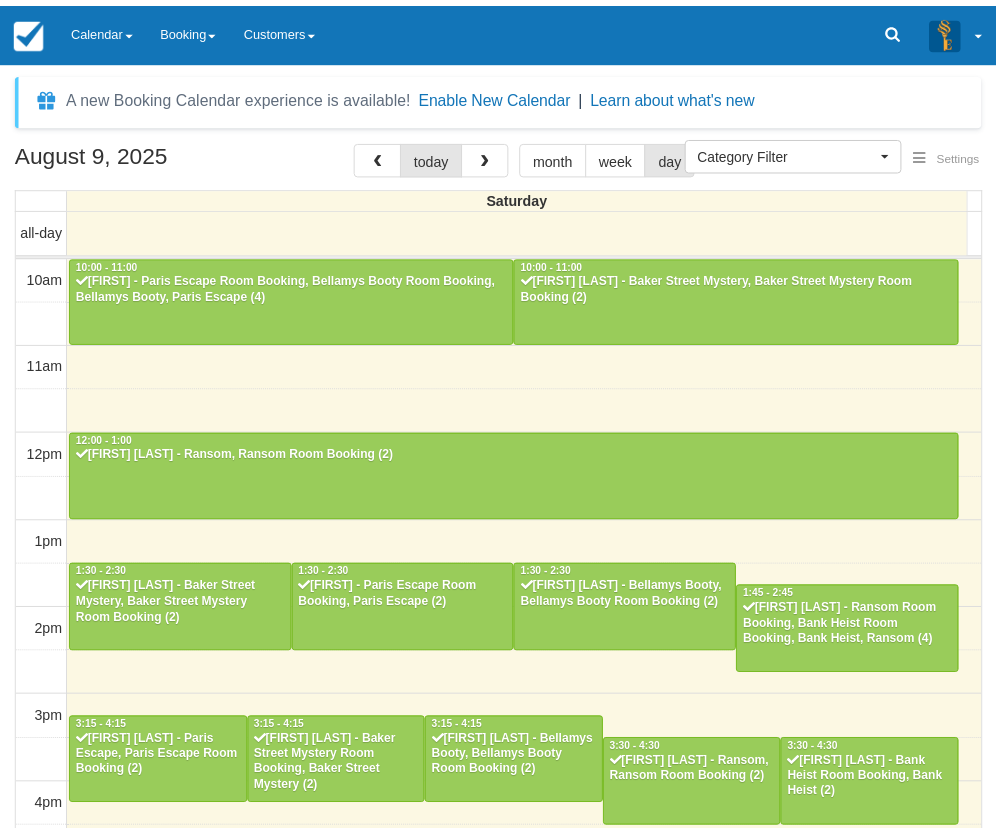 scroll, scrollTop: 0, scrollLeft: 0, axis: both 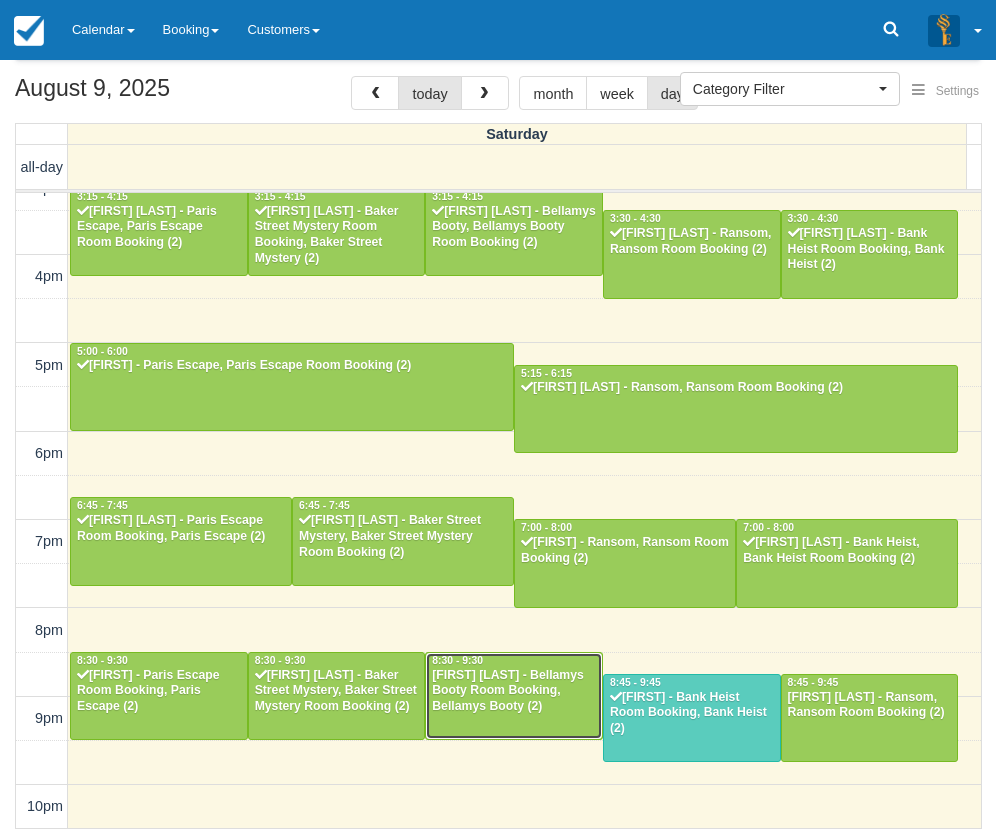 click on "[PERSON] [LAST] - Bellamys Booty Room Booking, Bellamys Booty (2)" at bounding box center [514, 692] 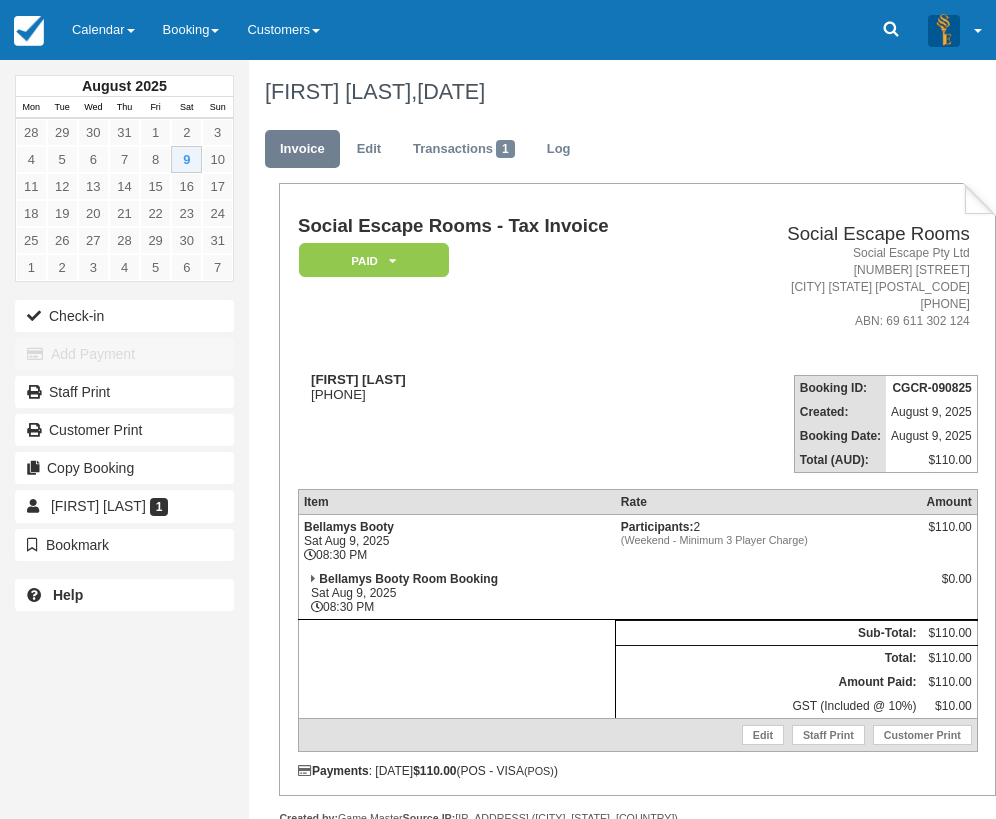scroll, scrollTop: 0, scrollLeft: 0, axis: both 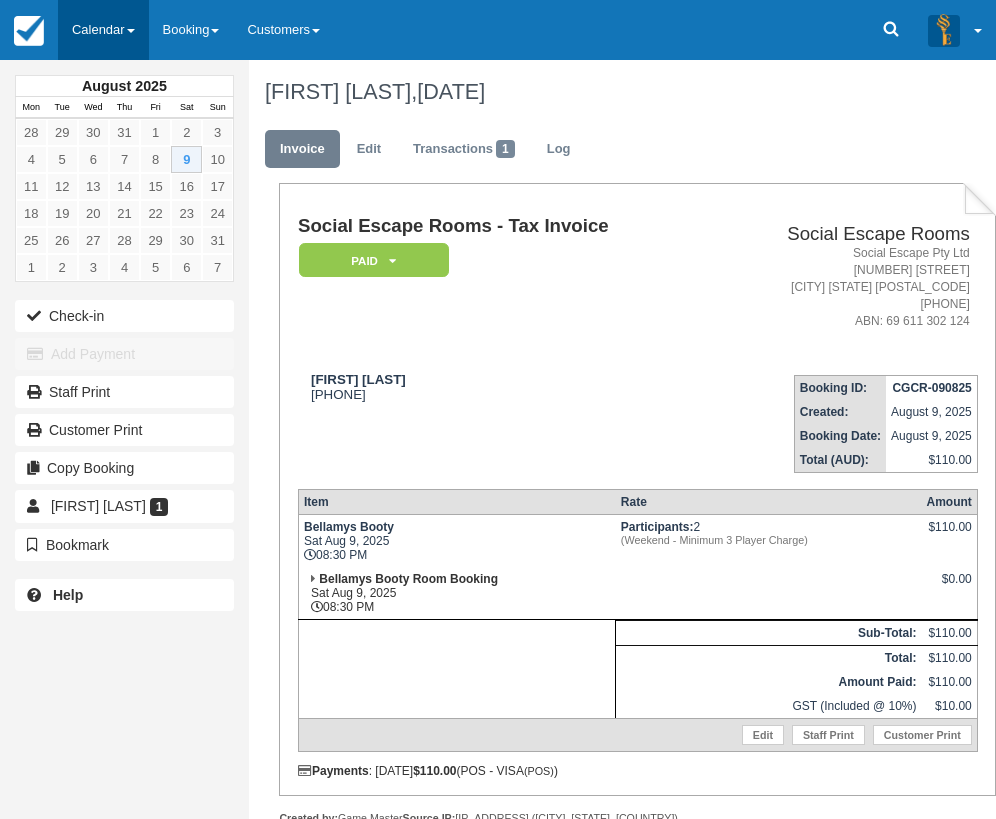 click on "Calendar" at bounding box center (103, 30) 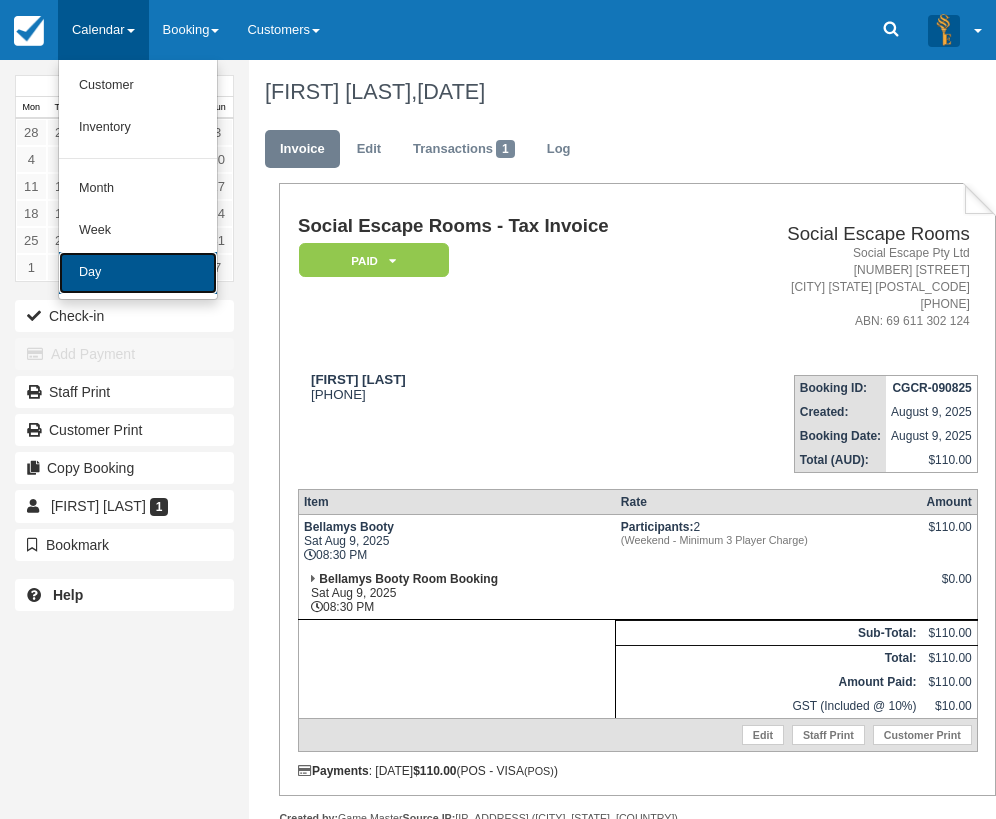 click on "Day" at bounding box center [138, 273] 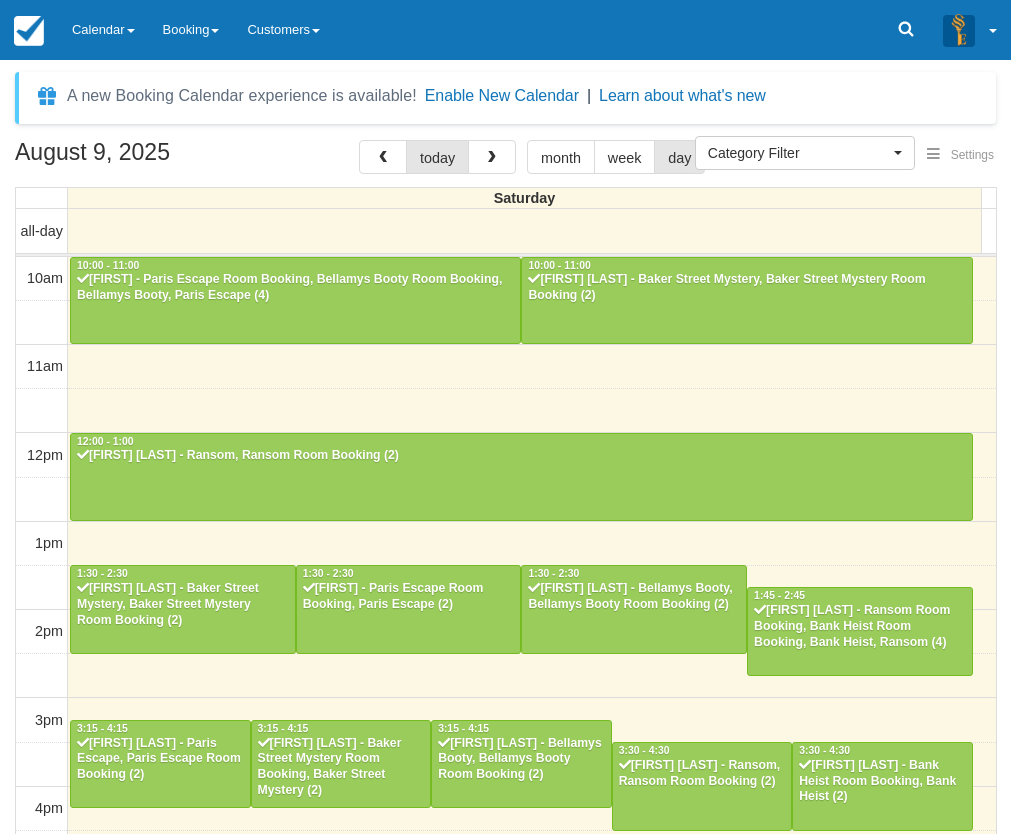 select 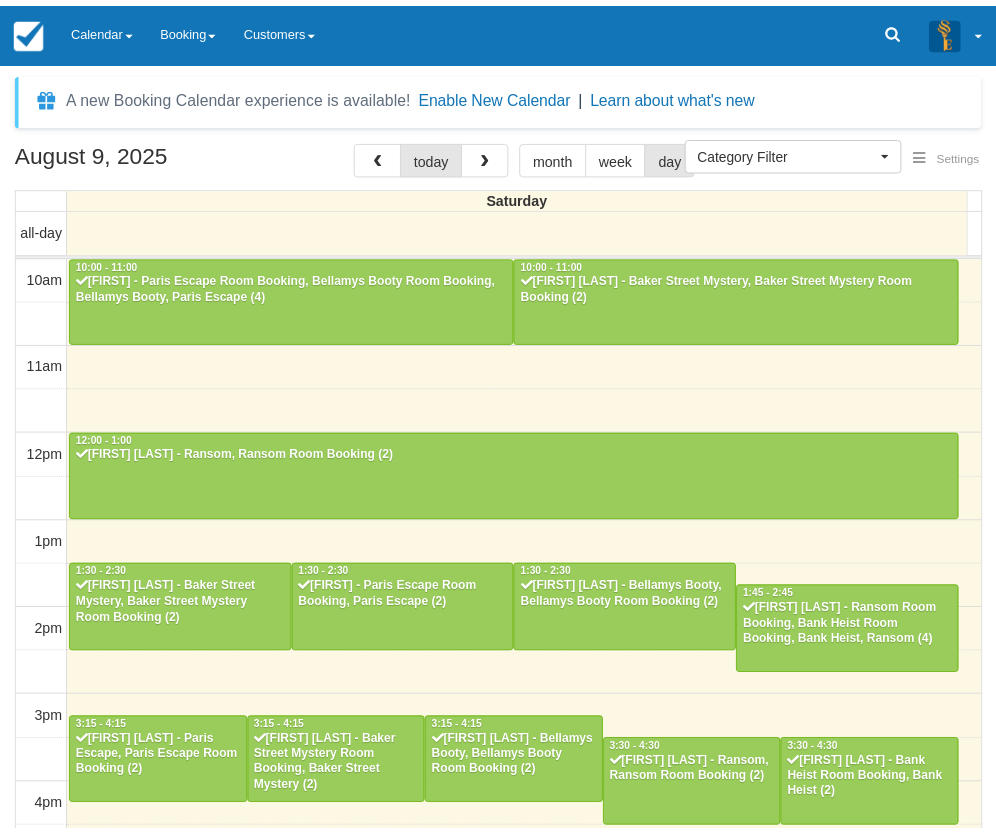 scroll, scrollTop: 0, scrollLeft: 0, axis: both 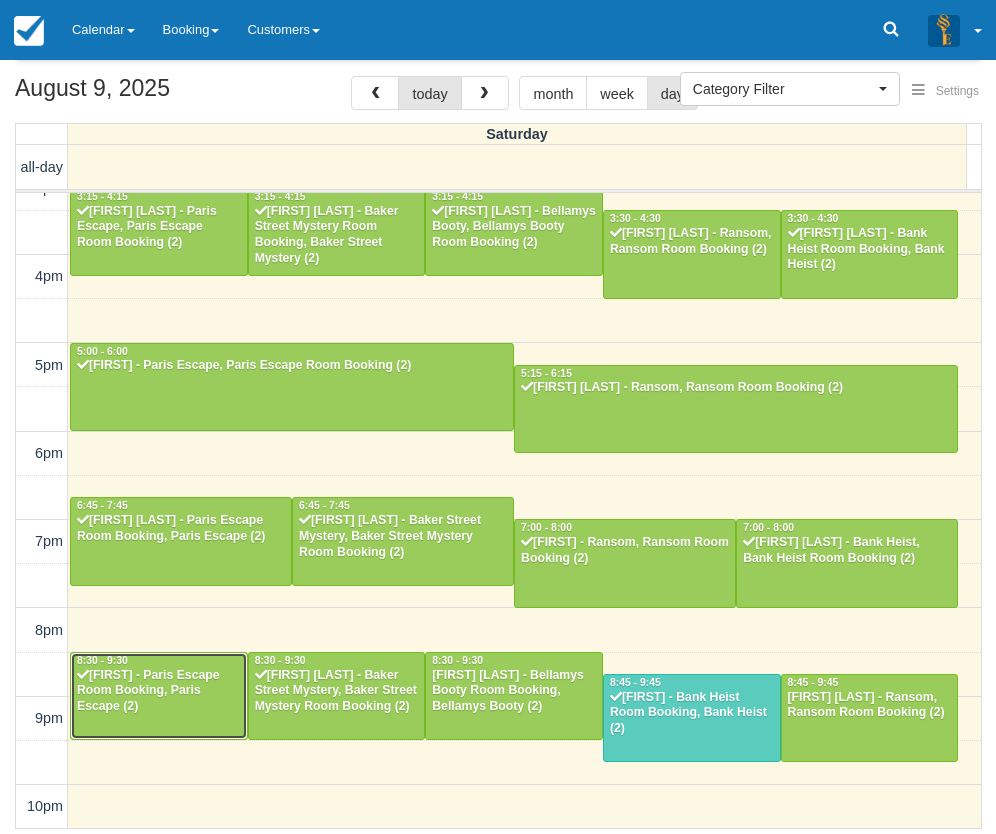 click on "[FIRST] - Paris Escape Room Booking, Paris Escape (2)" at bounding box center (159, 692) 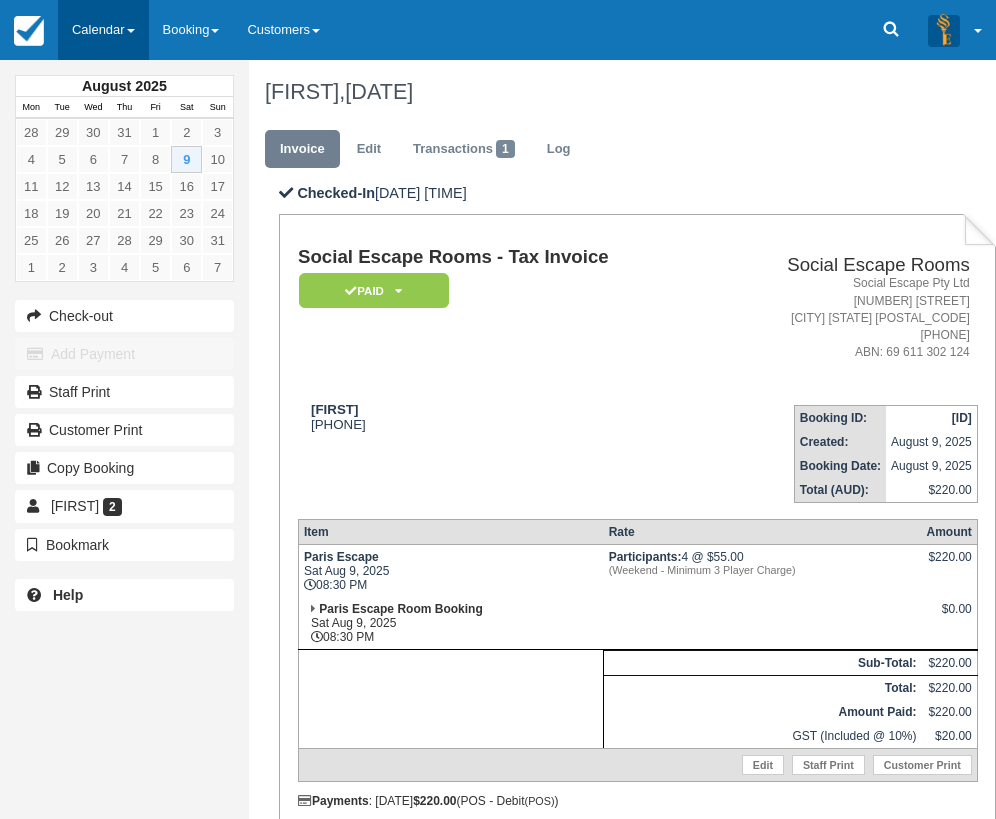 scroll, scrollTop: 0, scrollLeft: 0, axis: both 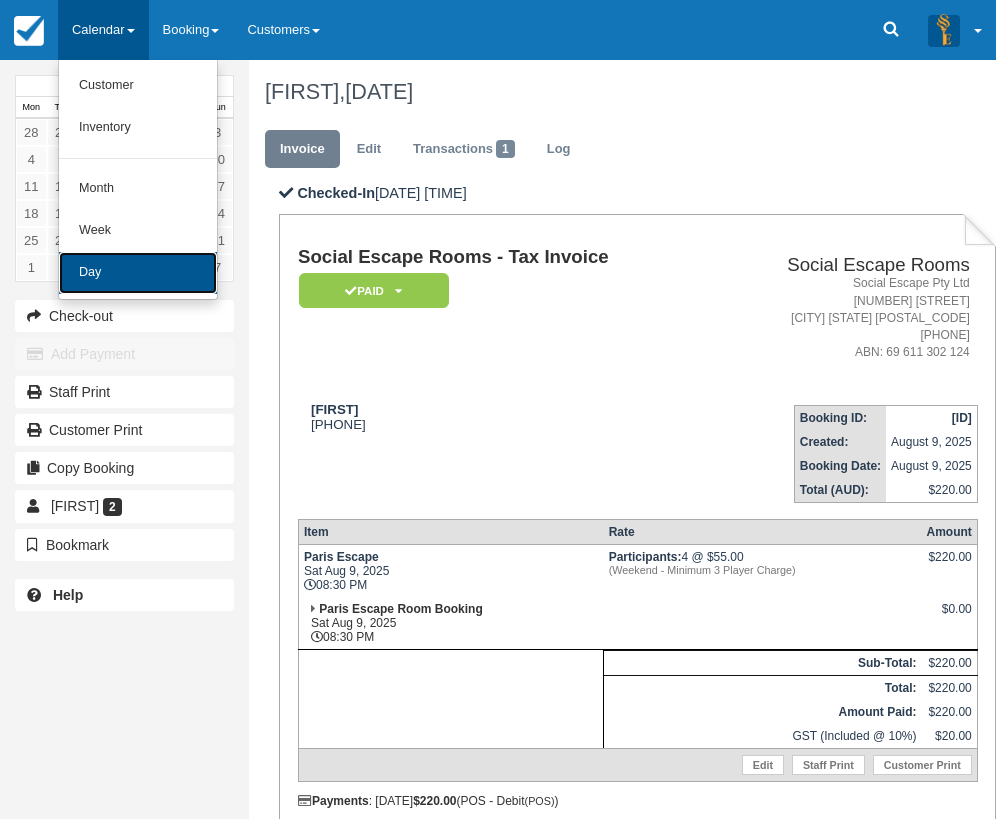 click on "Day" at bounding box center (138, 273) 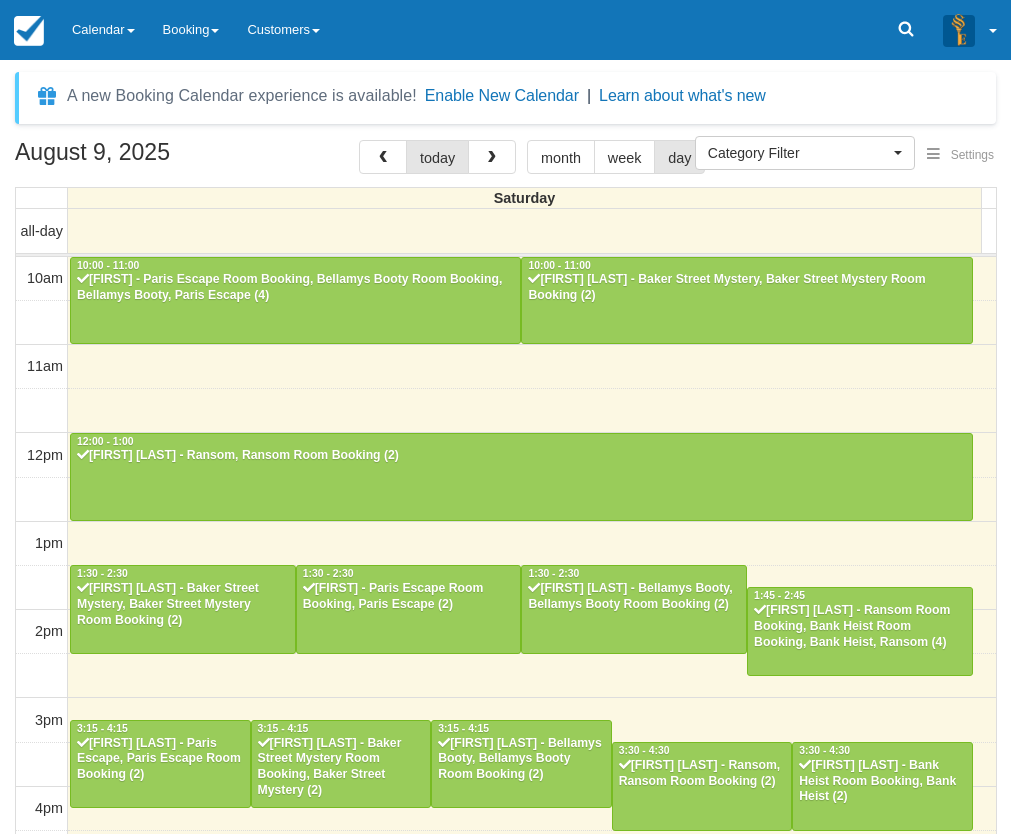 select 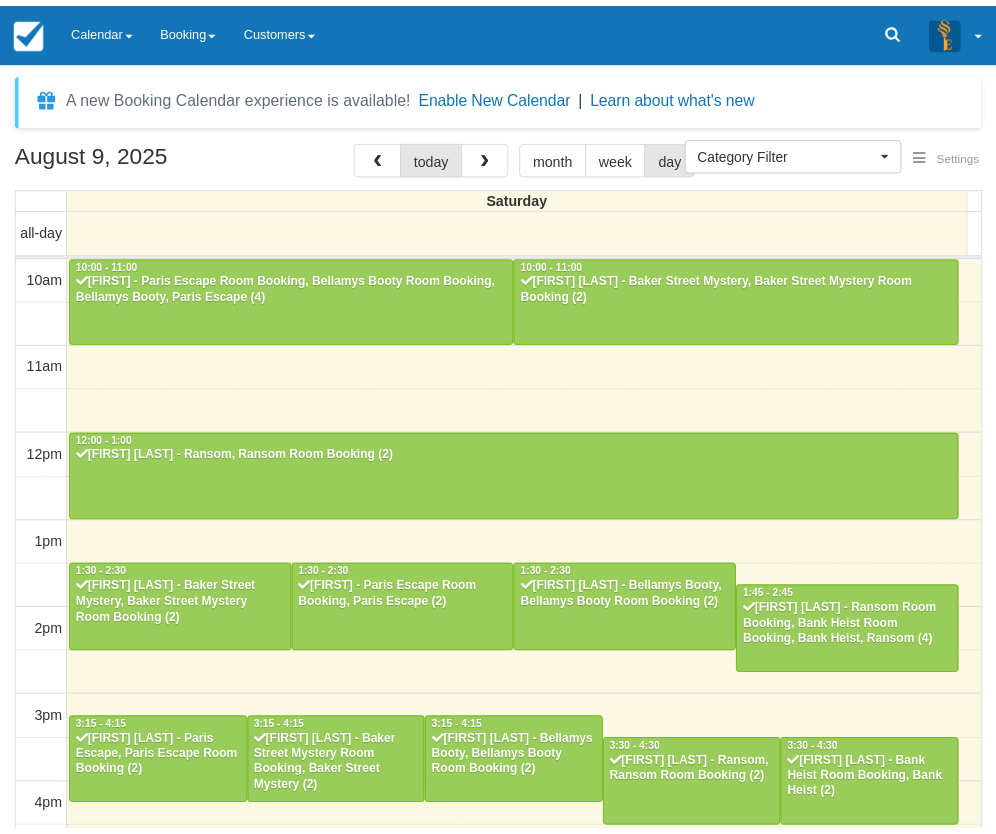 scroll, scrollTop: 0, scrollLeft: 0, axis: both 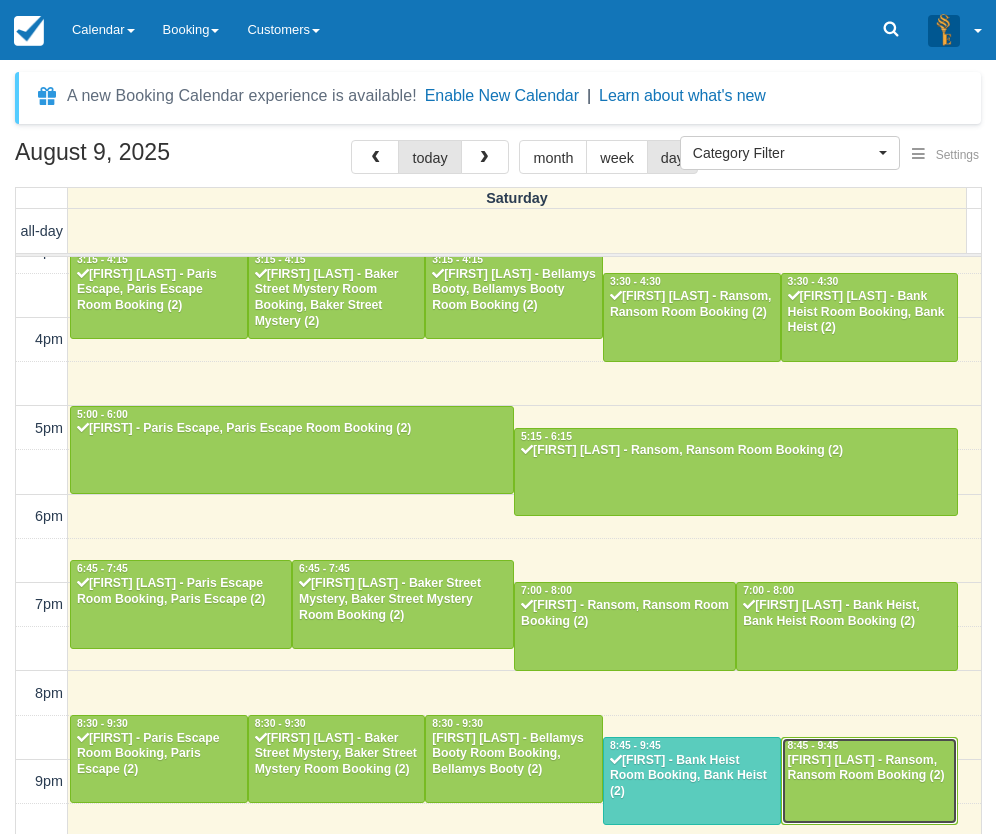 click on "[FIRST] [LAST] - Ransom, Ransom Room Booking (2)" at bounding box center (870, 769) 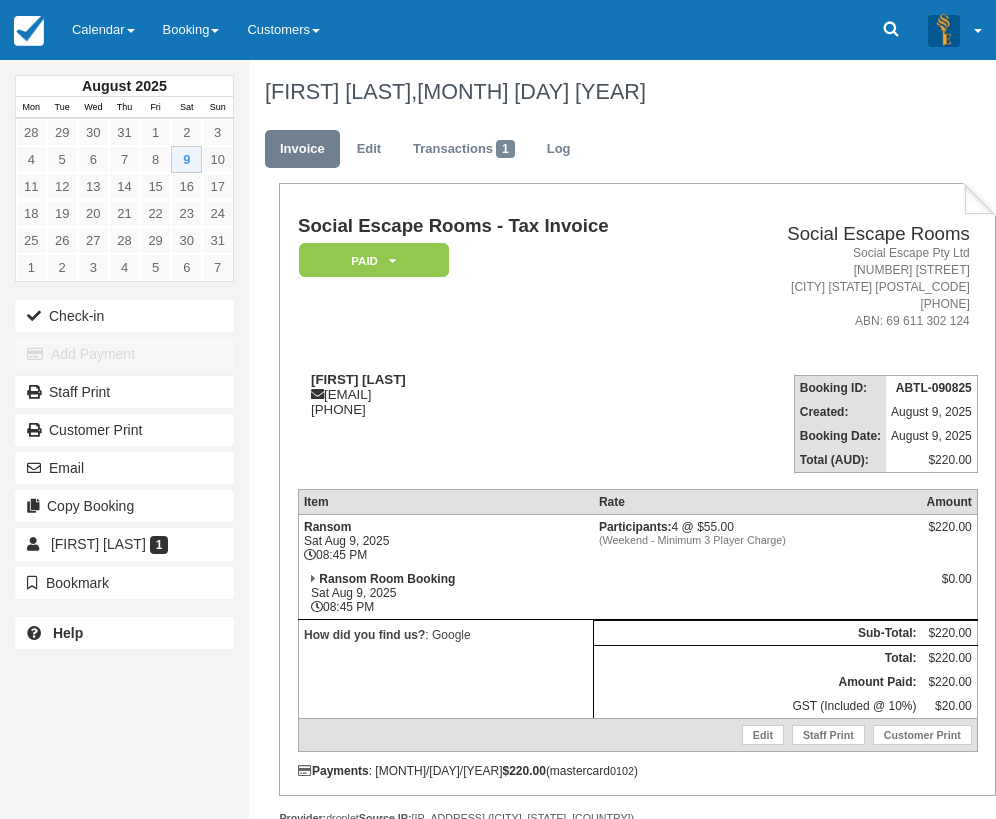 scroll, scrollTop: 0, scrollLeft: 0, axis: both 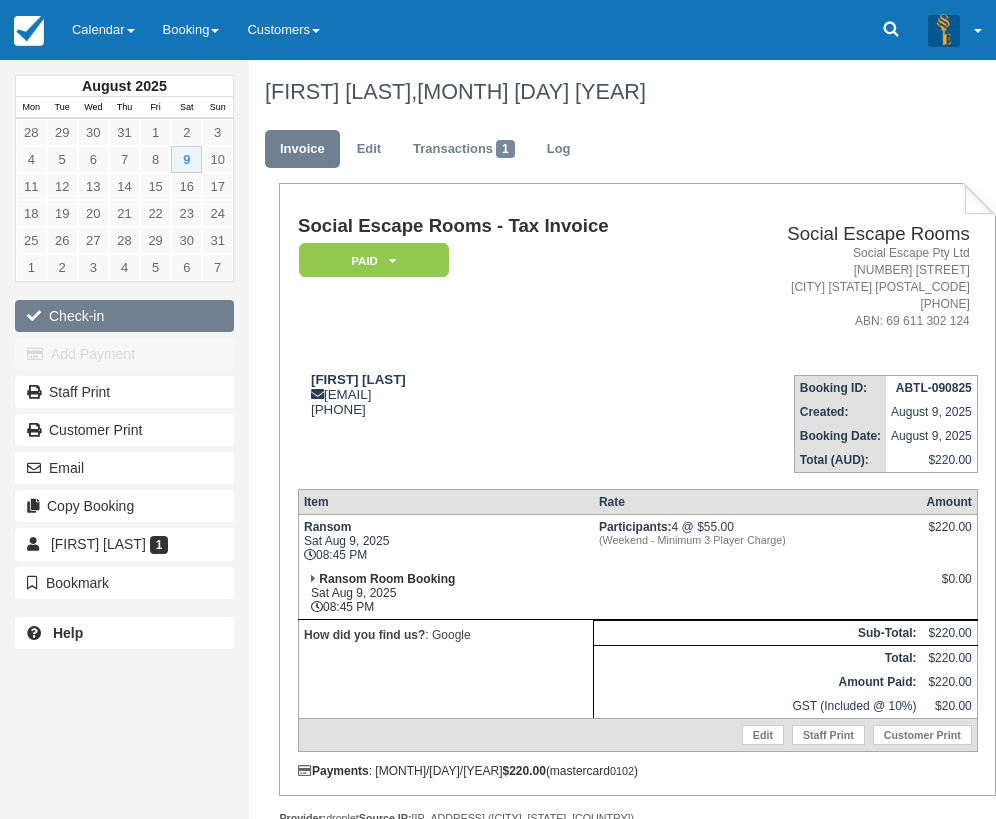 click on "Check-in" at bounding box center (124, 316) 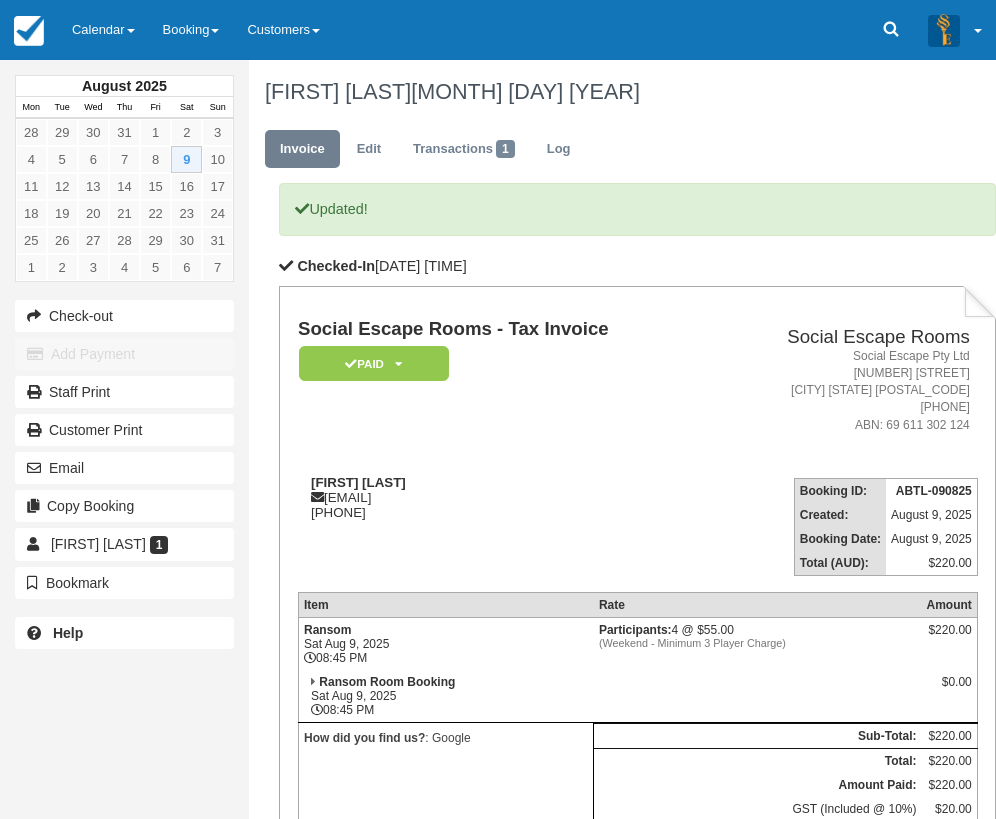 scroll, scrollTop: 0, scrollLeft: 0, axis: both 